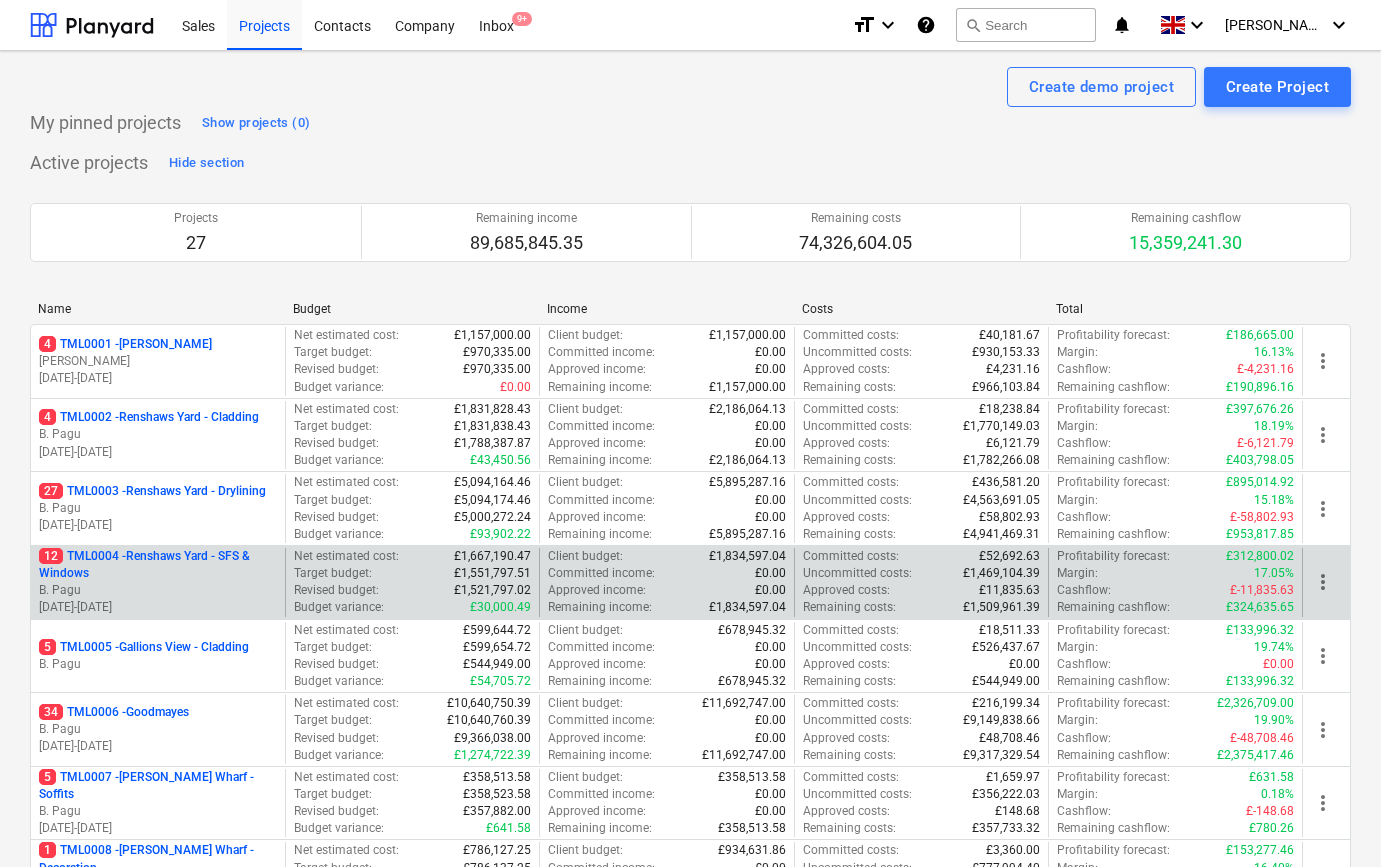 scroll, scrollTop: 0, scrollLeft: 0, axis: both 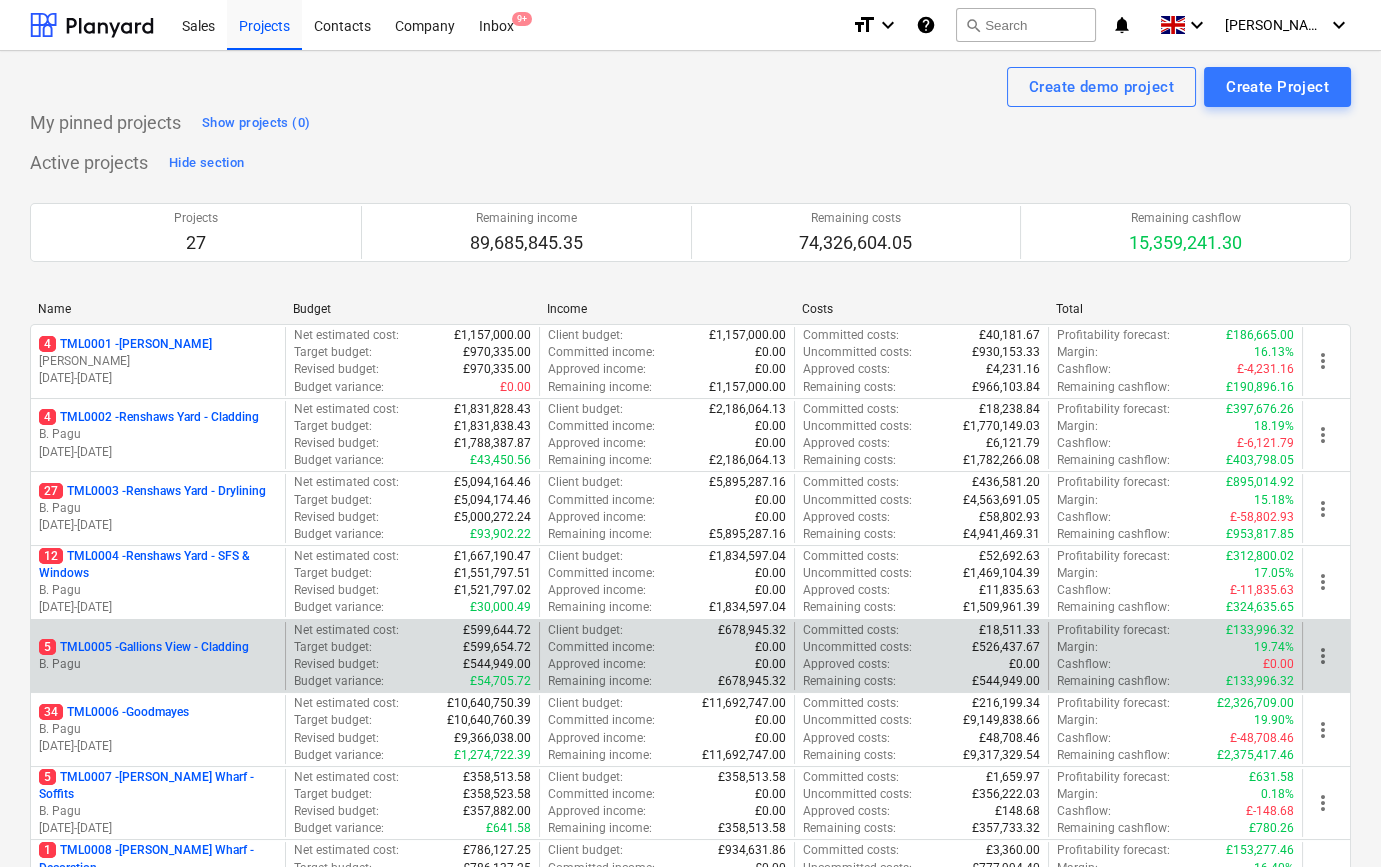 click on "5  TML0005 -  Gallions View - Cladding" at bounding box center [144, 647] 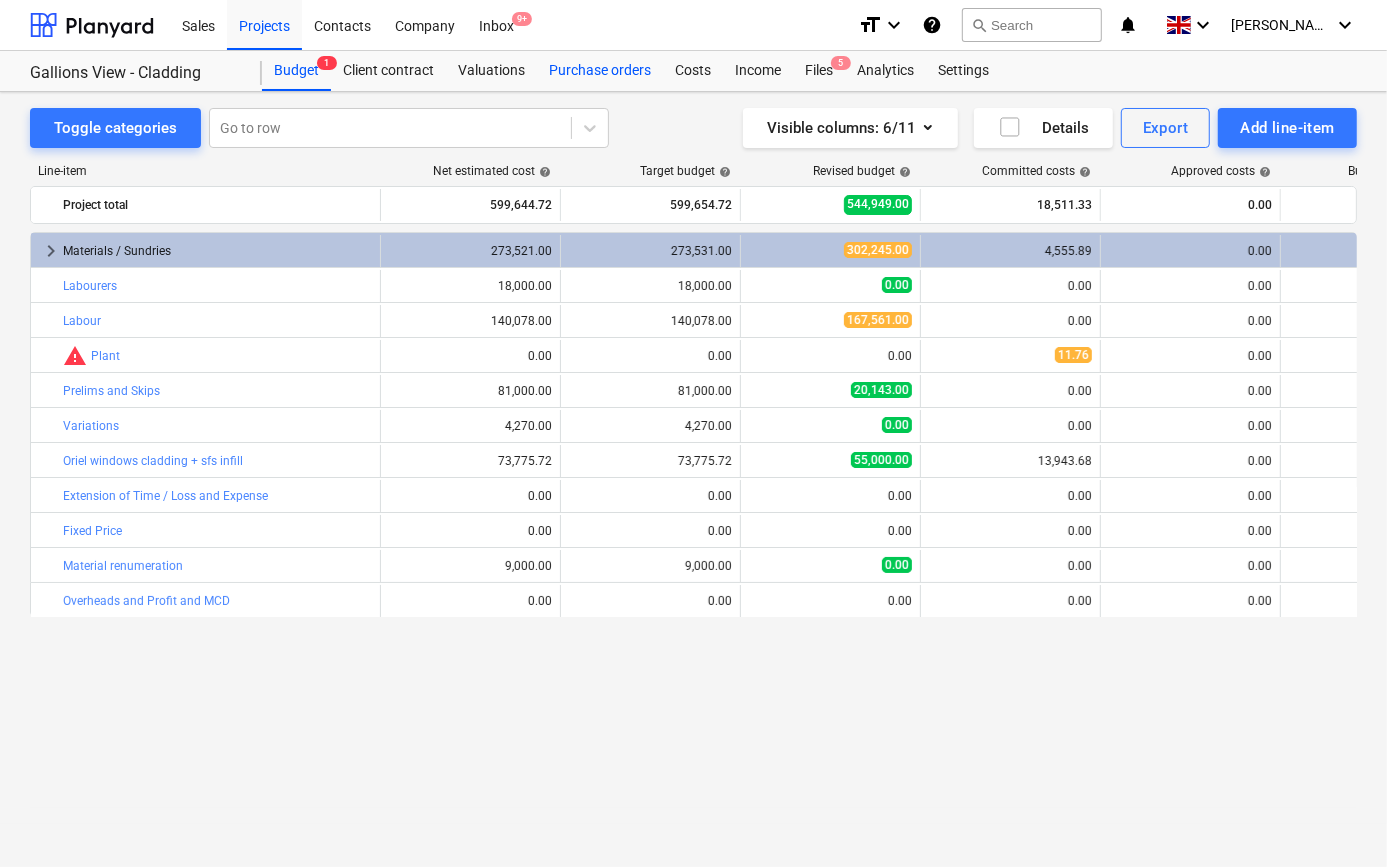 click on "Purchase orders" at bounding box center [600, 71] 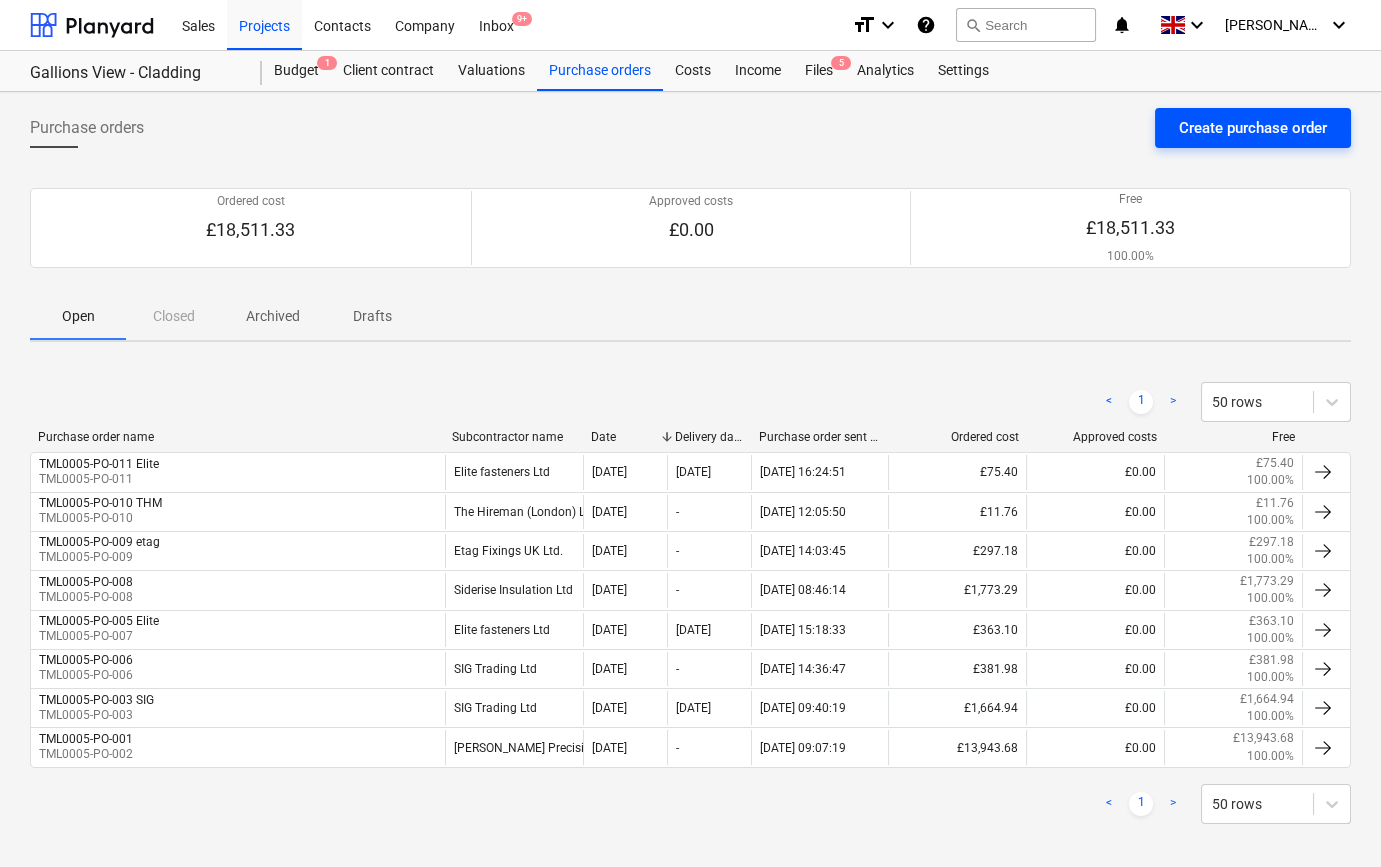 click on "Create purchase order" at bounding box center [1253, 128] 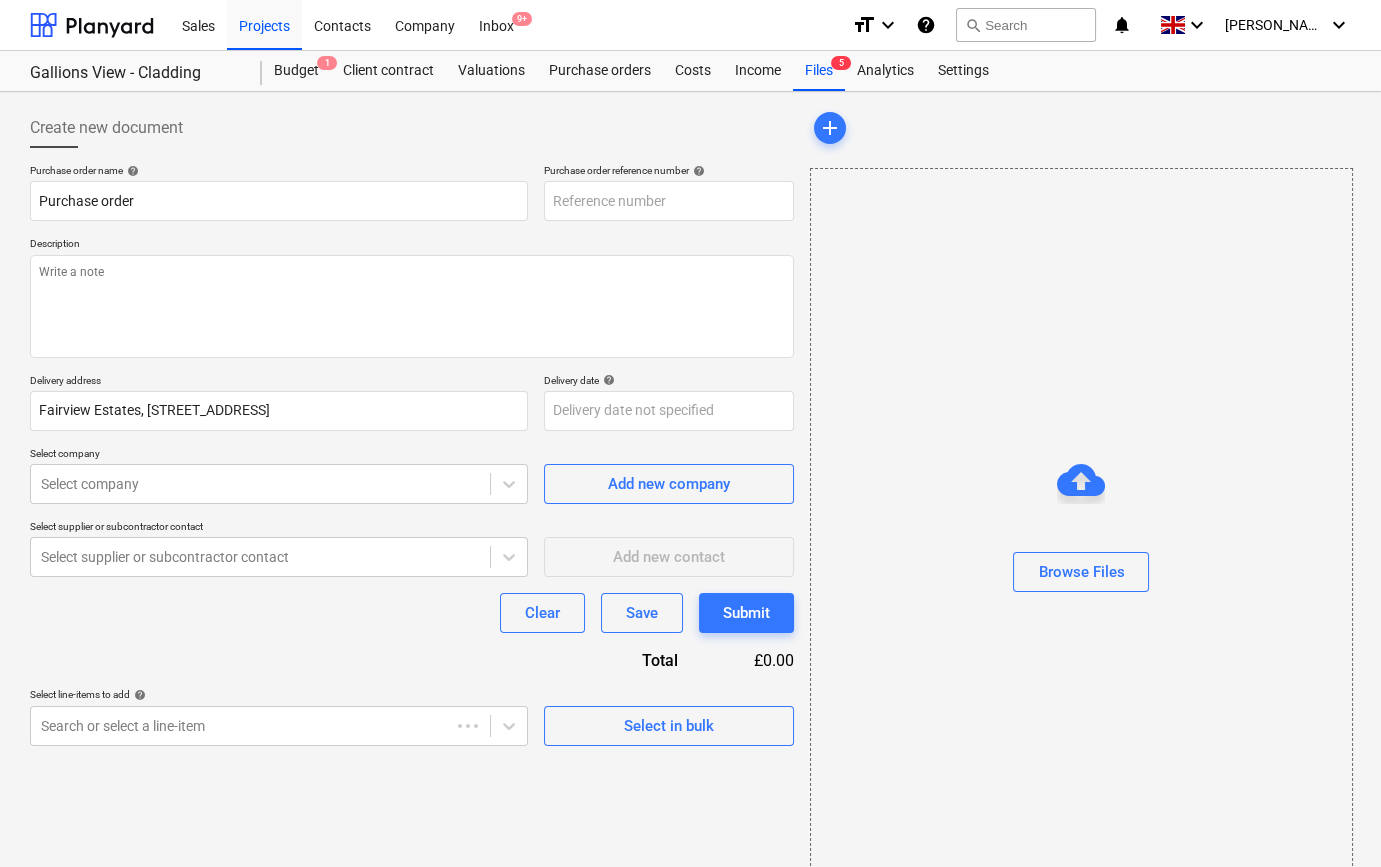 type on "x" 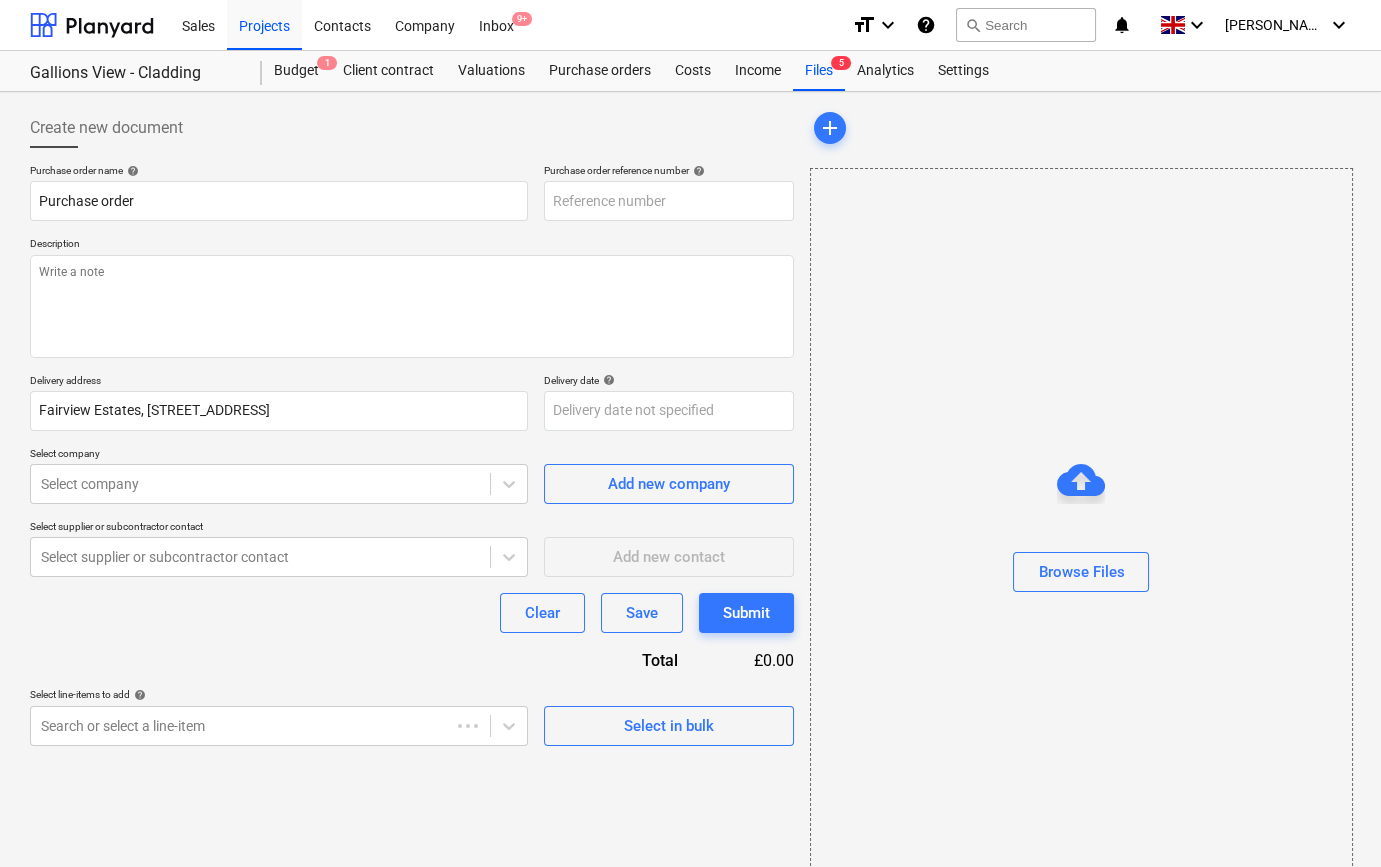 type on "TML0005-PO-012" 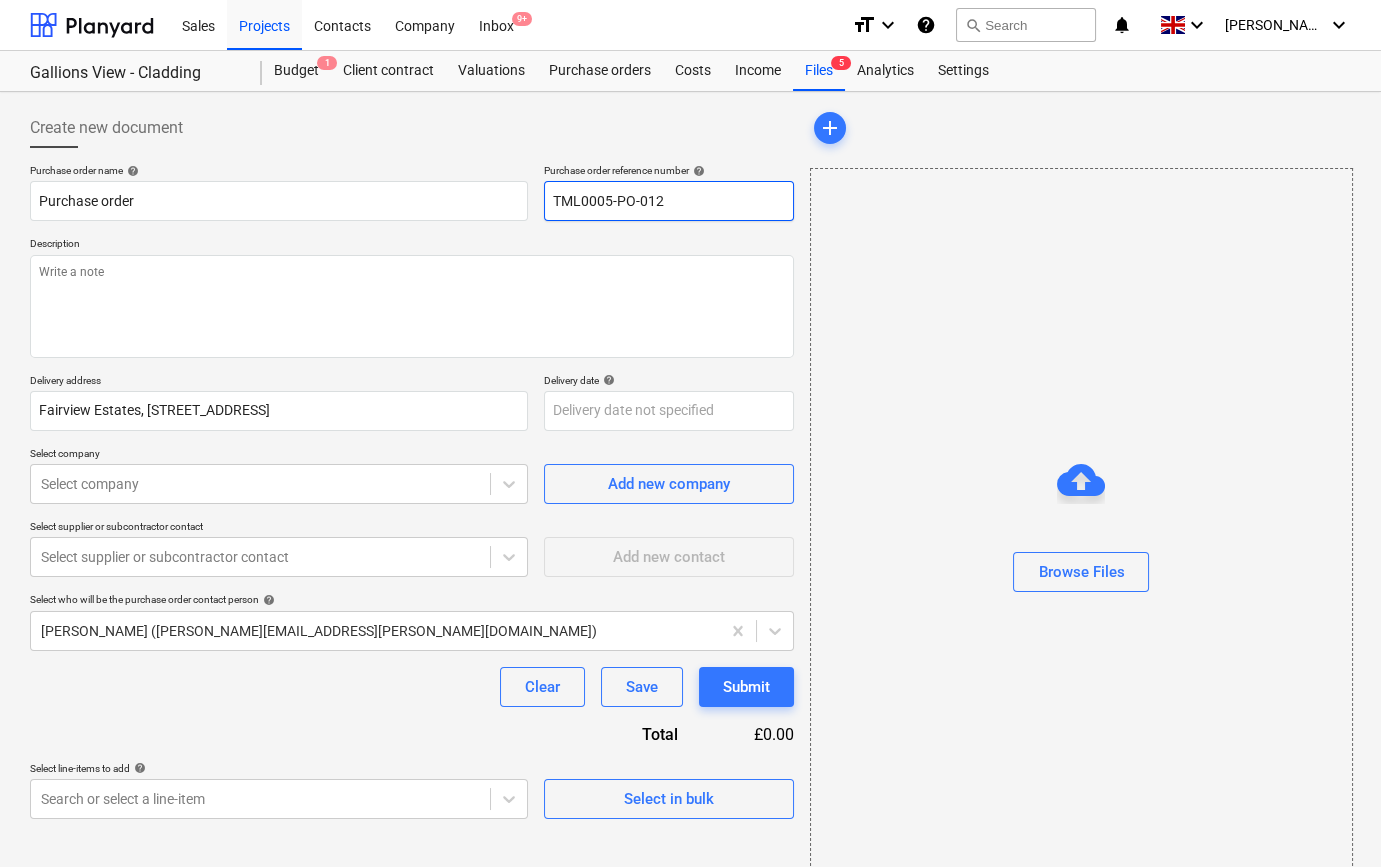 drag, startPoint x: 661, startPoint y: 200, endPoint x: 549, endPoint y: 197, distance: 112.04017 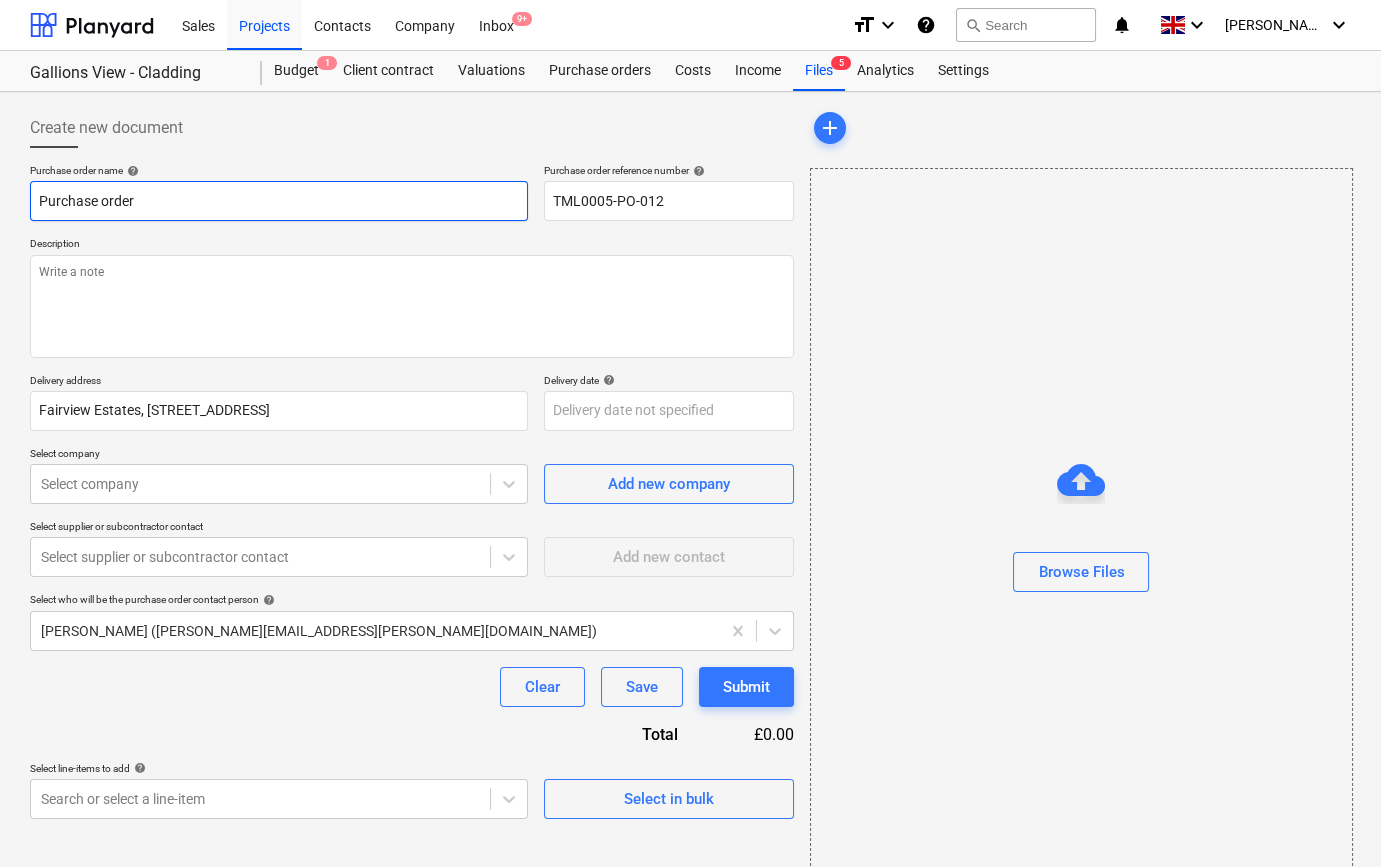 click on "Purchase order" at bounding box center (279, 201) 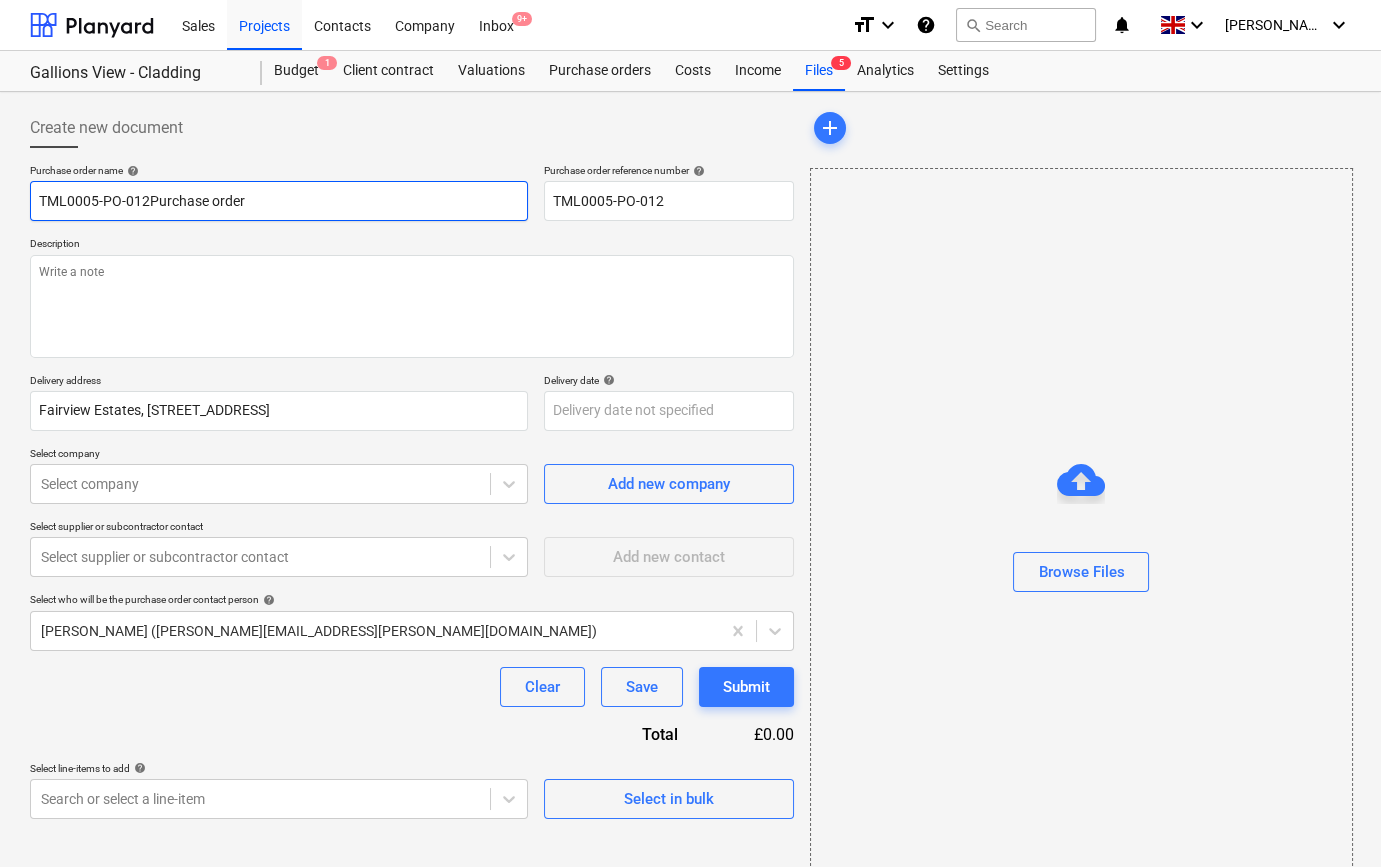 type on "x" 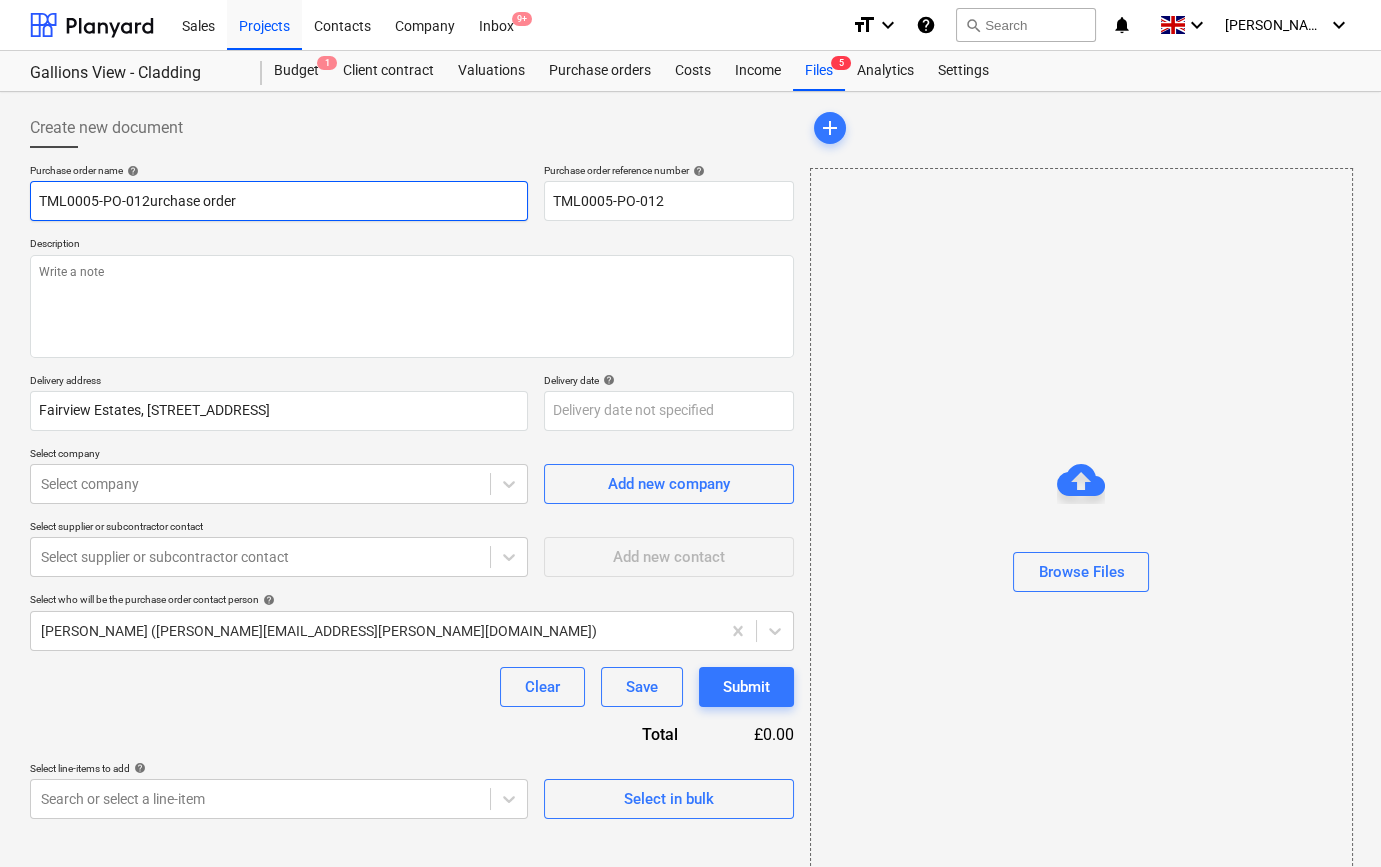 type on "x" 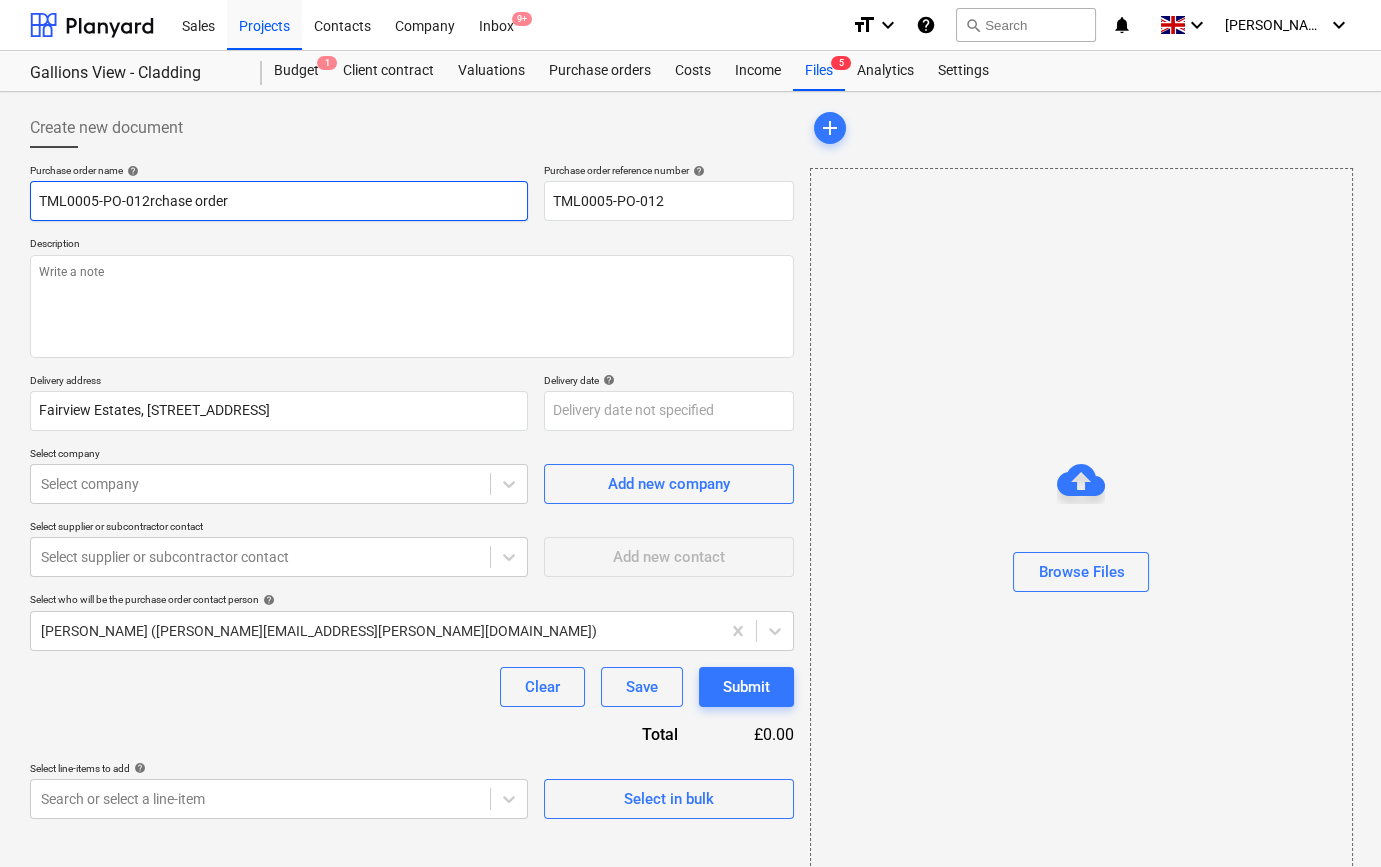 type on "x" 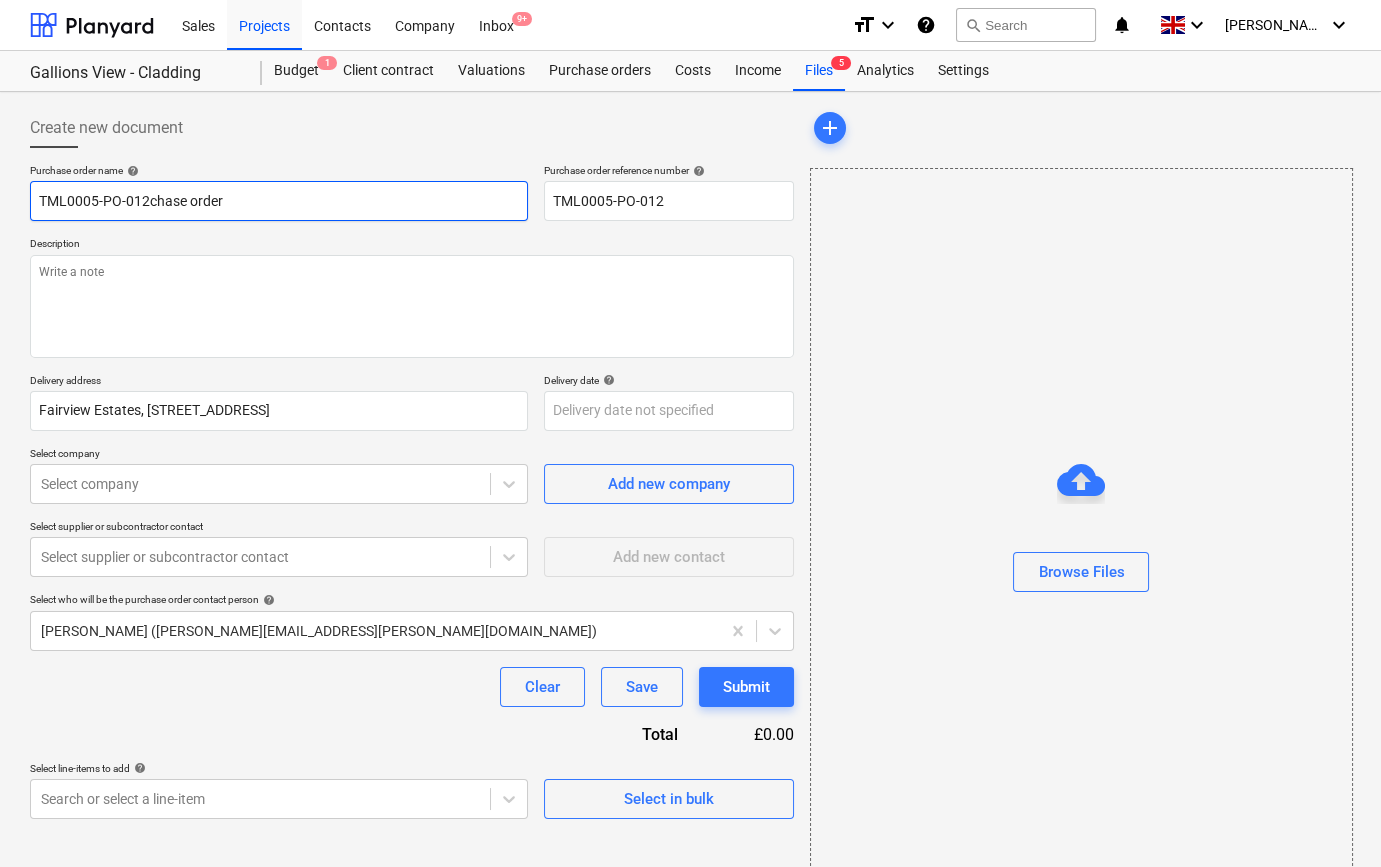 type on "x" 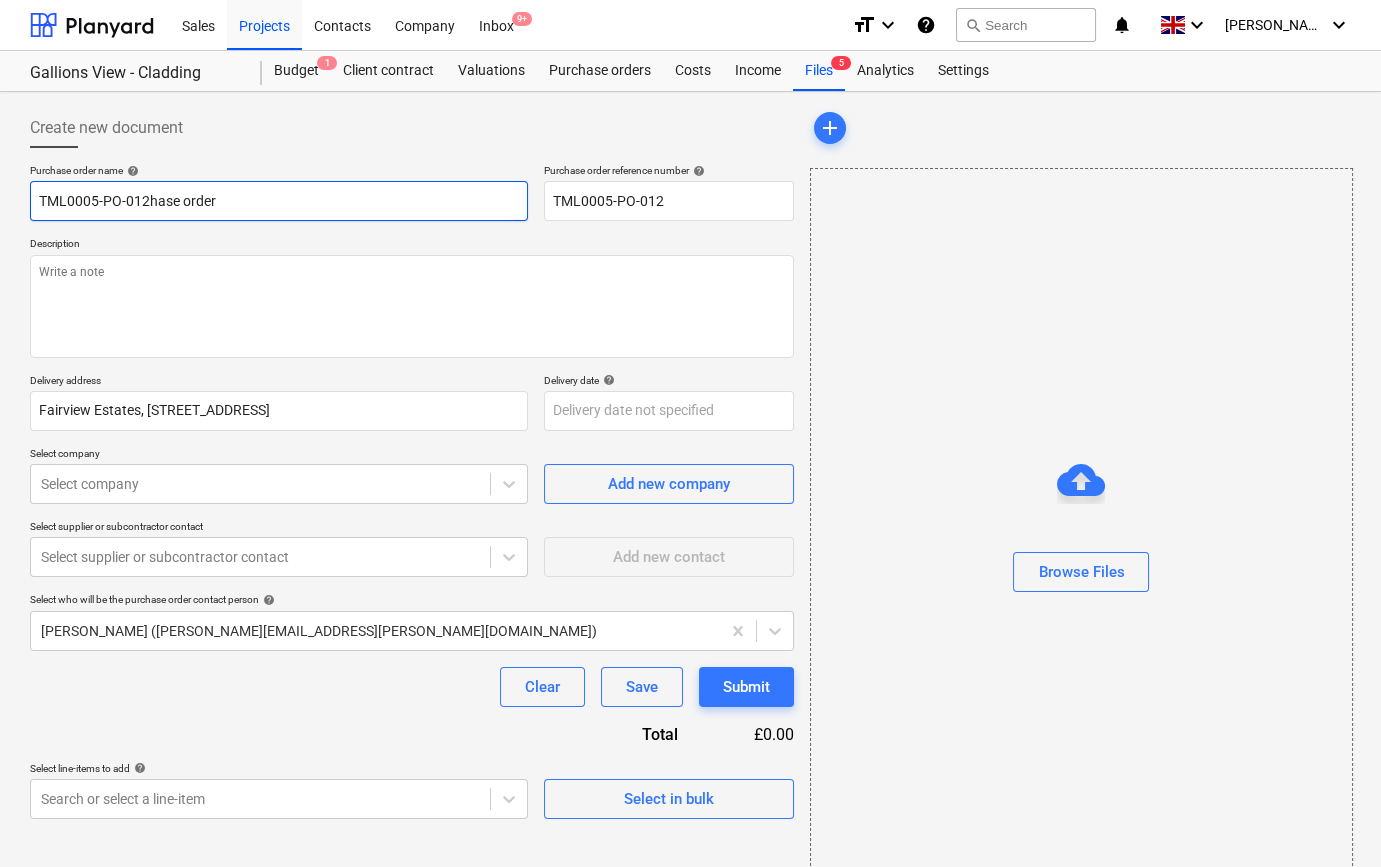type on "x" 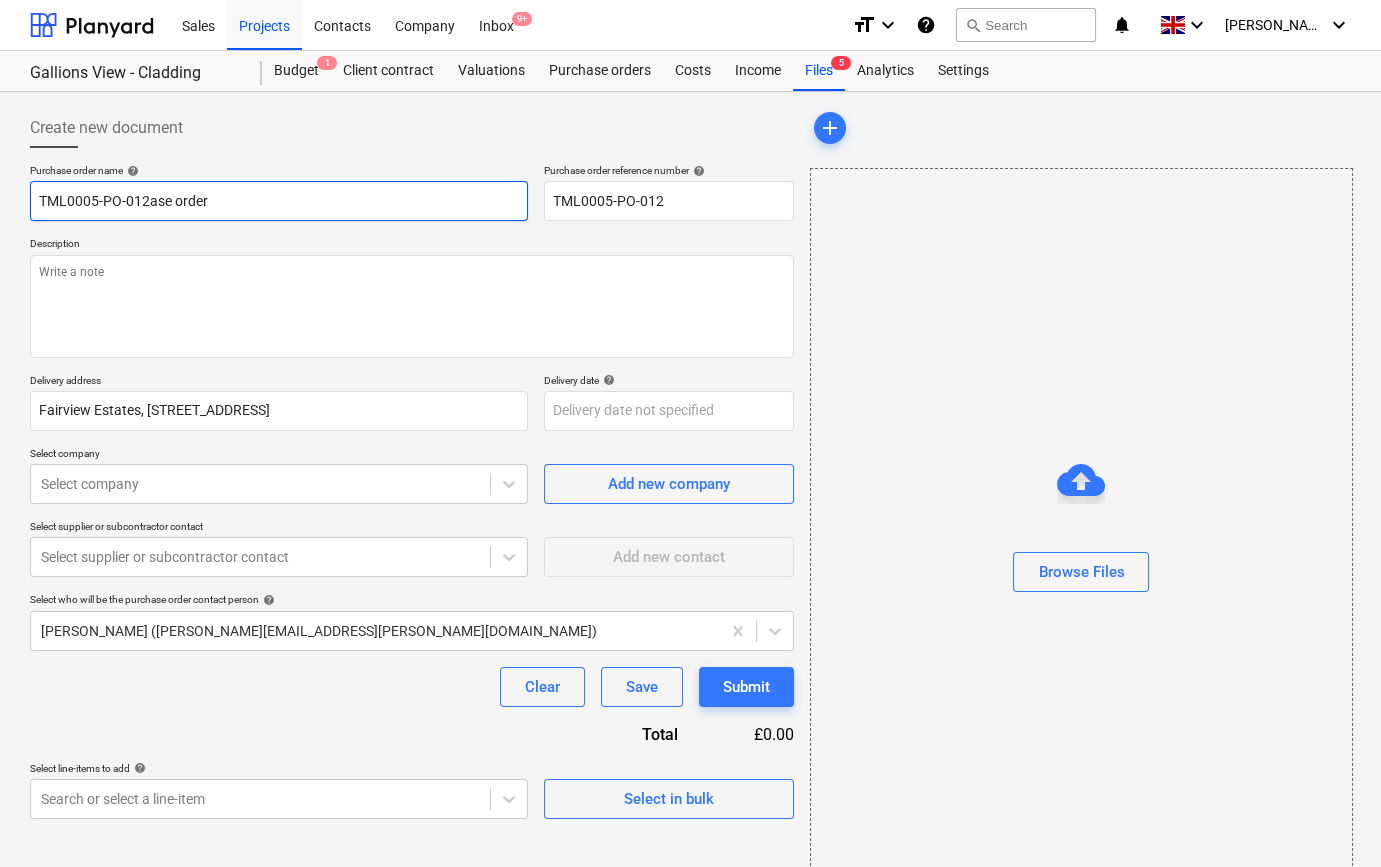 type on "x" 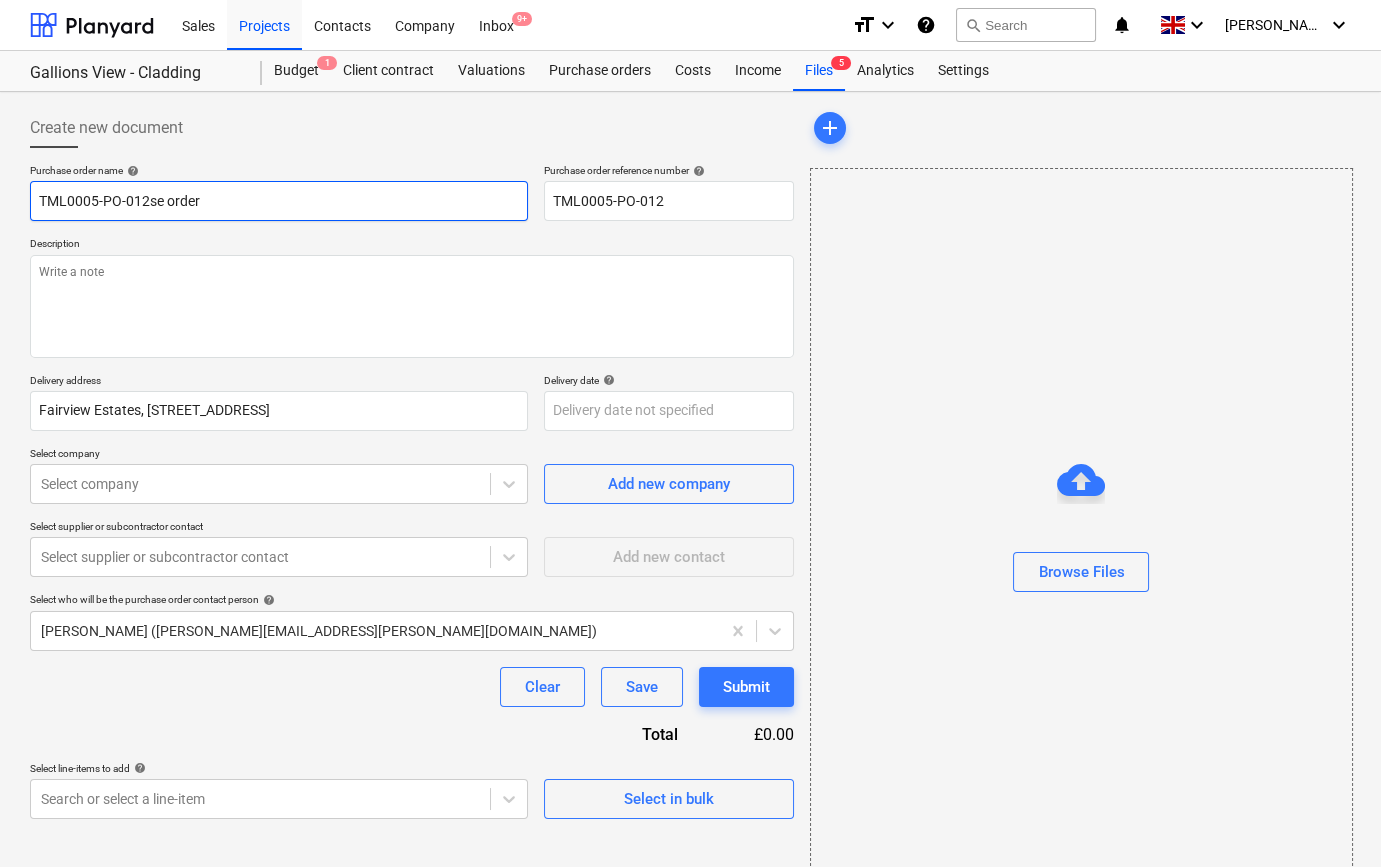 type on "x" 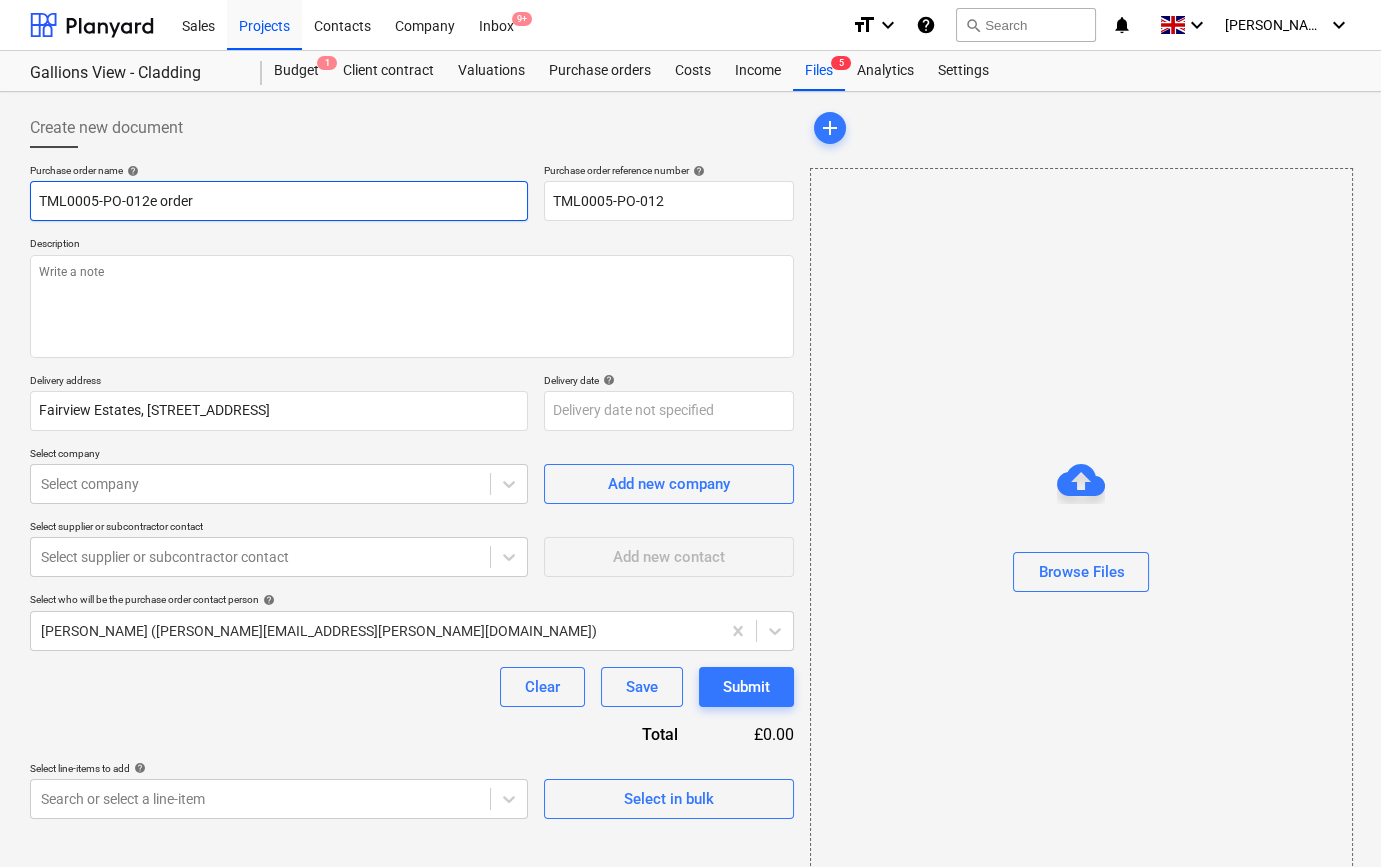 type on "x" 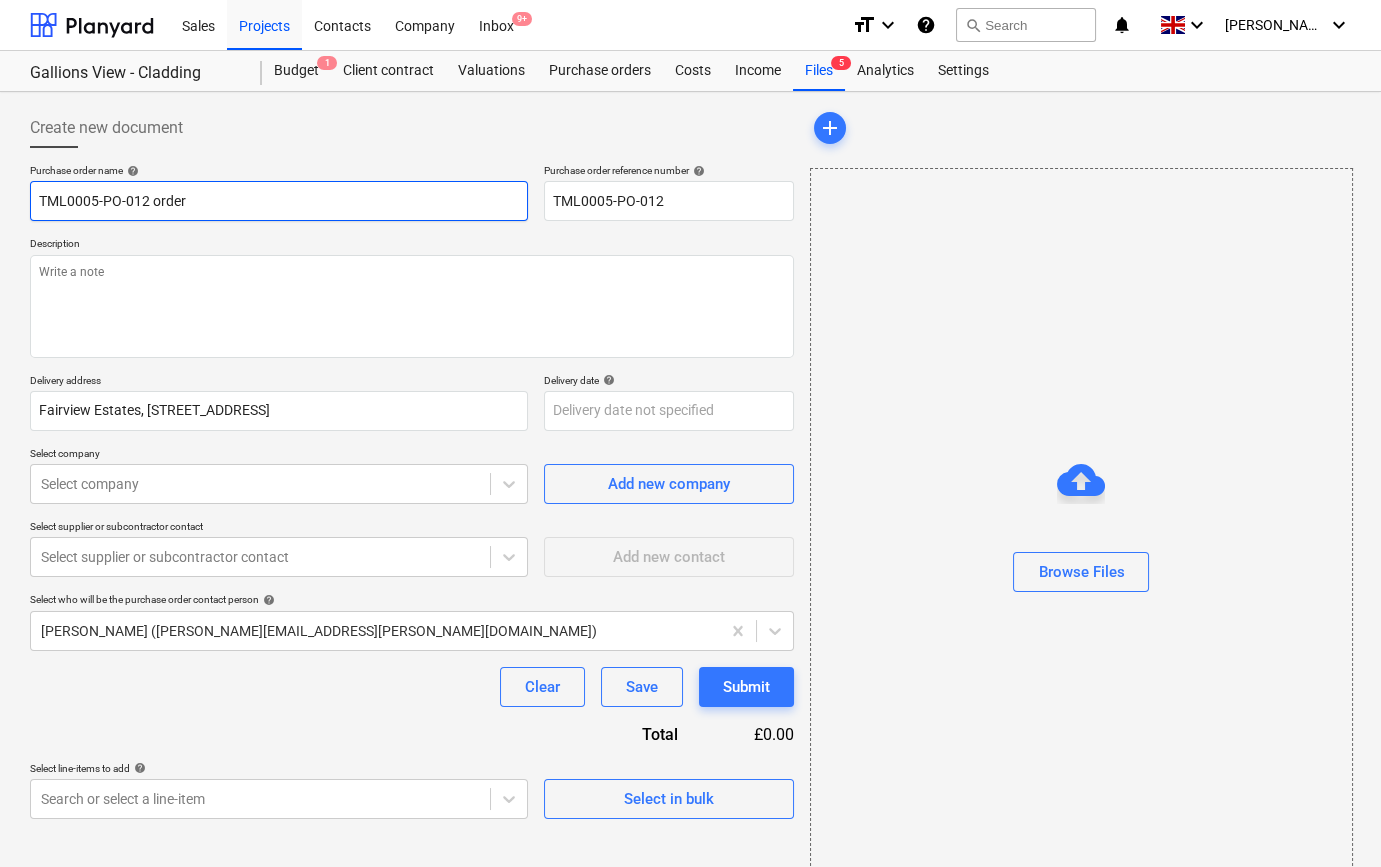 type on "x" 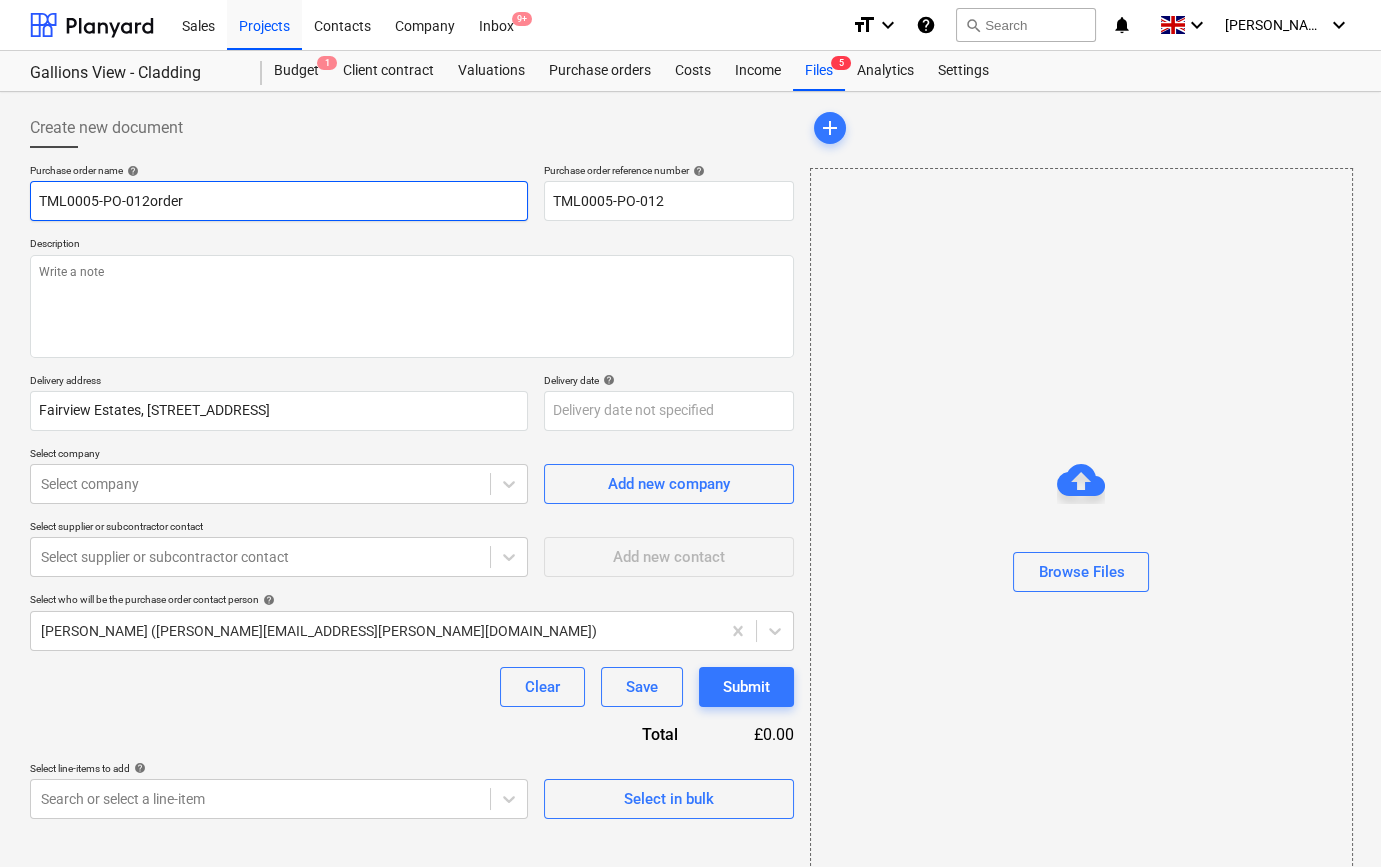 type on "x" 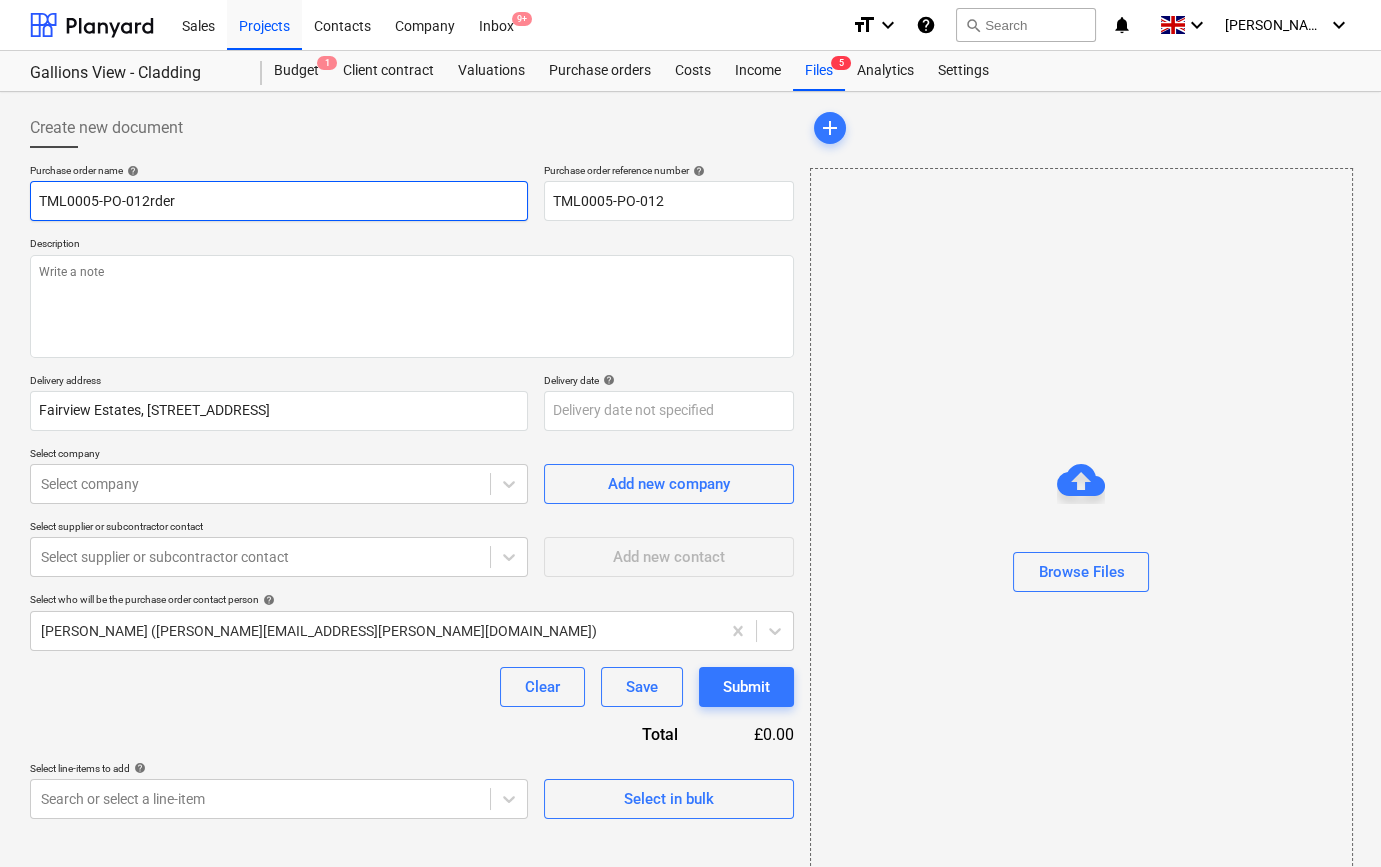type on "x" 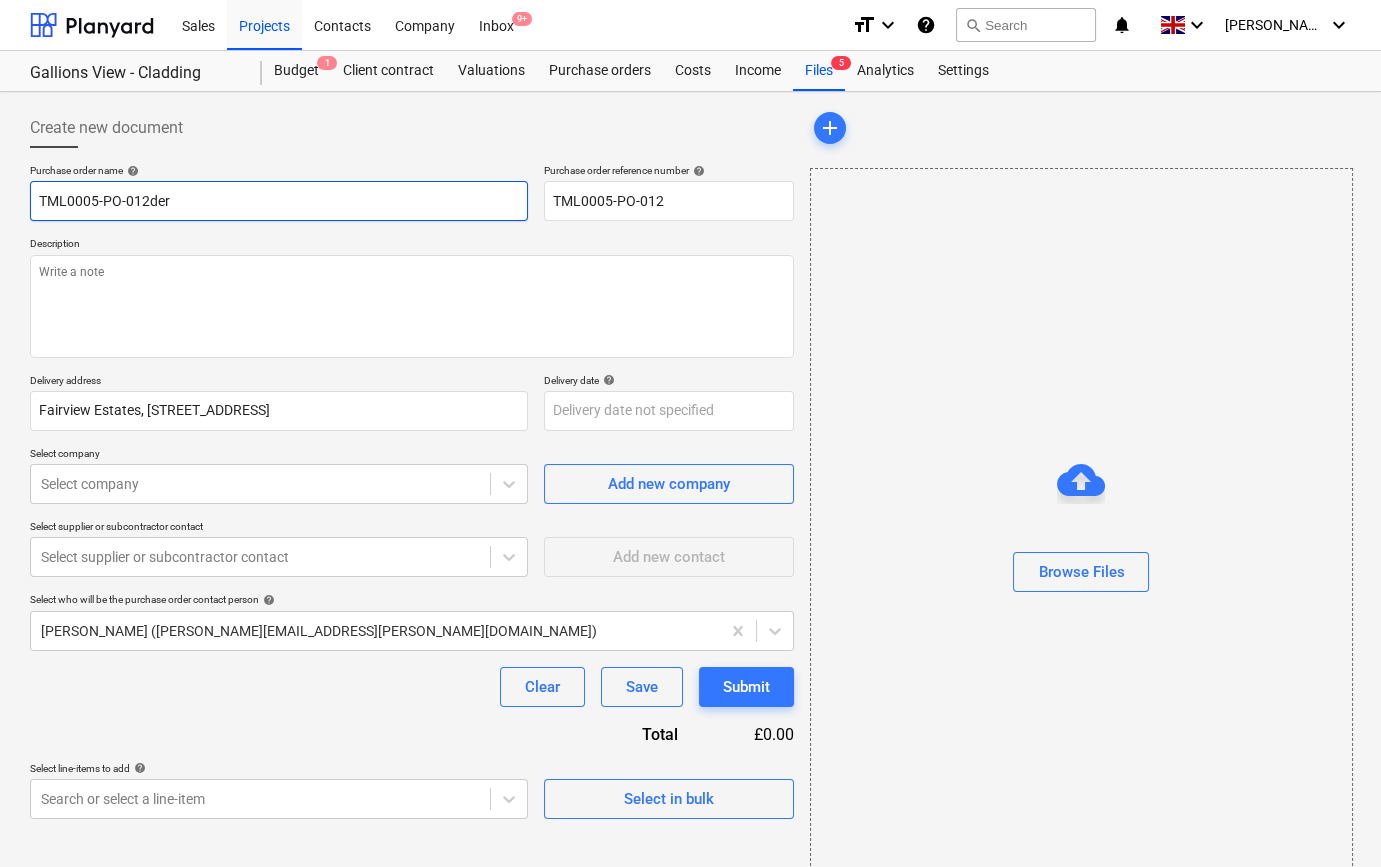 type on "x" 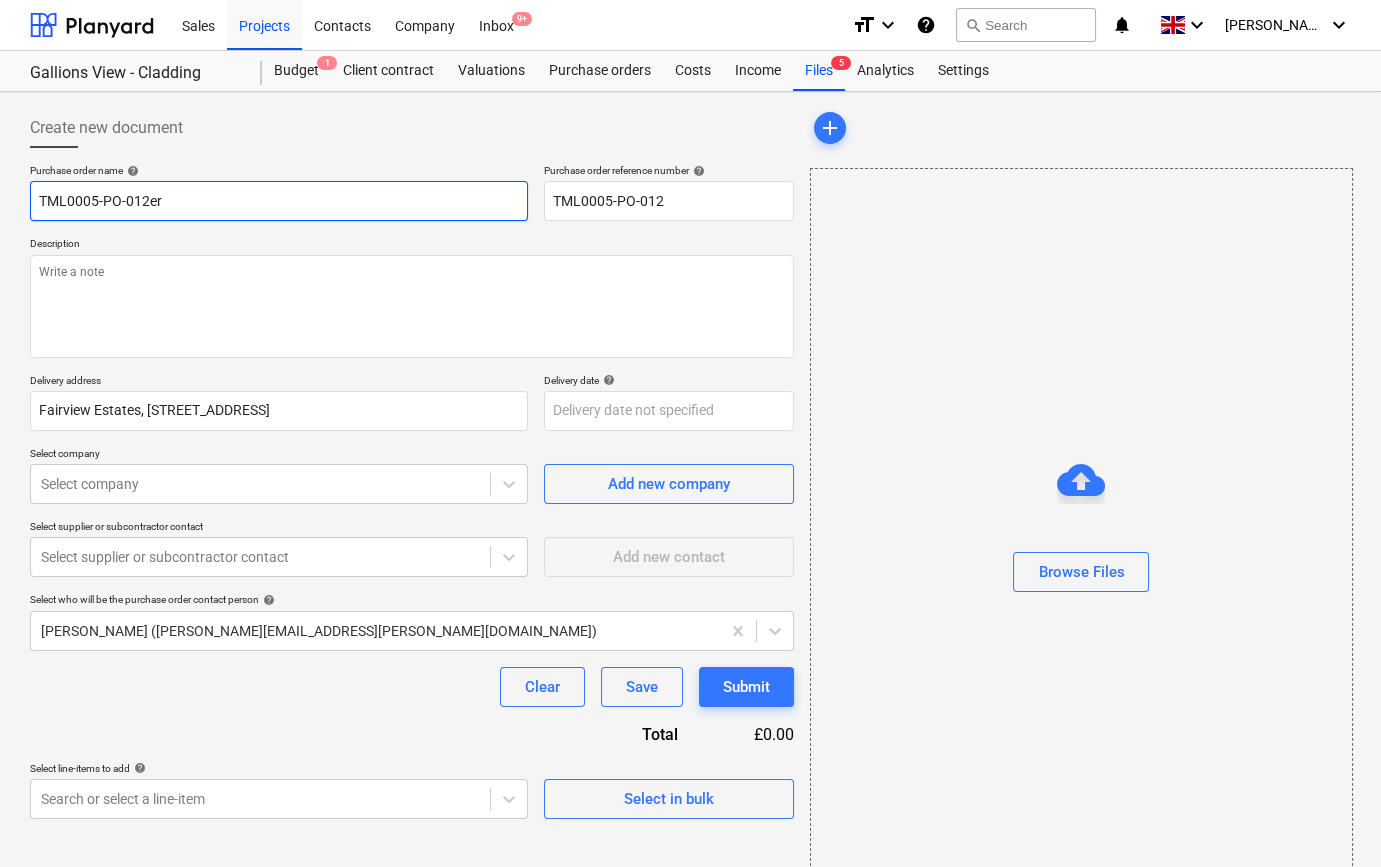 type on "x" 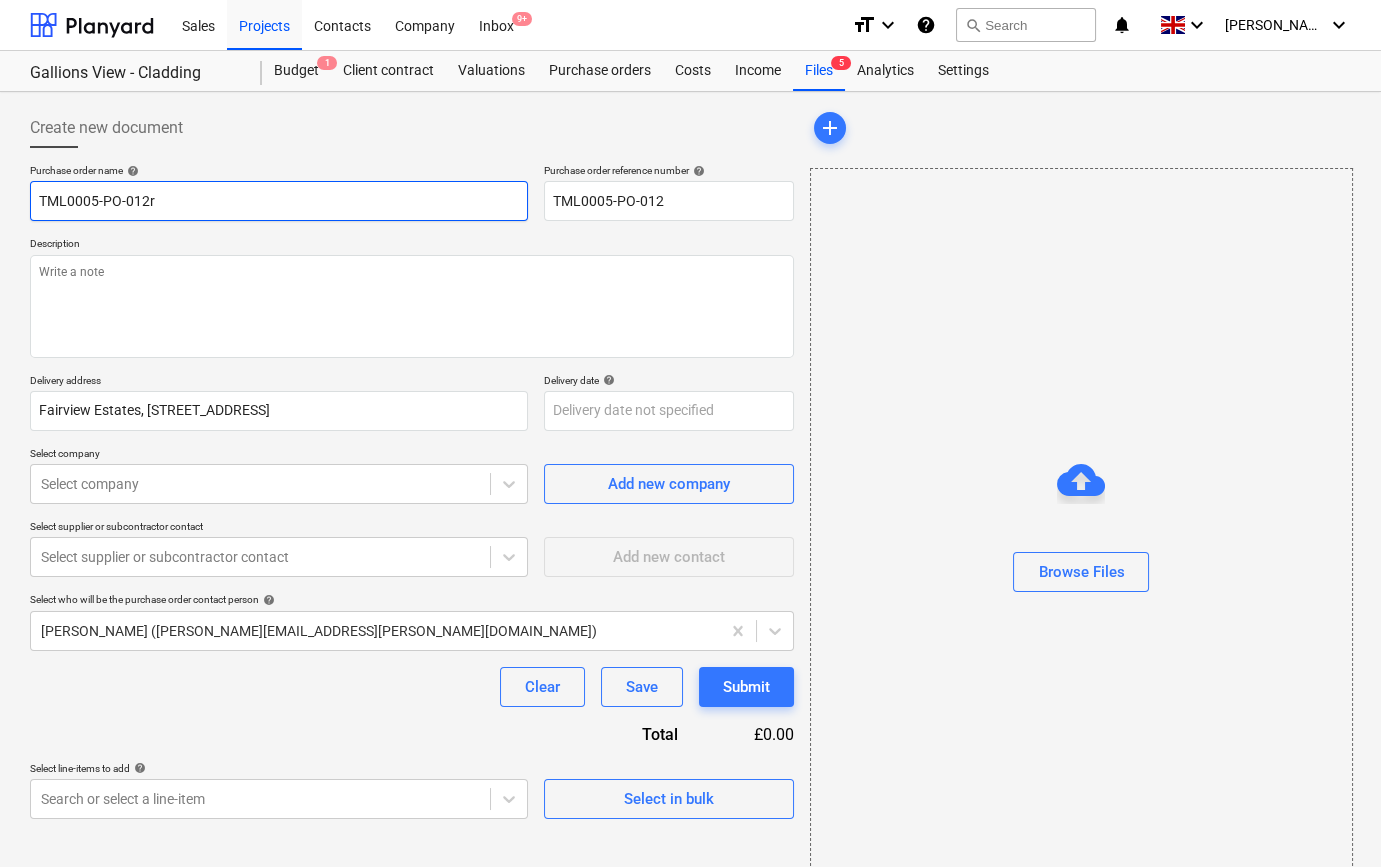 type on "x" 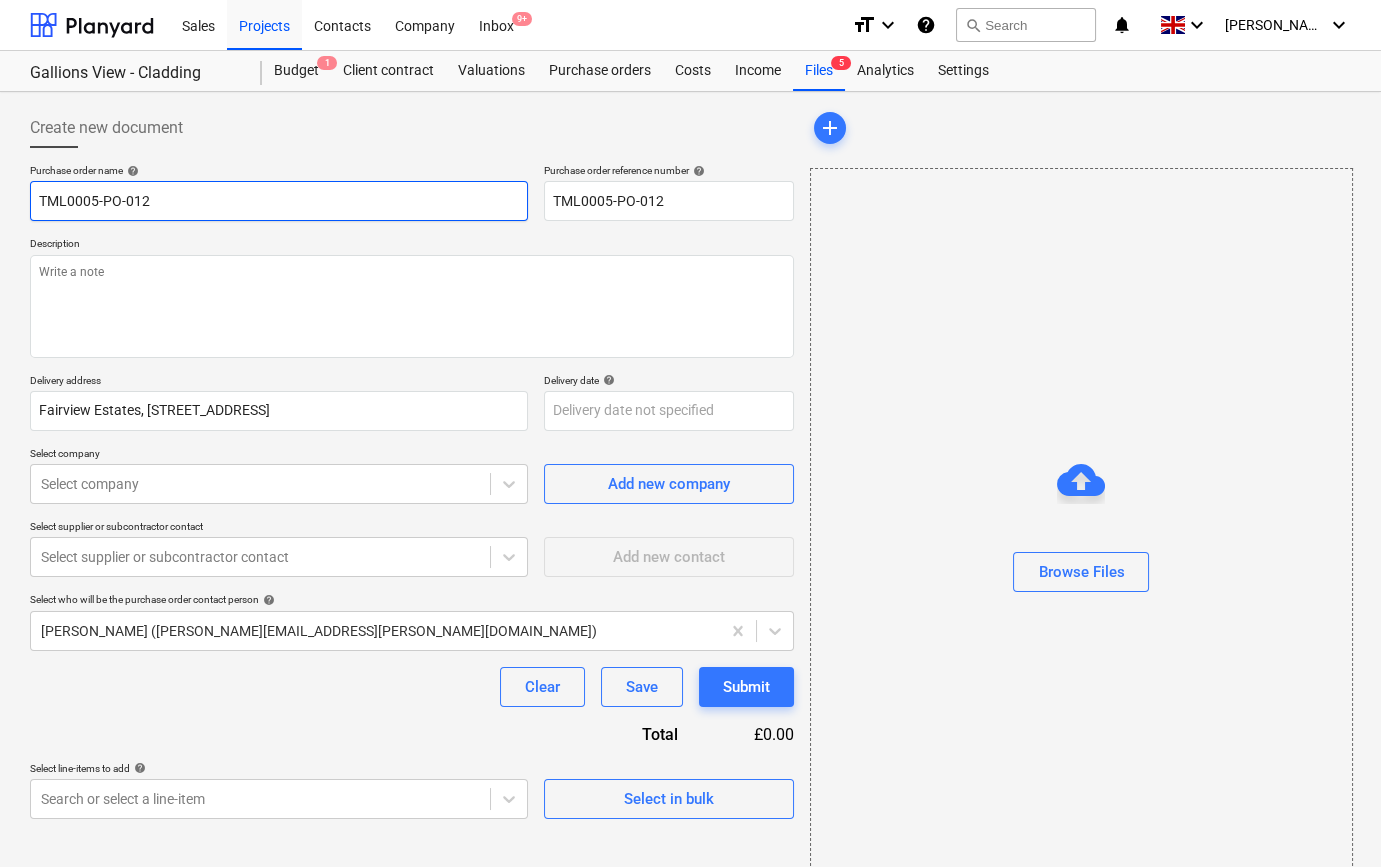 type on "x" 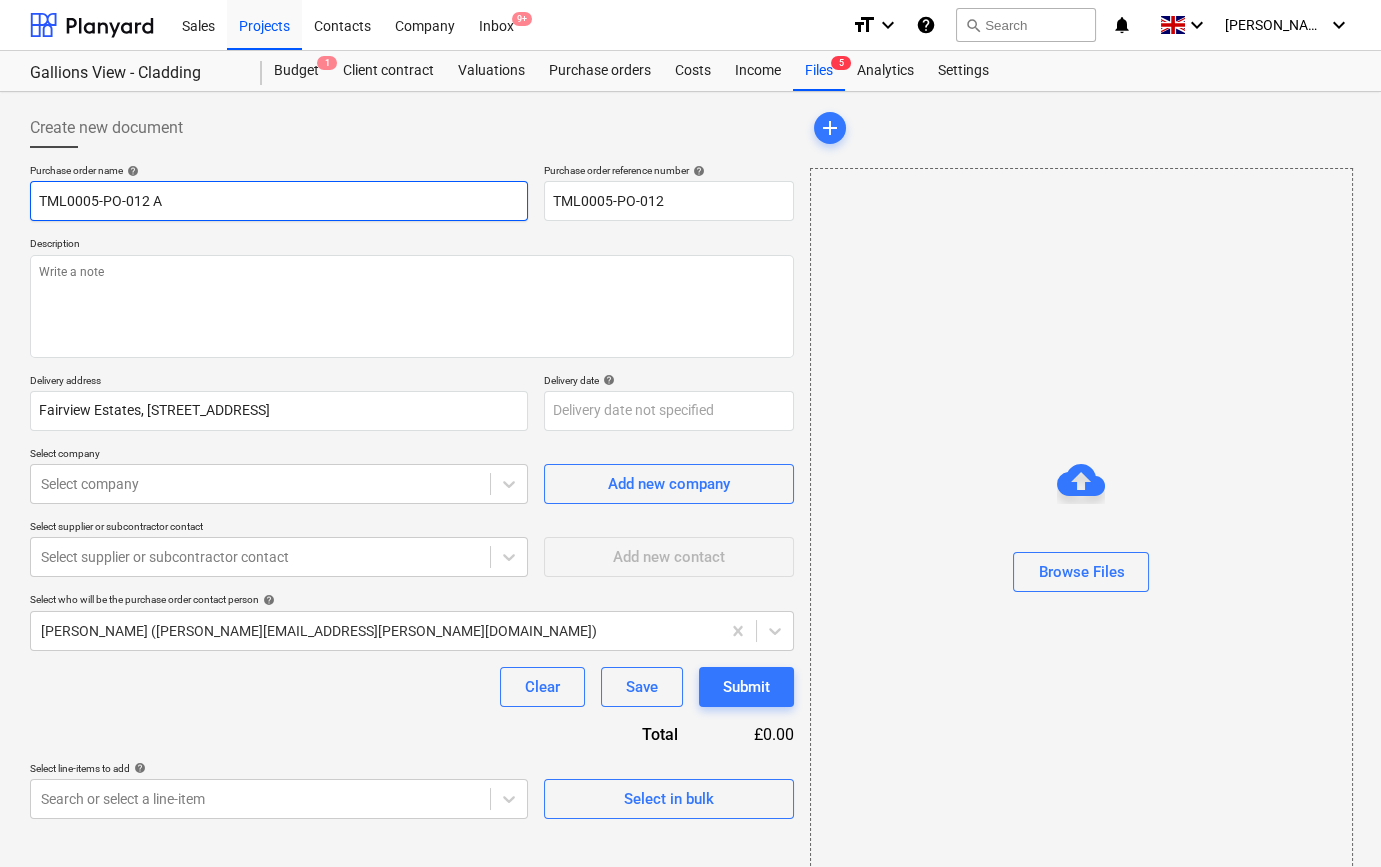 type on "x" 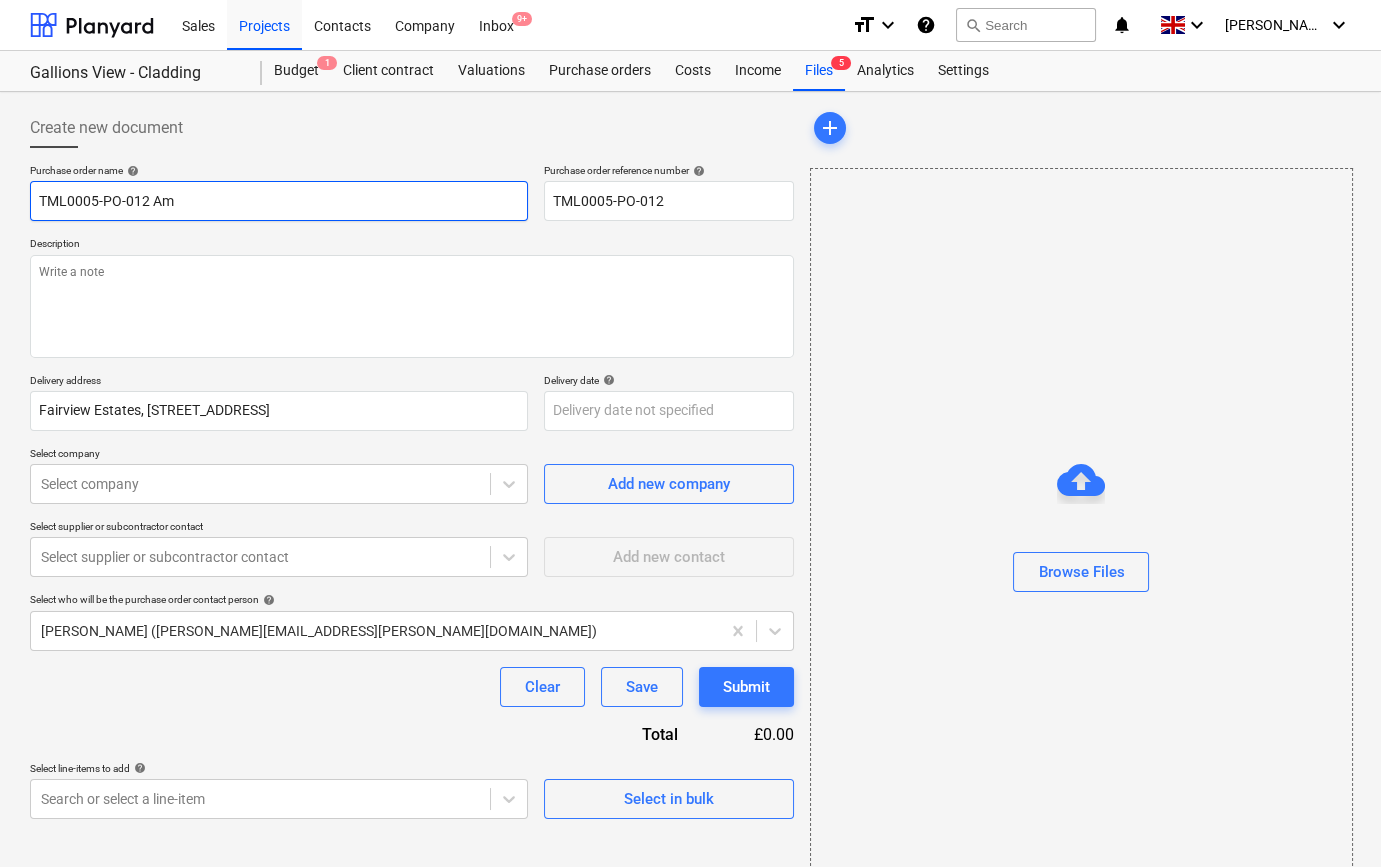 type on "x" 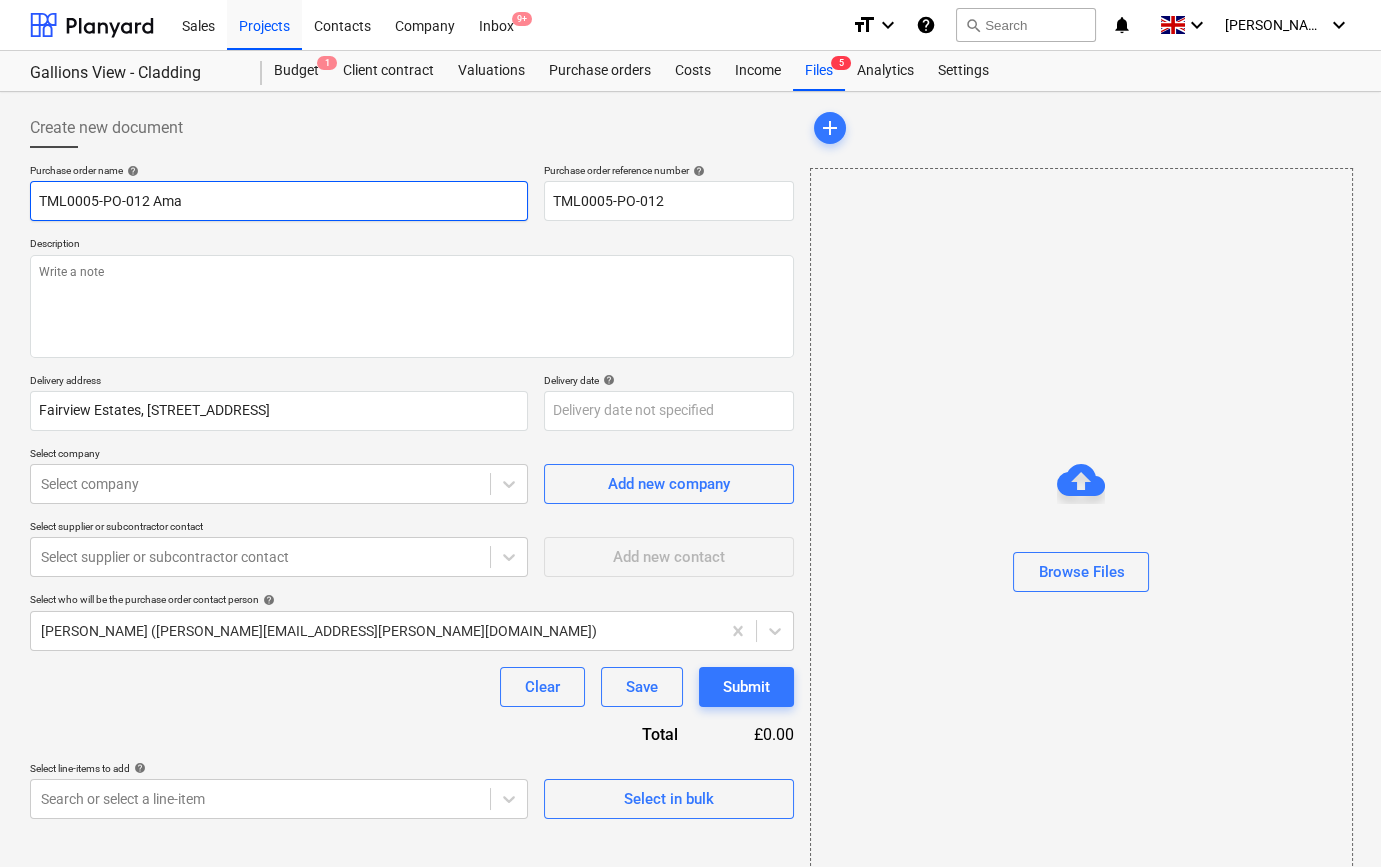 type on "x" 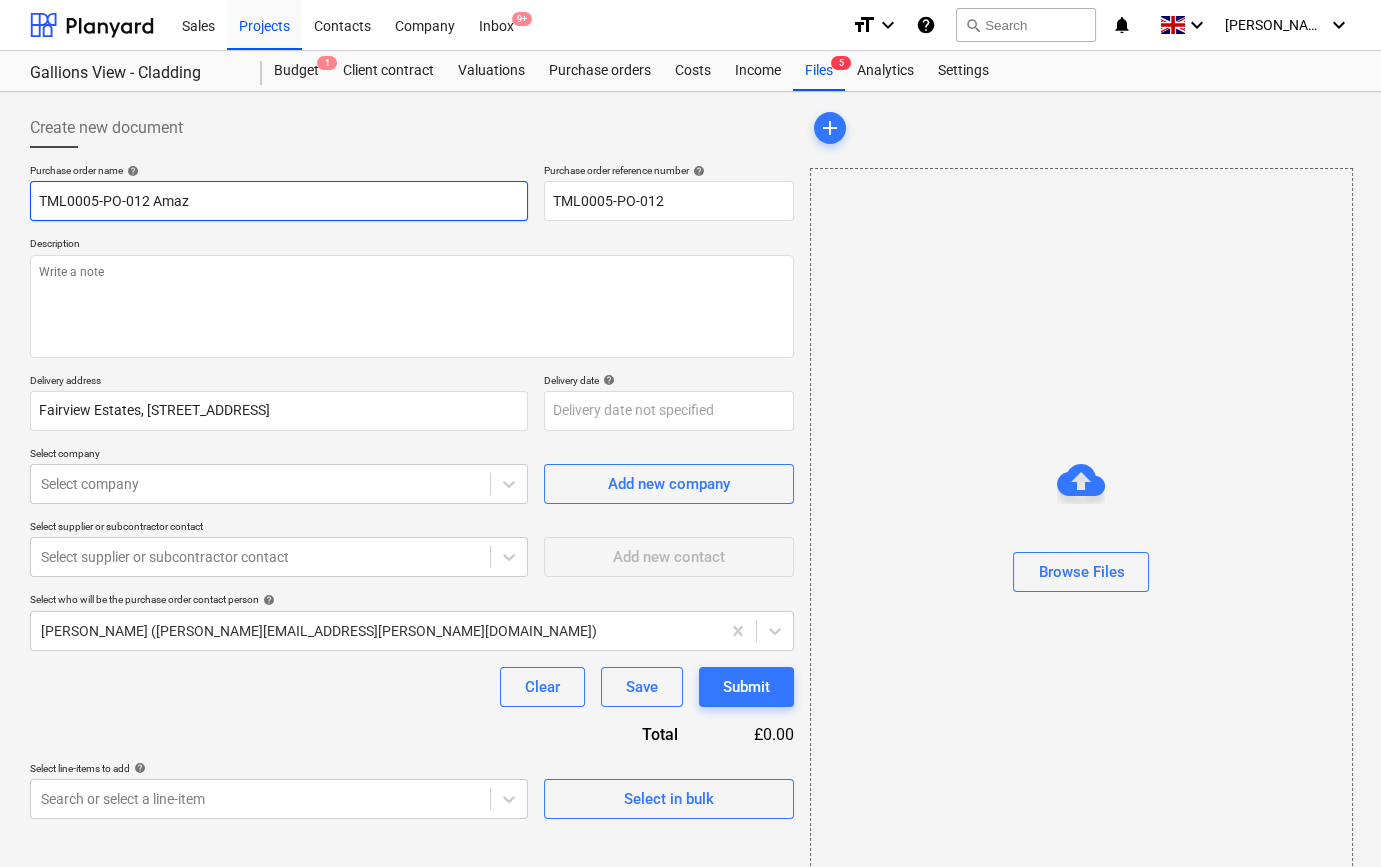type on "x" 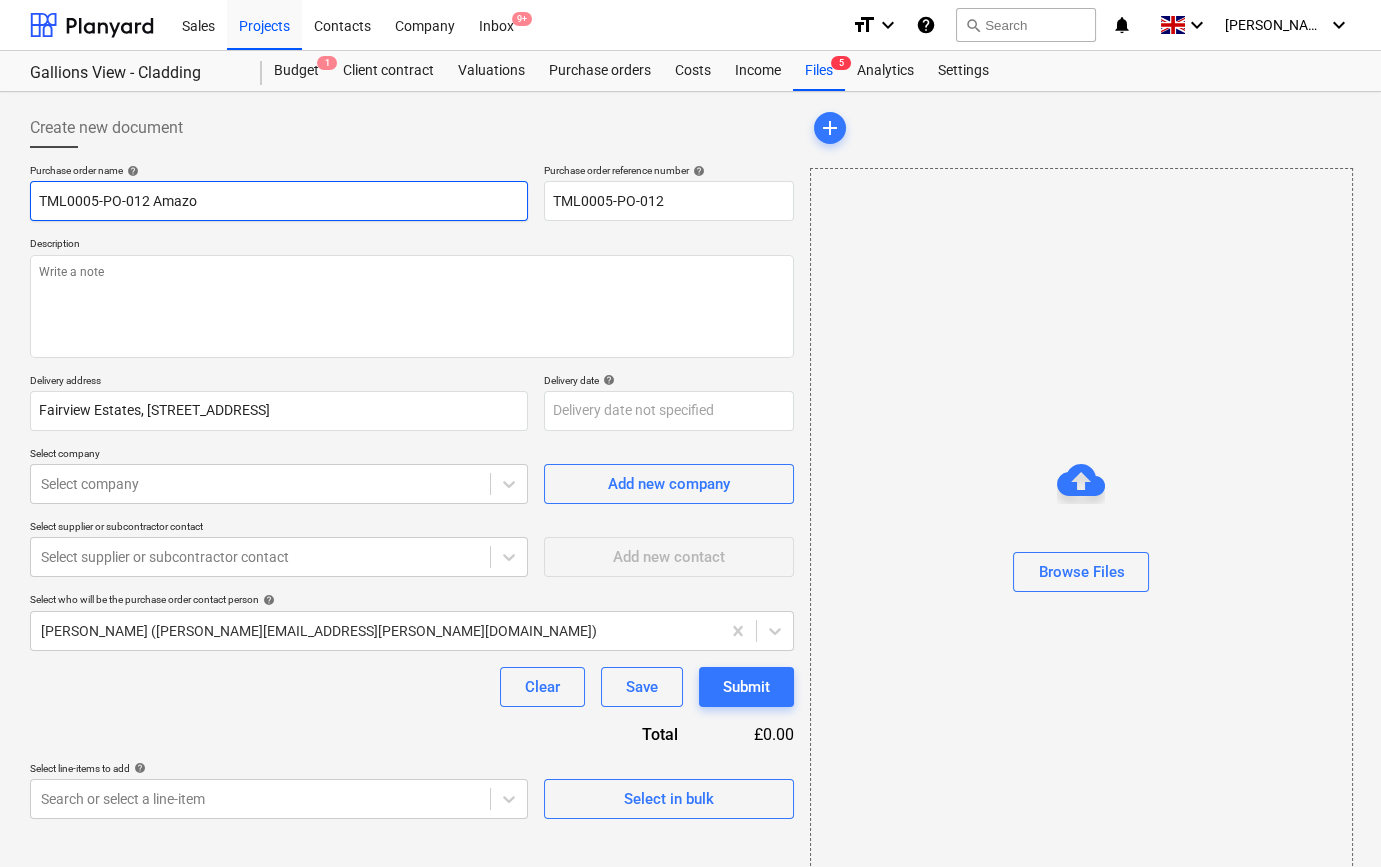 type on "x" 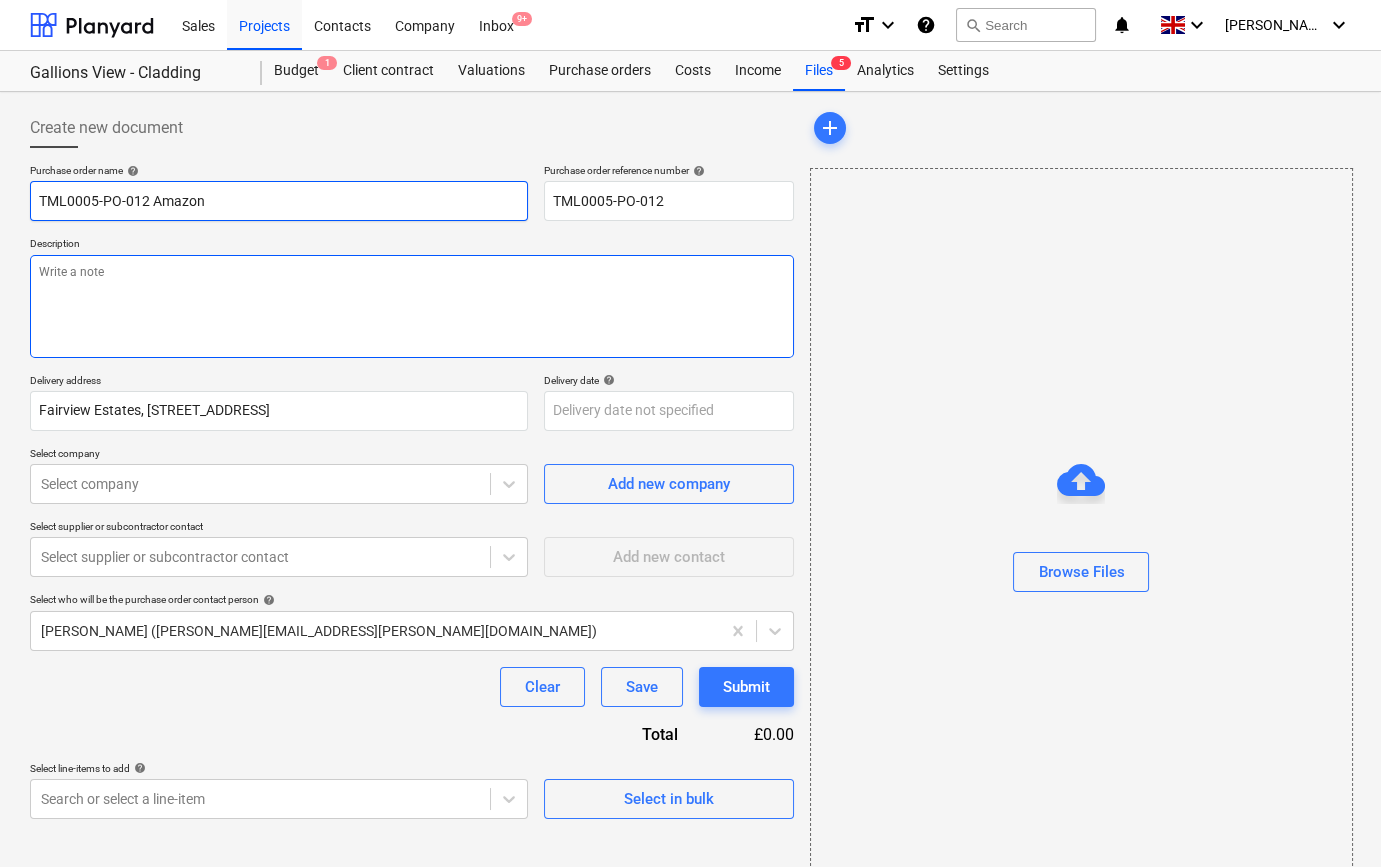 type on "TML0005-PO-012 Amazon" 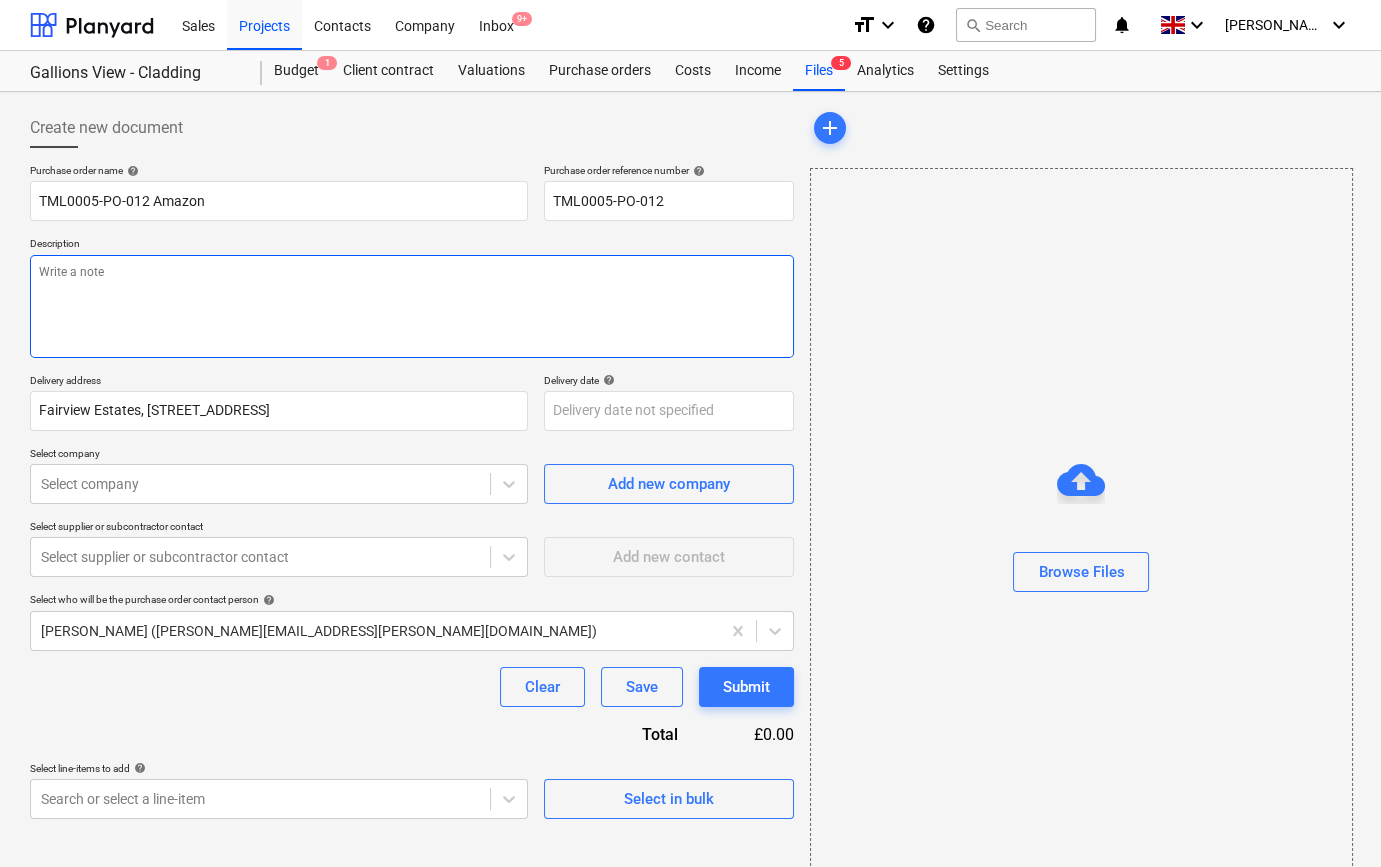 click at bounding box center (412, 306) 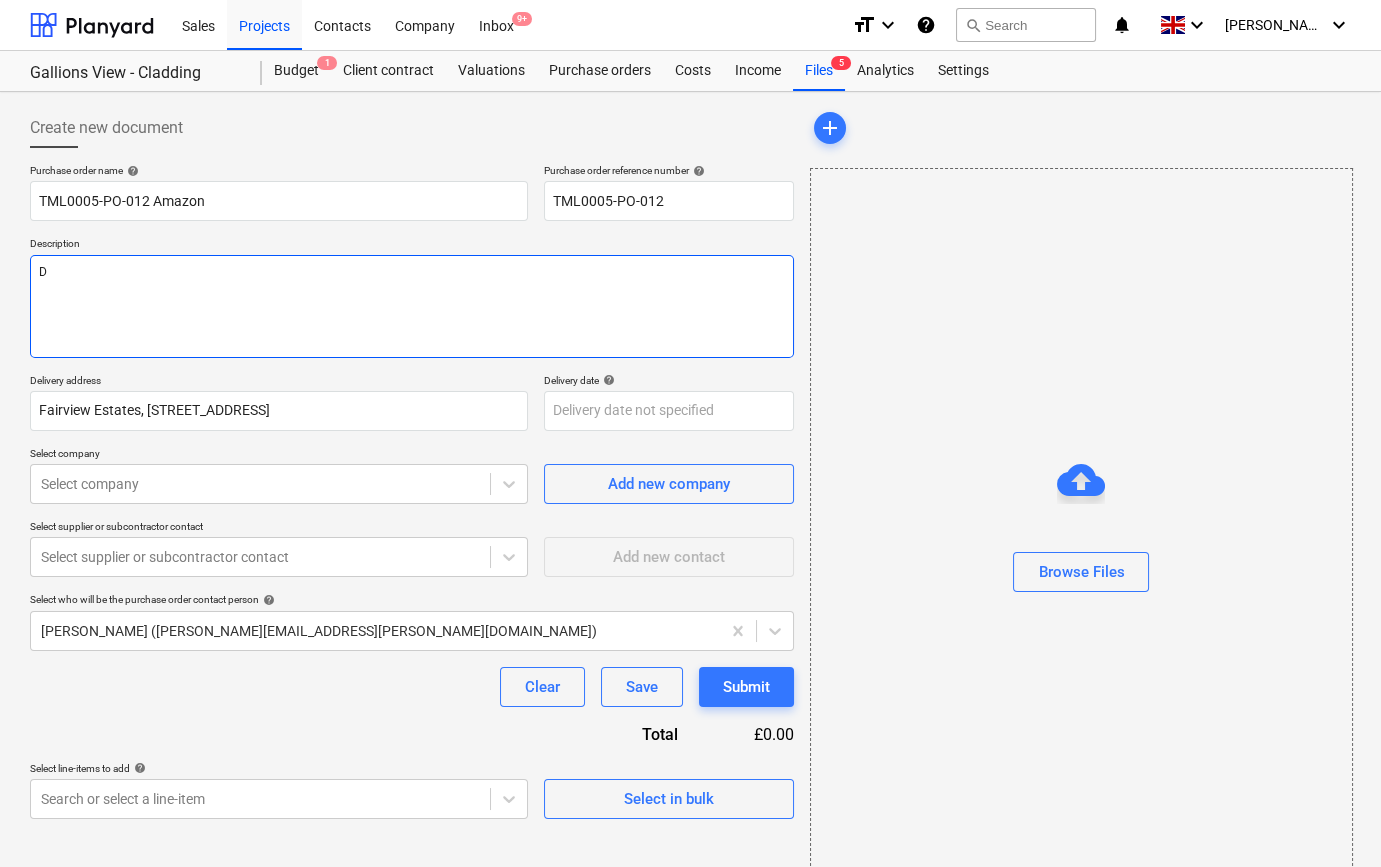 type on "x" 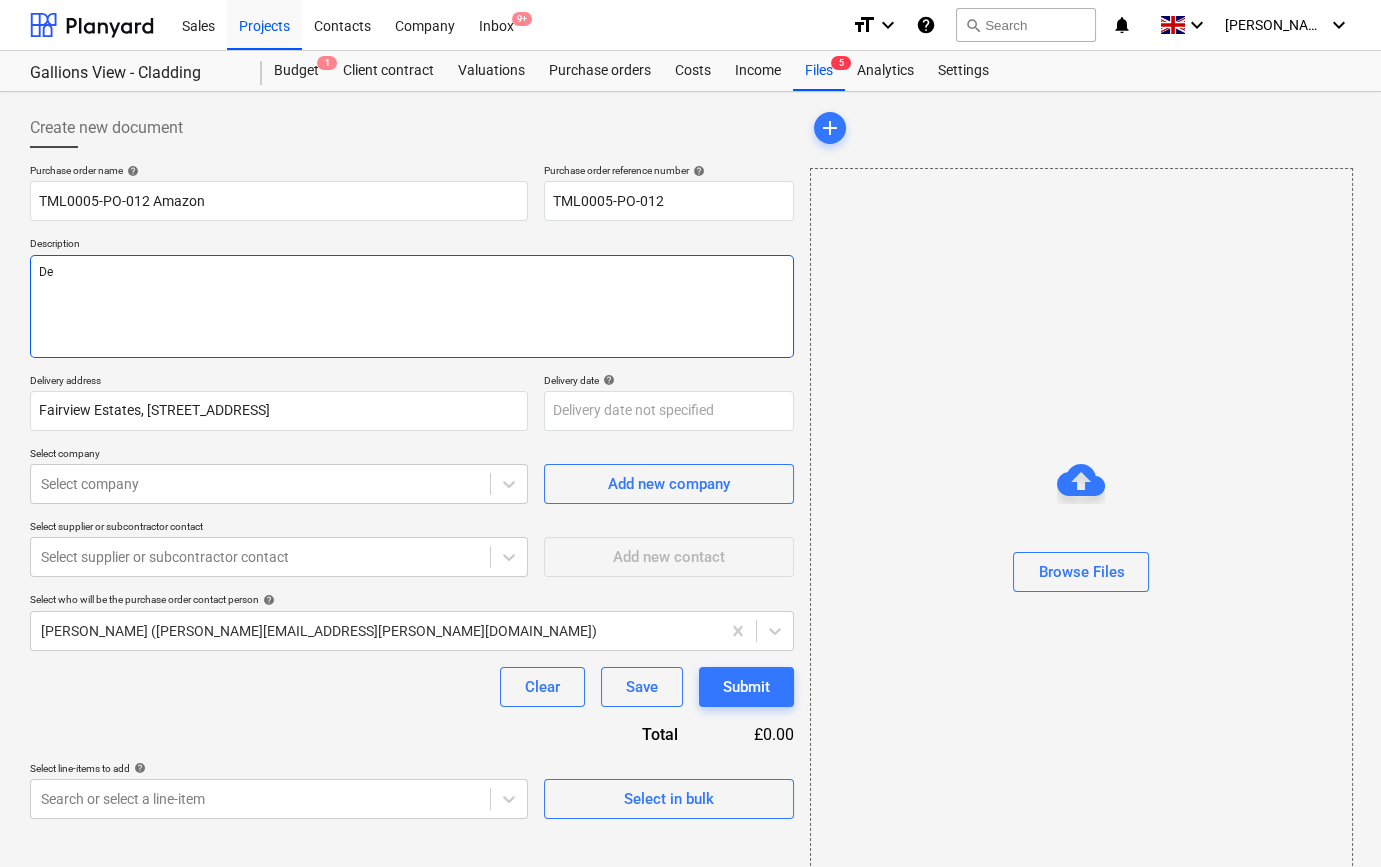 type on "x" 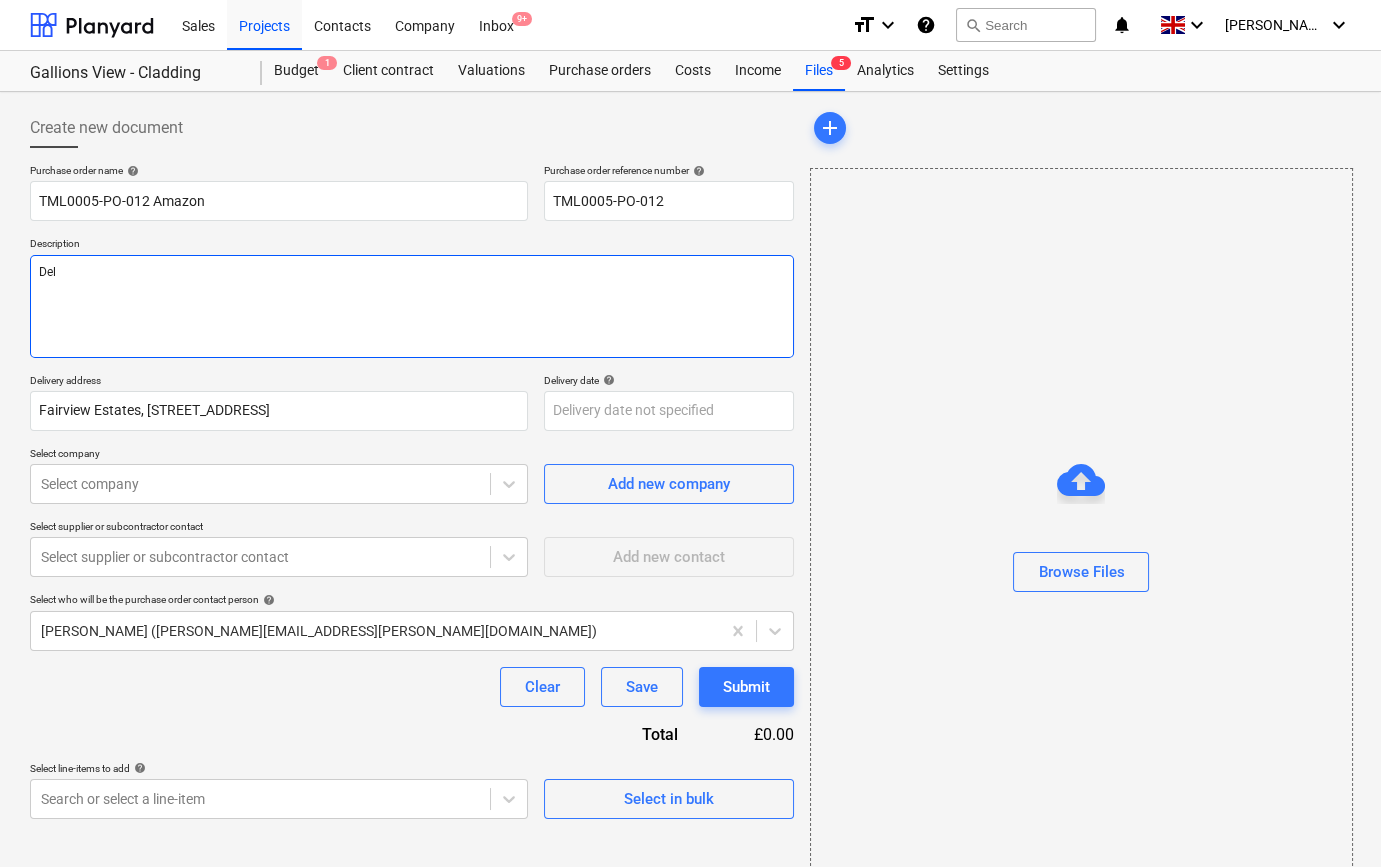 type on "x" 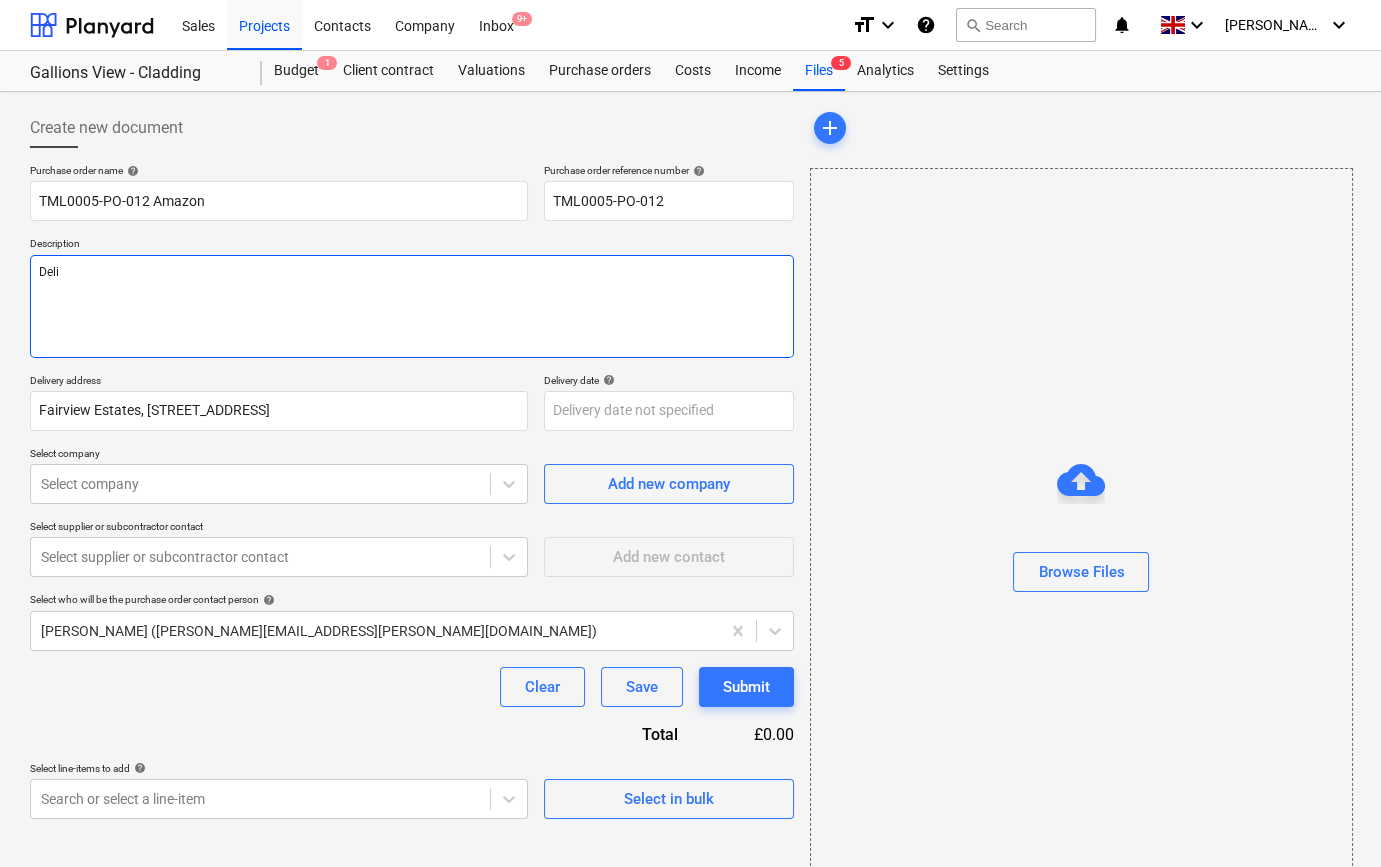 type on "x" 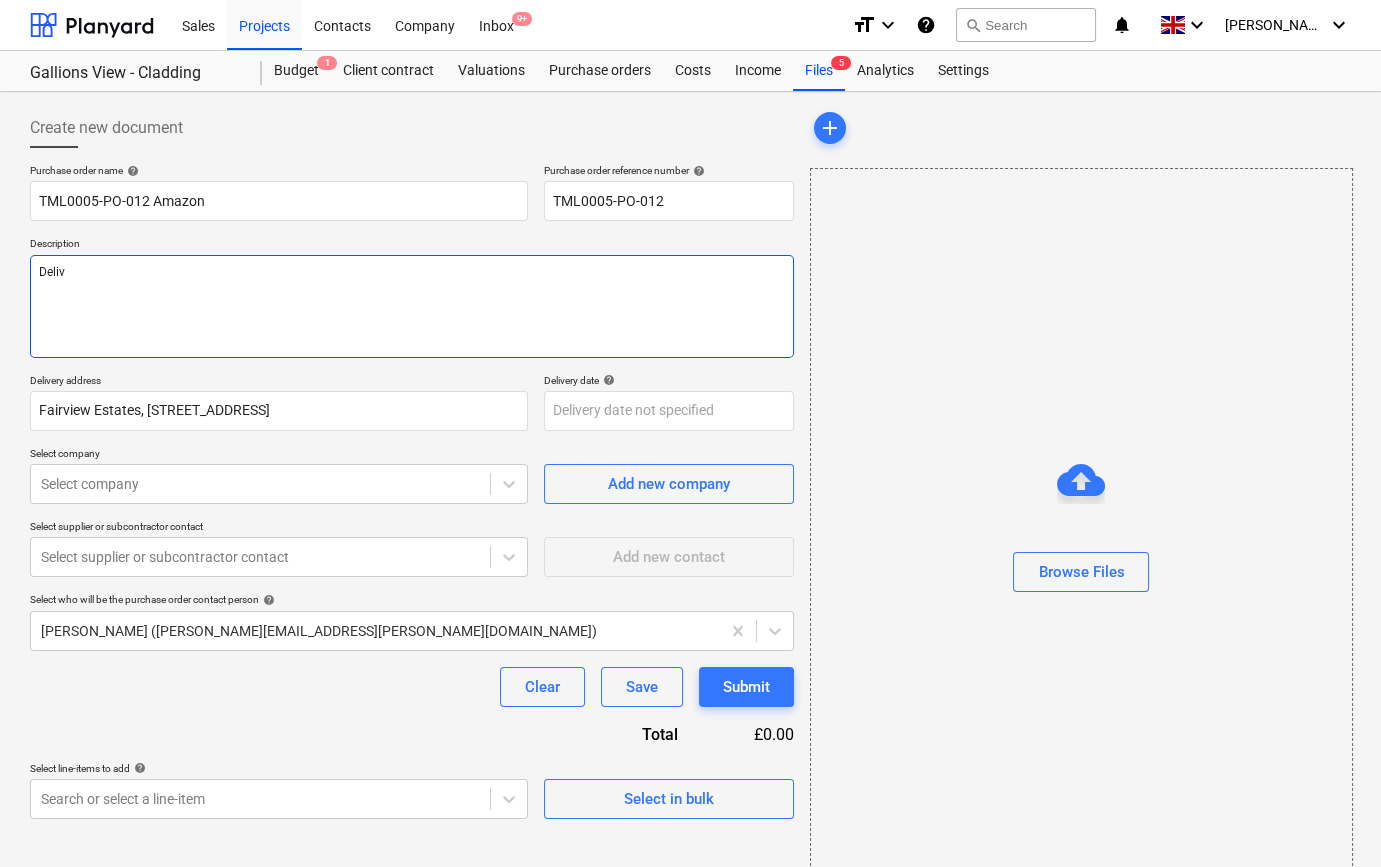 type on "x" 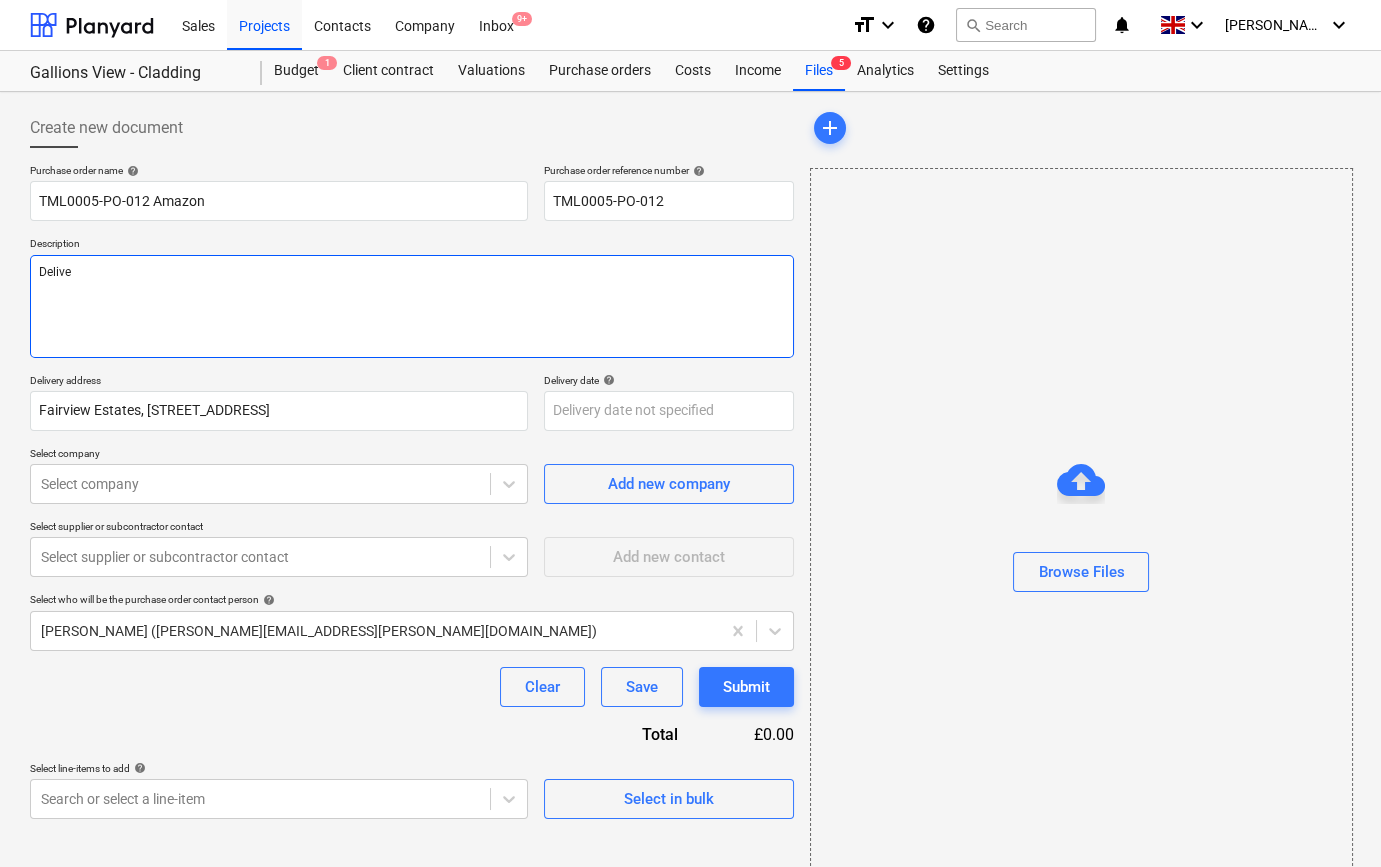 type on "x" 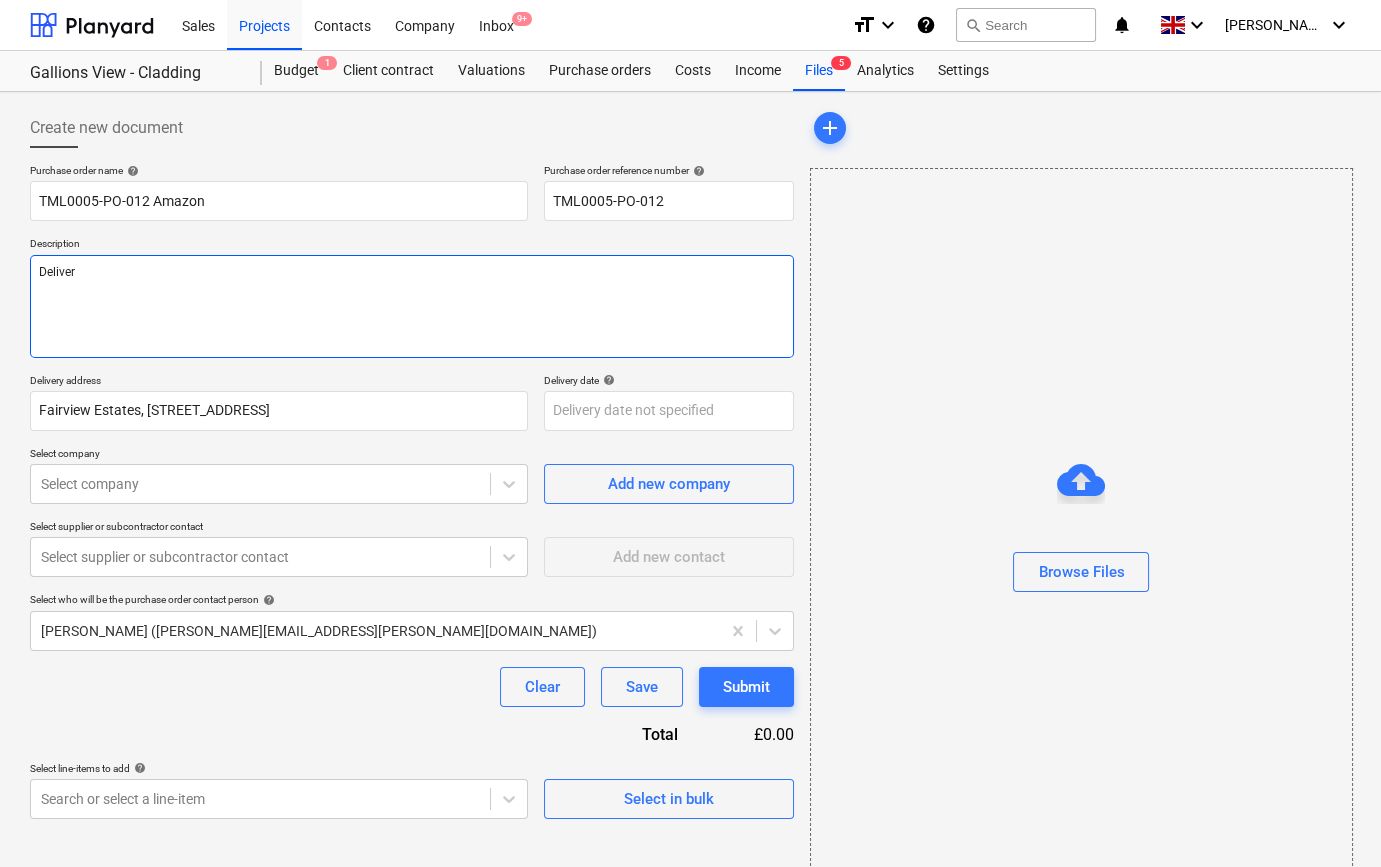type on "x" 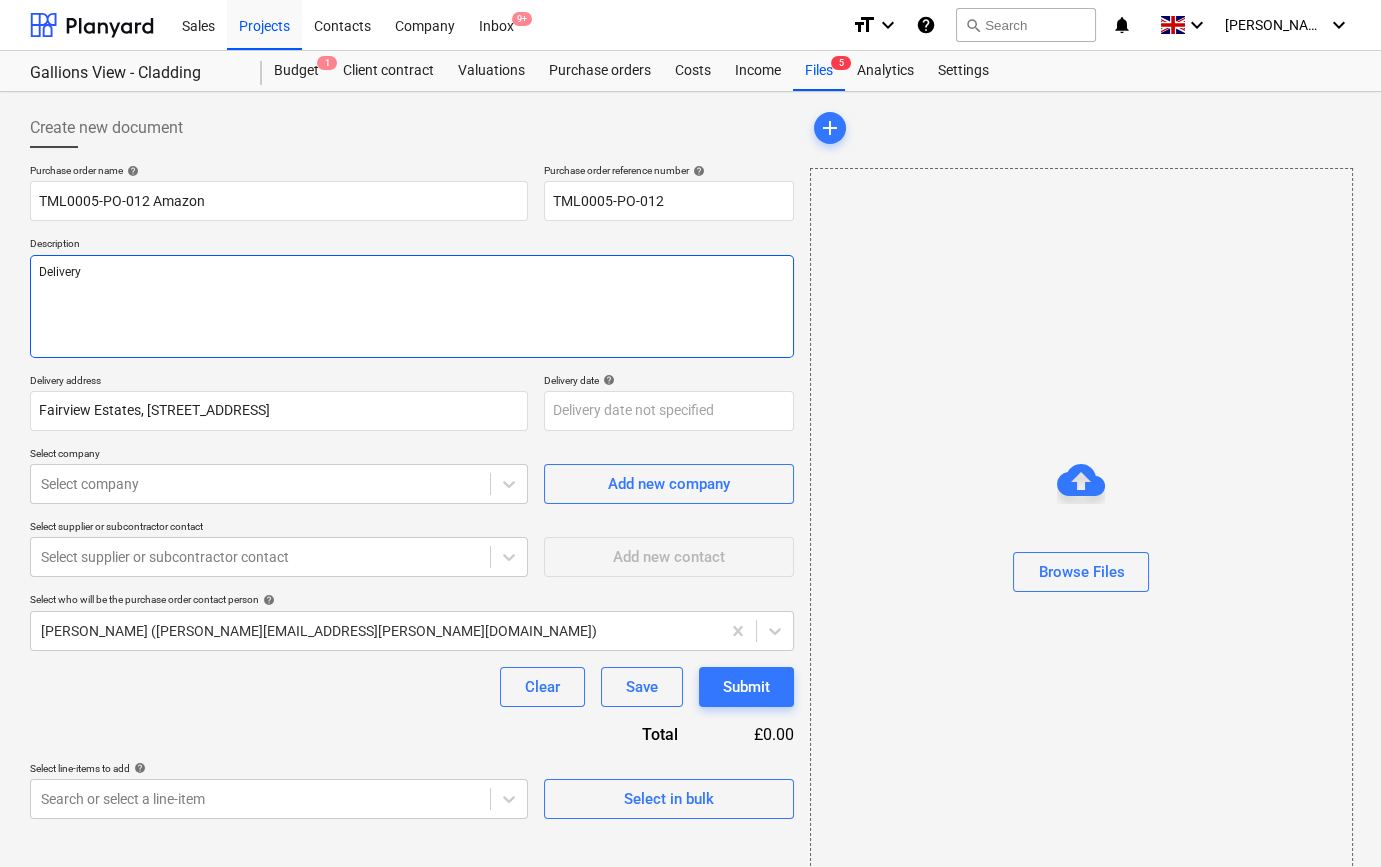 type on "x" 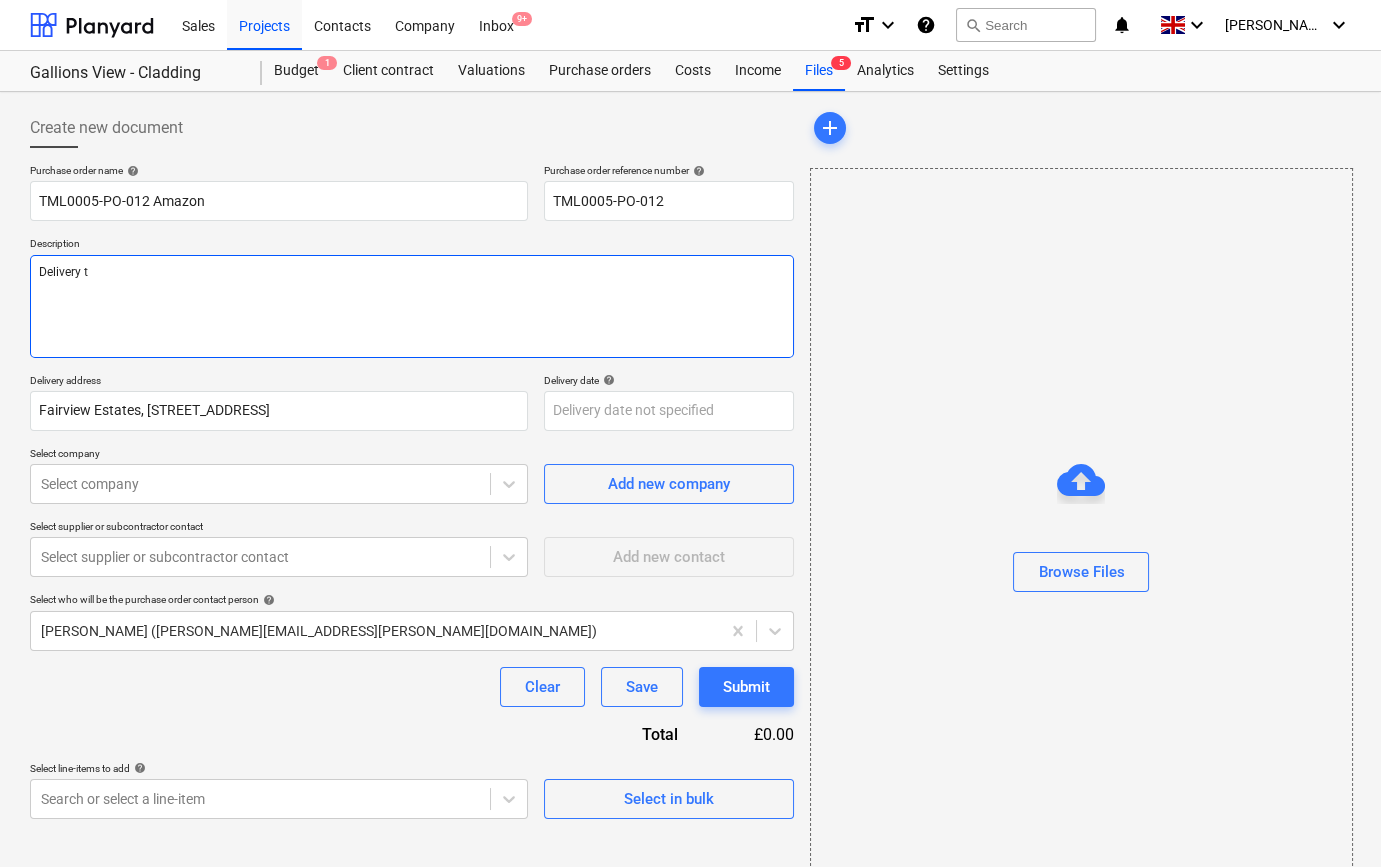 type on "Delivery to" 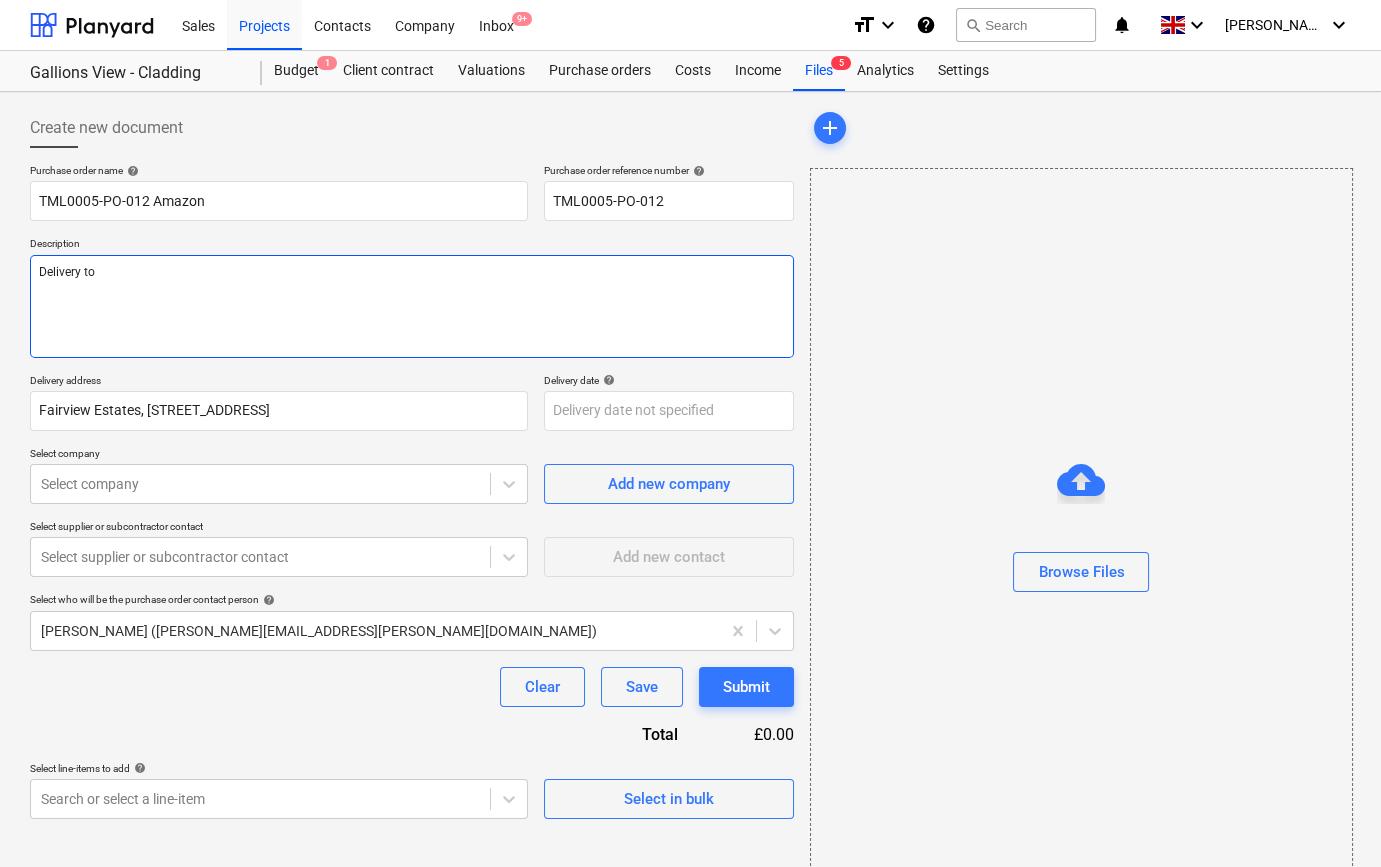 type on "x" 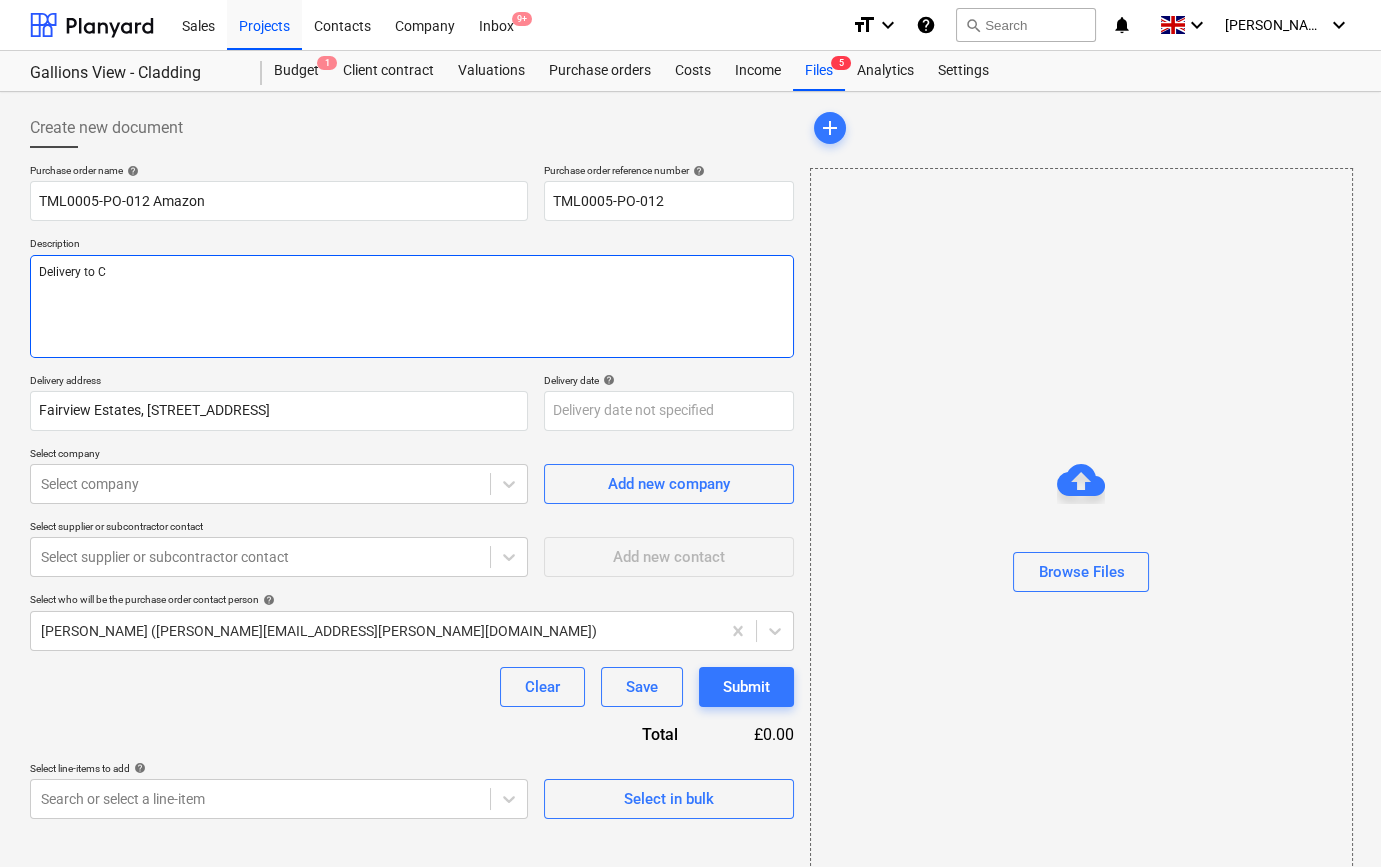 type on "x" 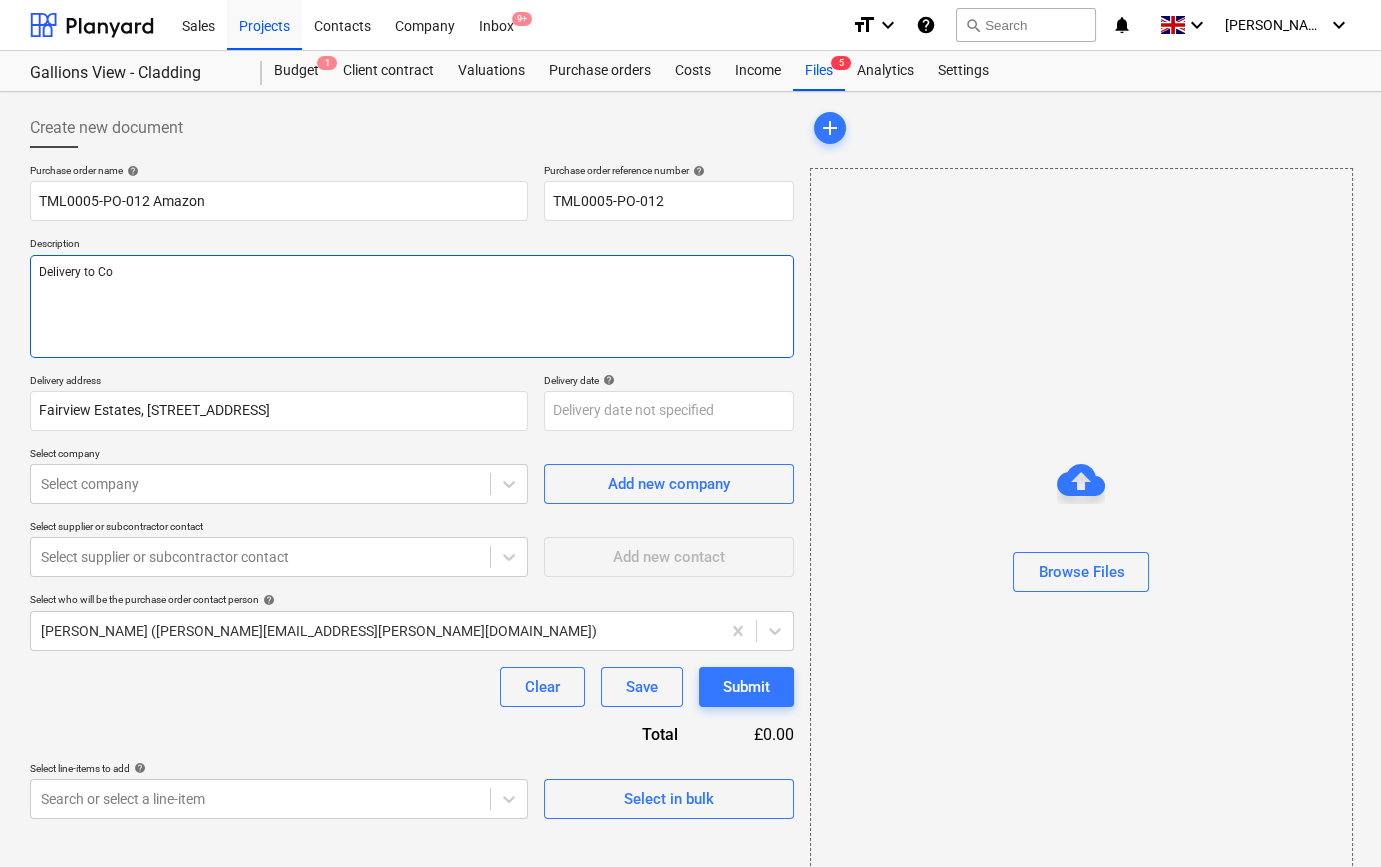 type on "x" 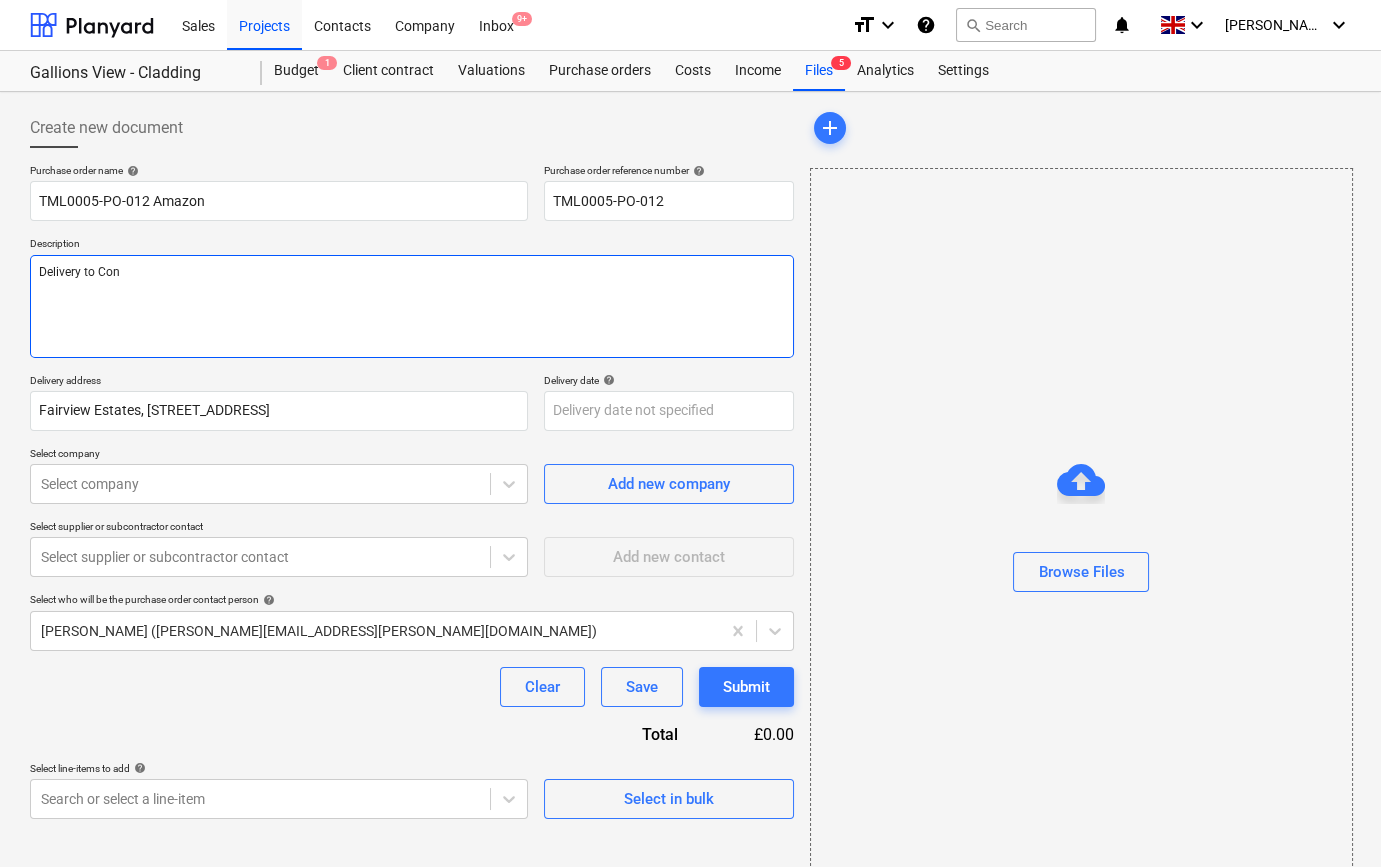 type on "x" 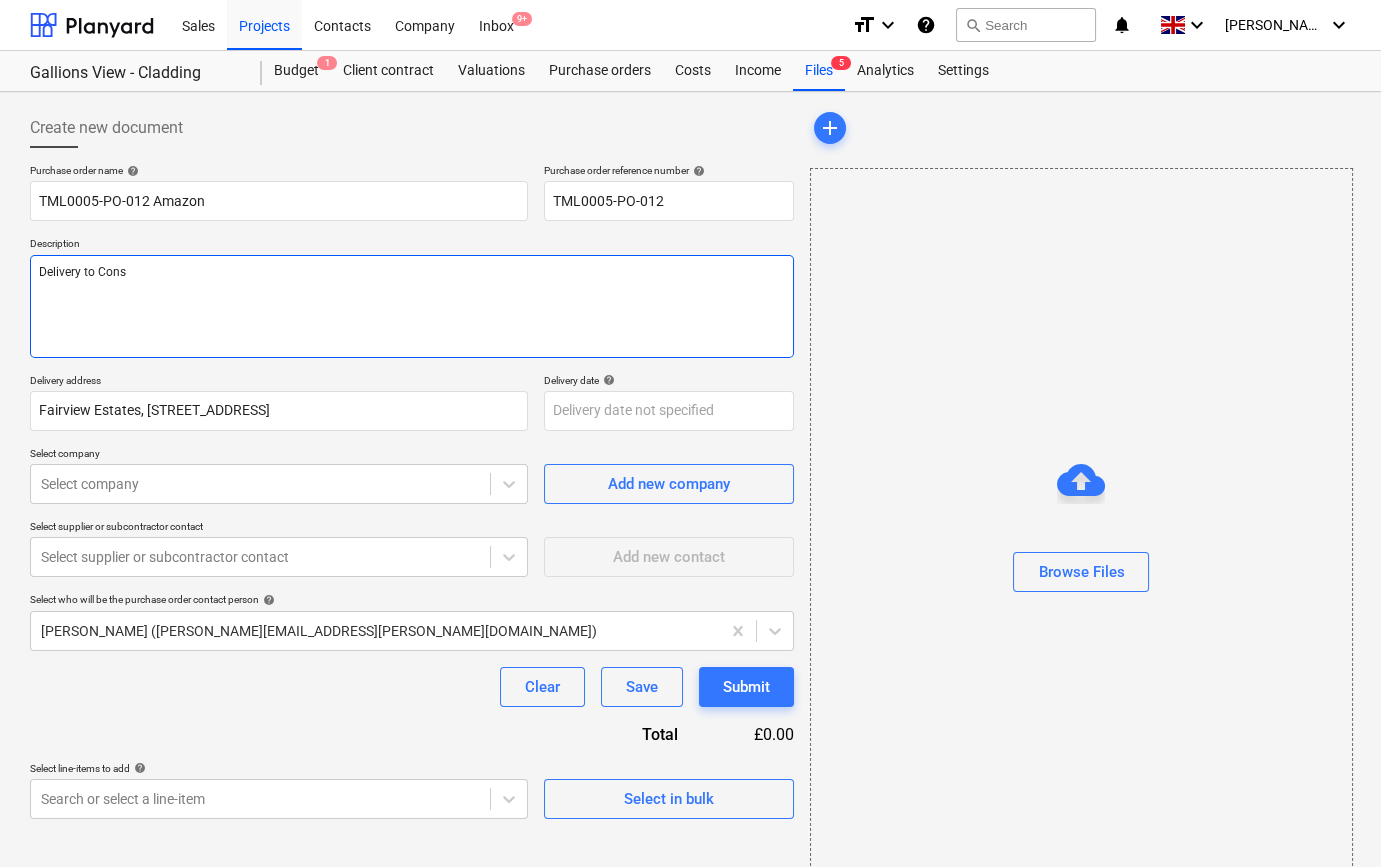 type on "x" 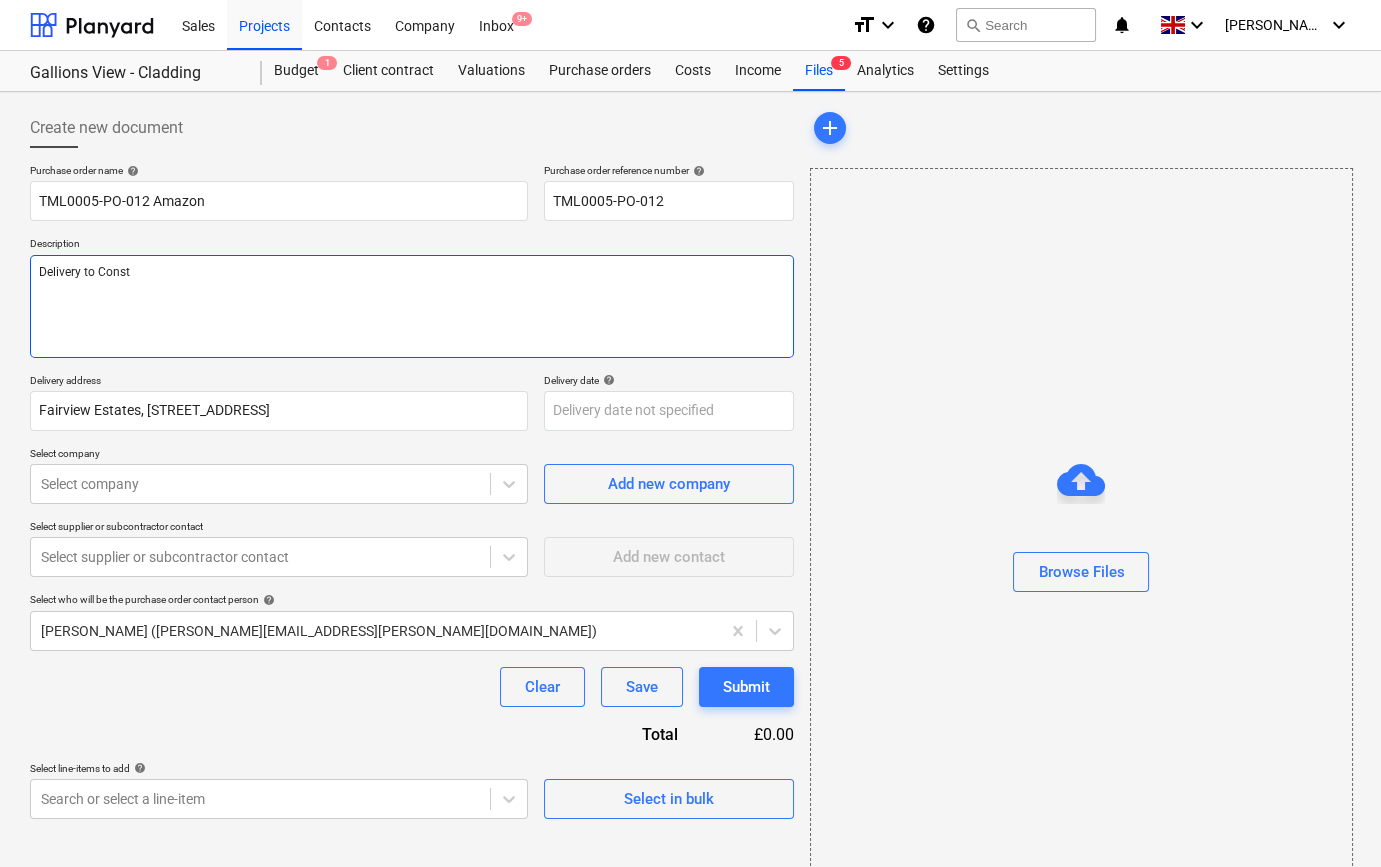 type on "x" 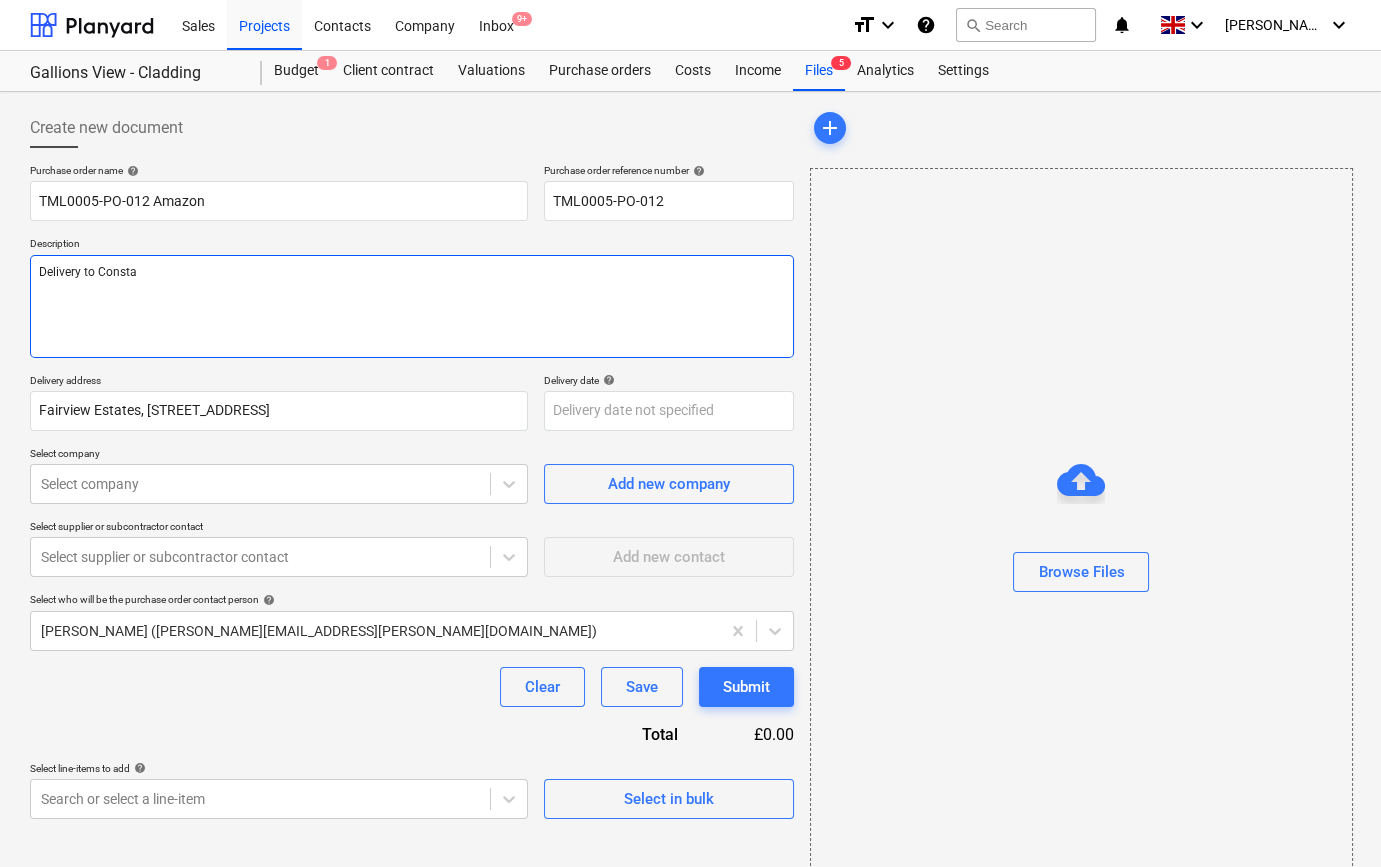 type on "x" 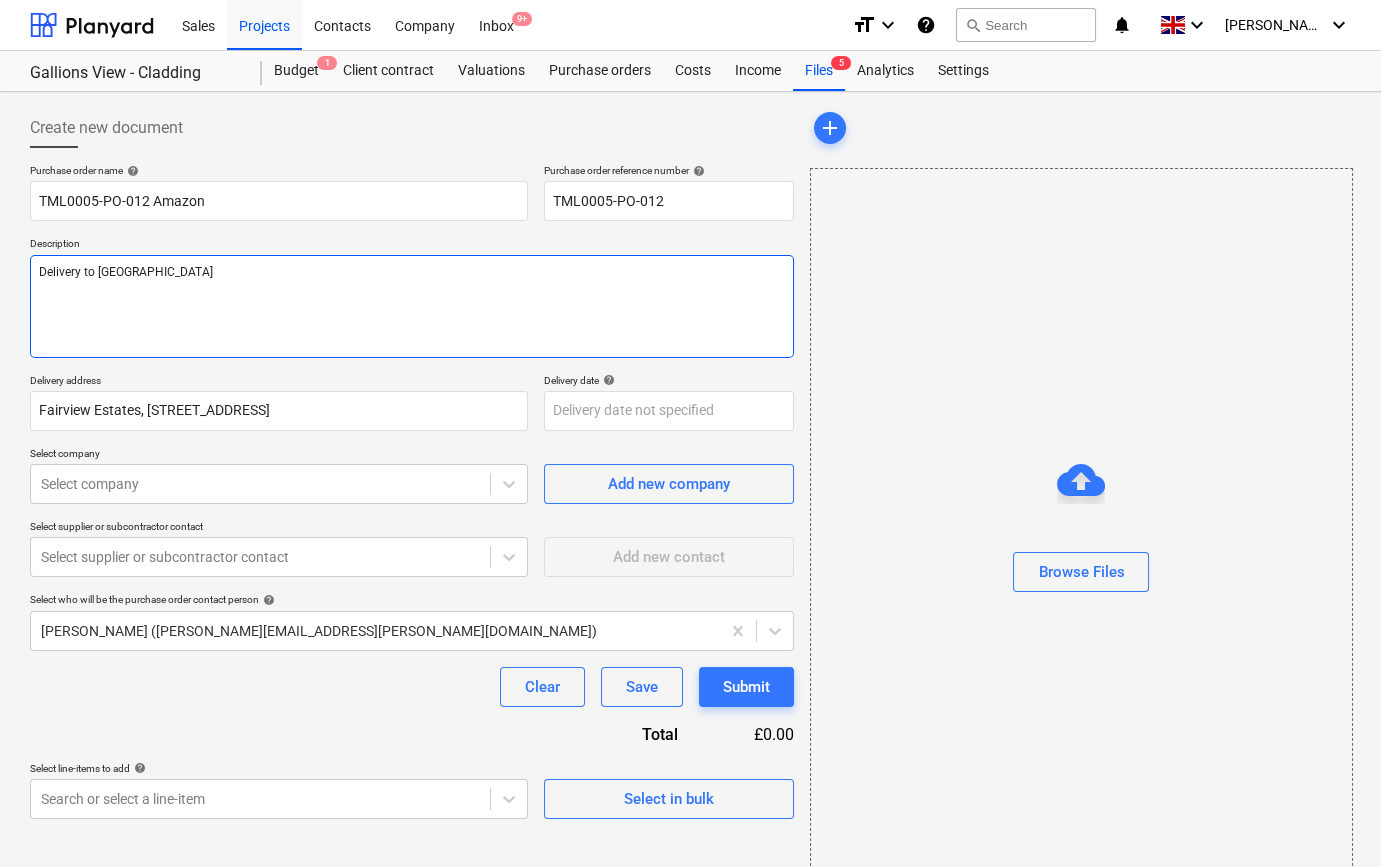 type on "x" 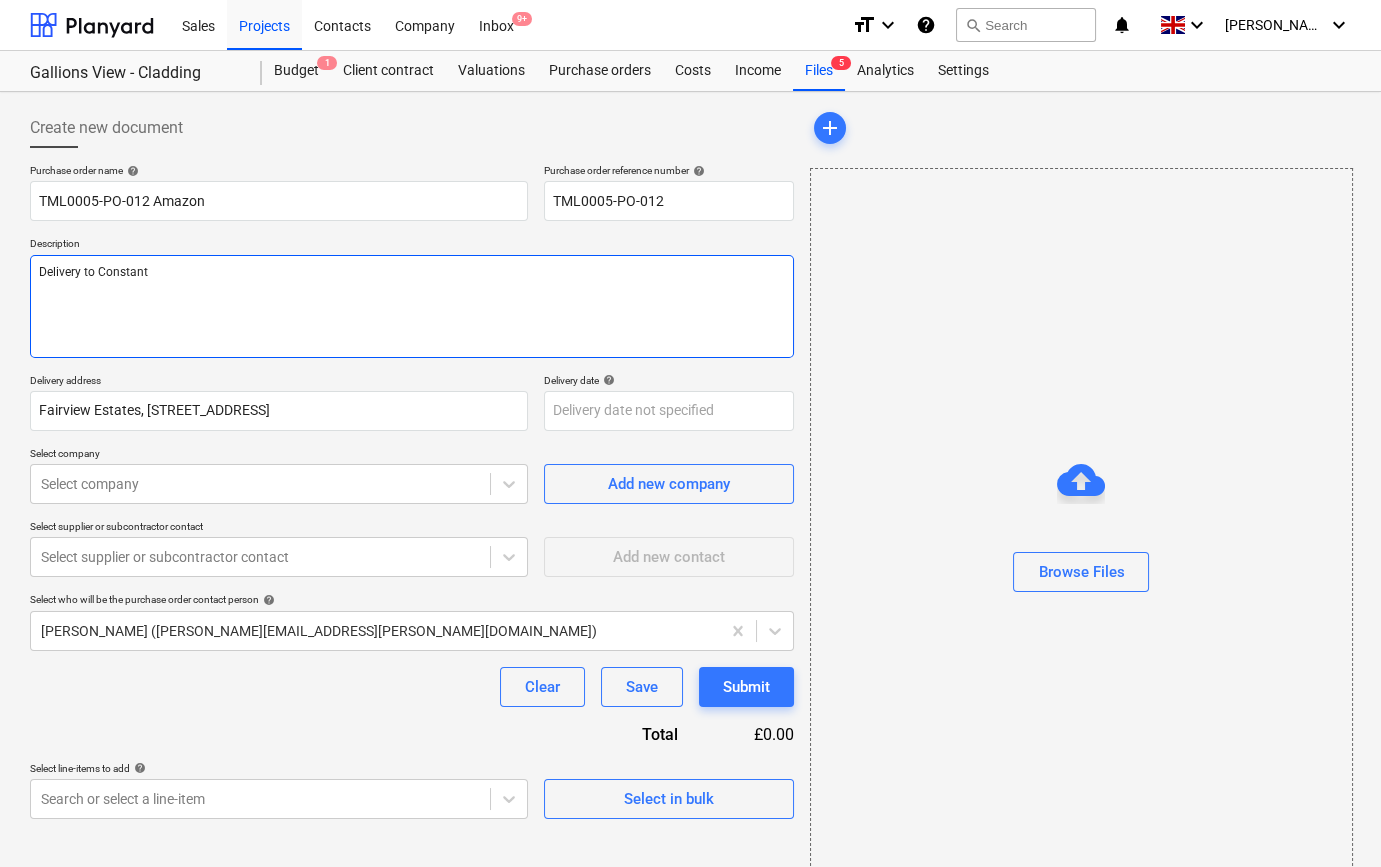 type on "x" 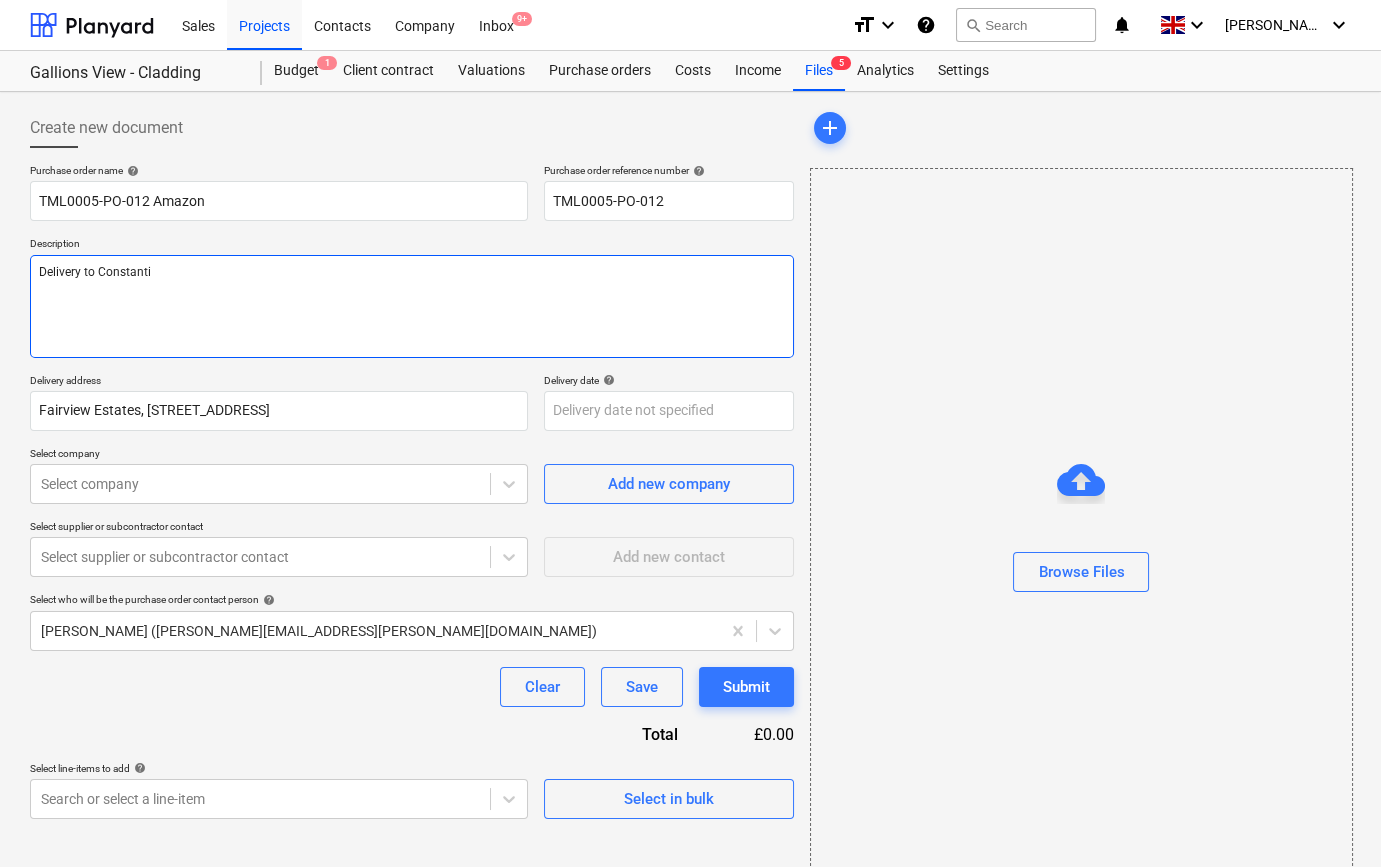 type on "x" 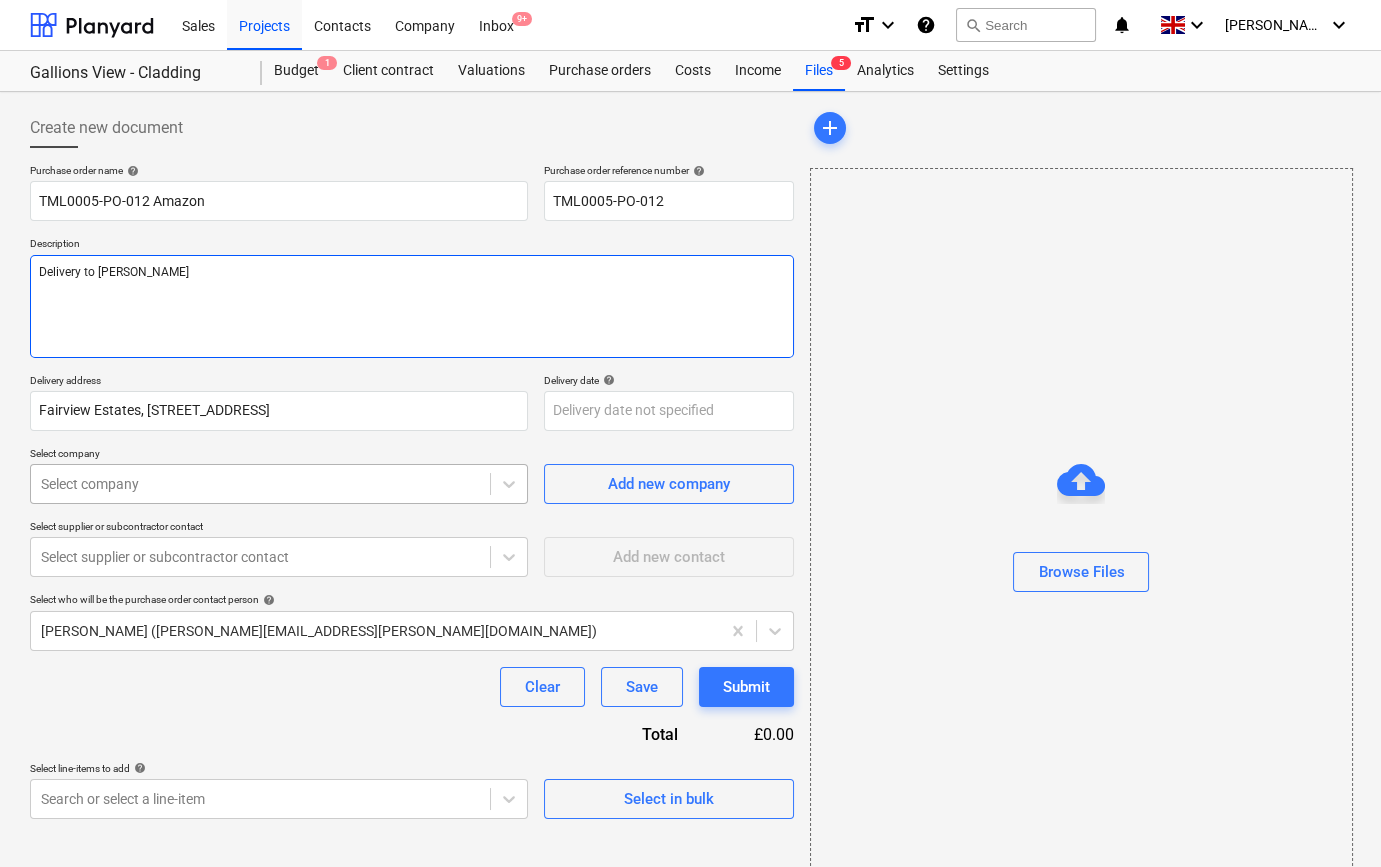 type on "Delivery to [PERSON_NAME]" 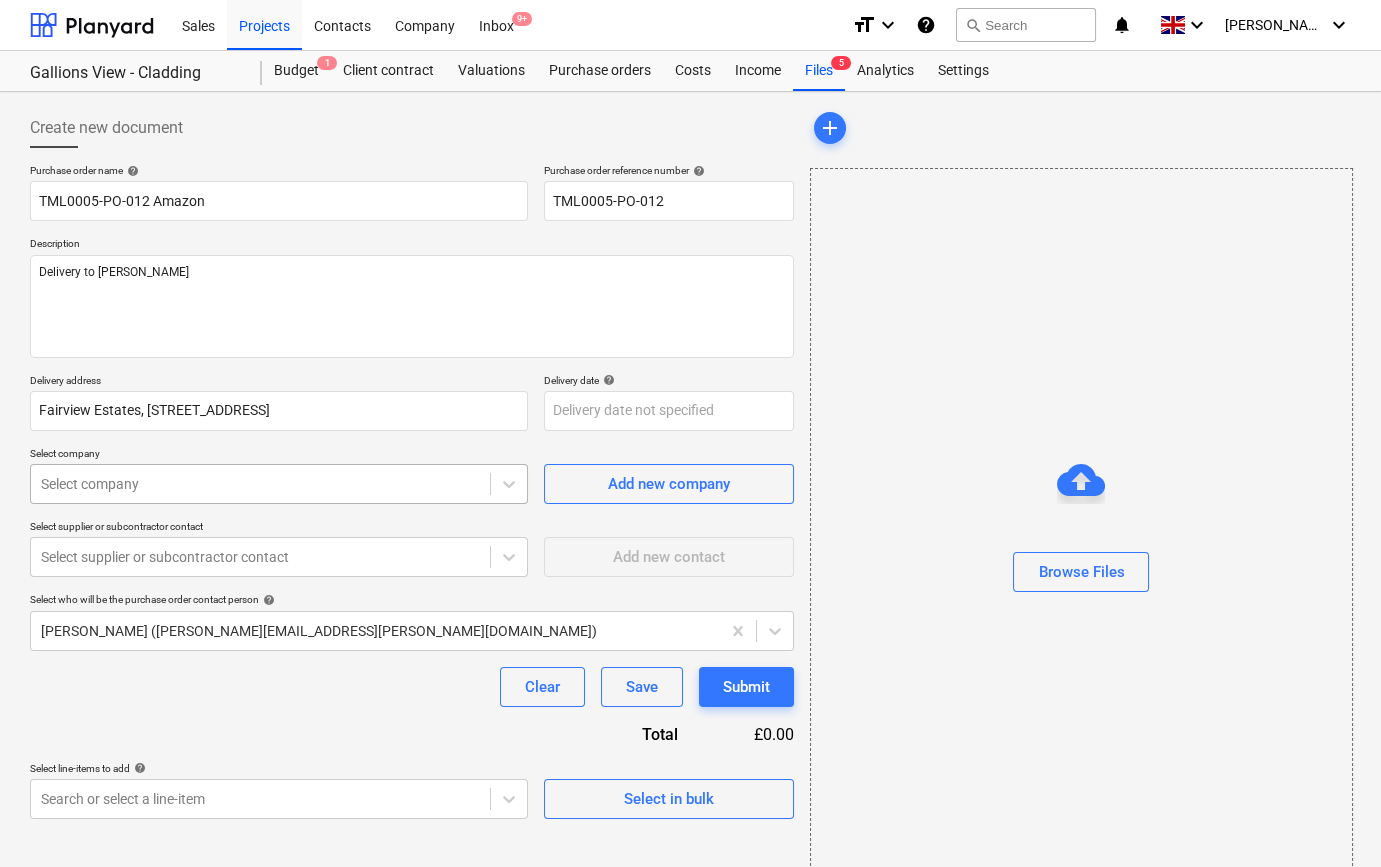 type on "x" 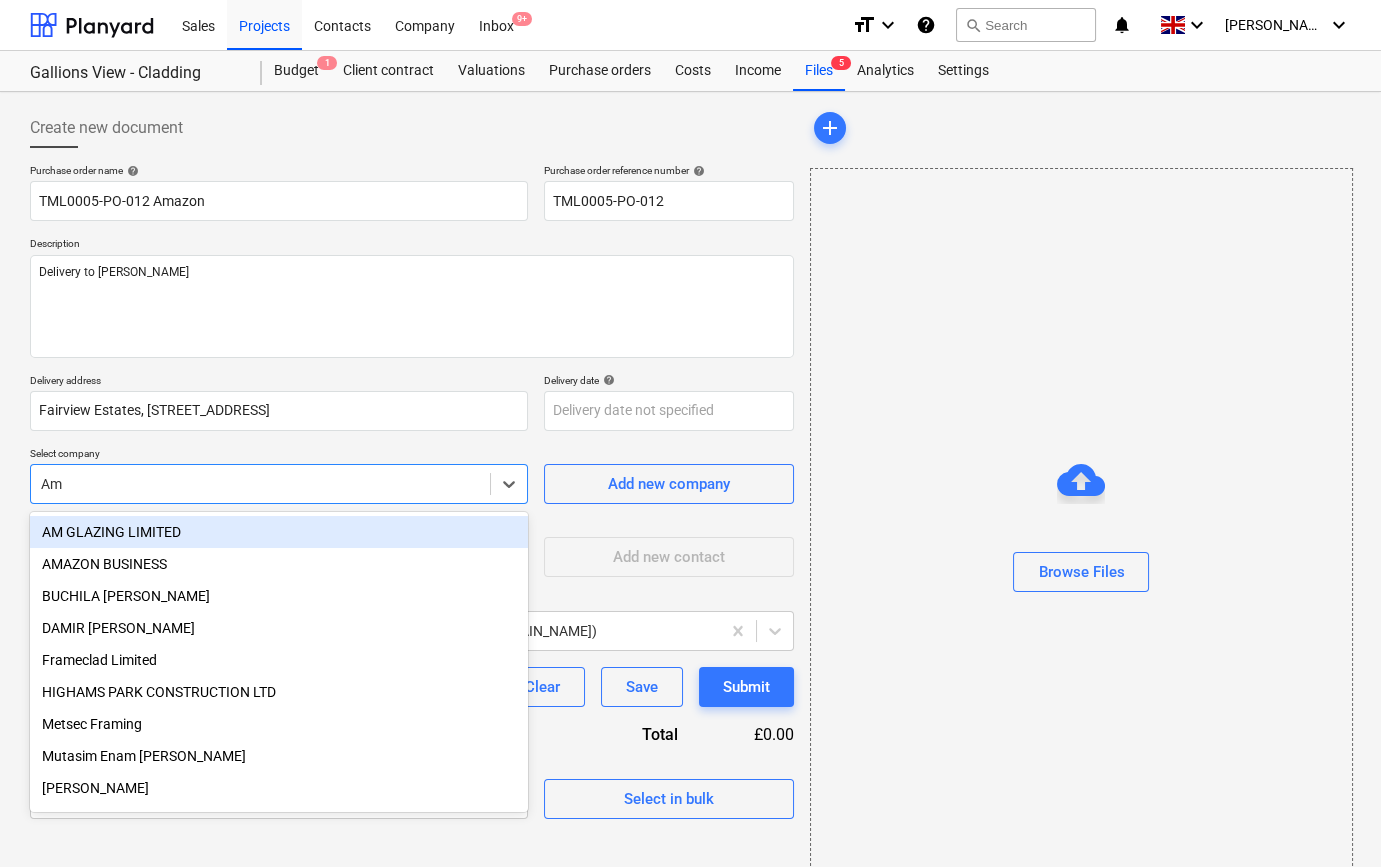 type on "Ama" 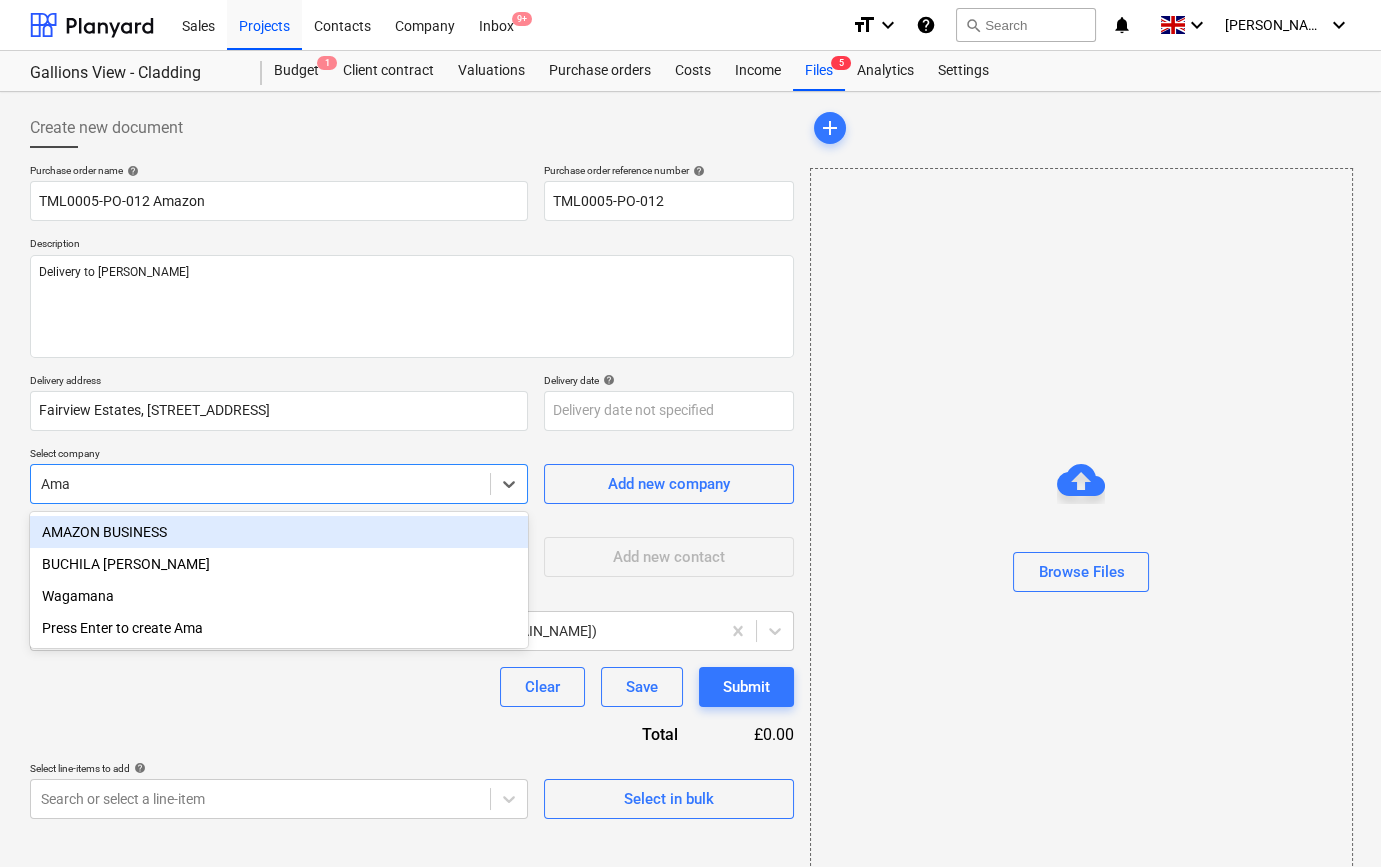 click on "AMAZON BUSINESS" at bounding box center [279, 532] 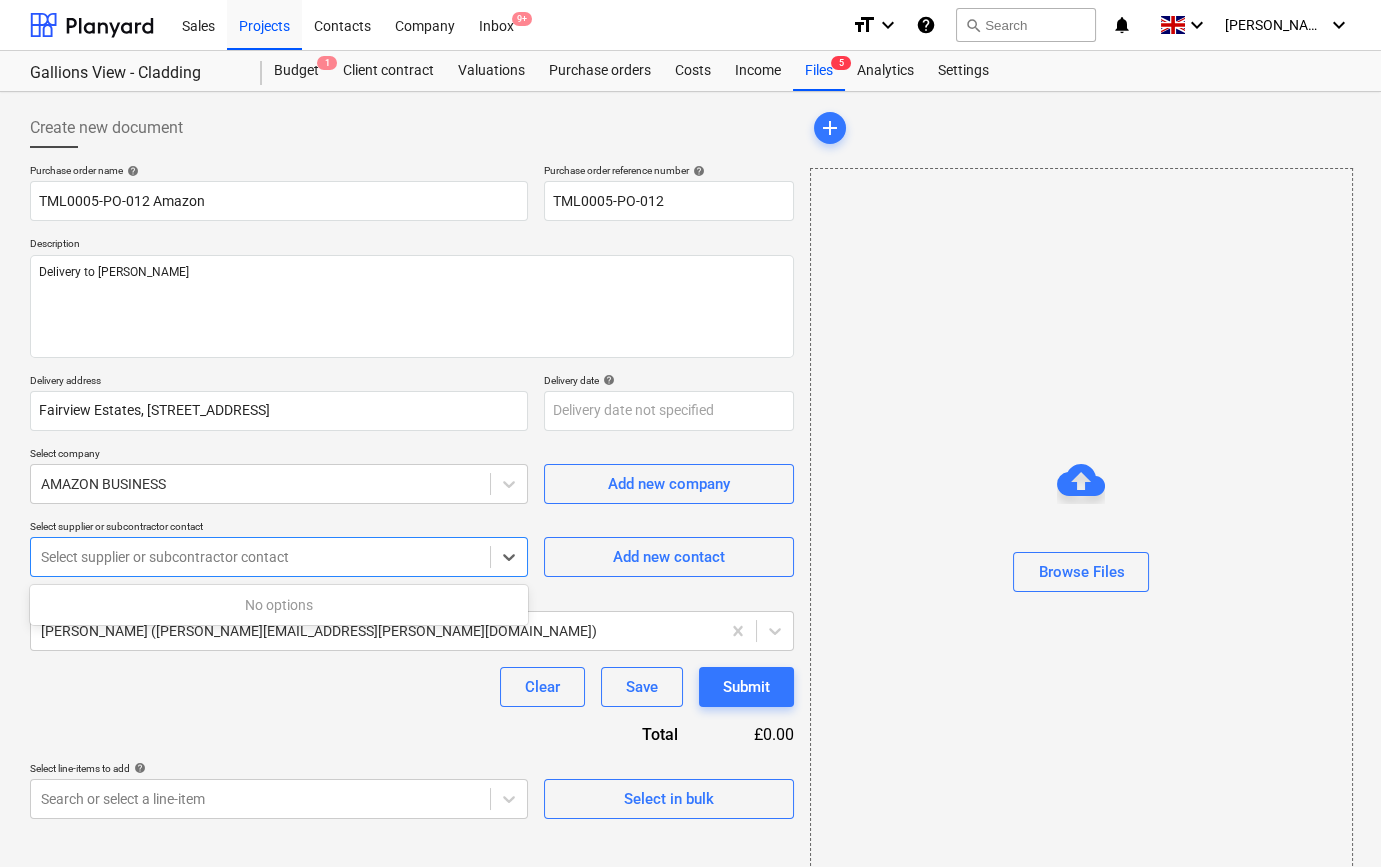 click at bounding box center (260, 557) 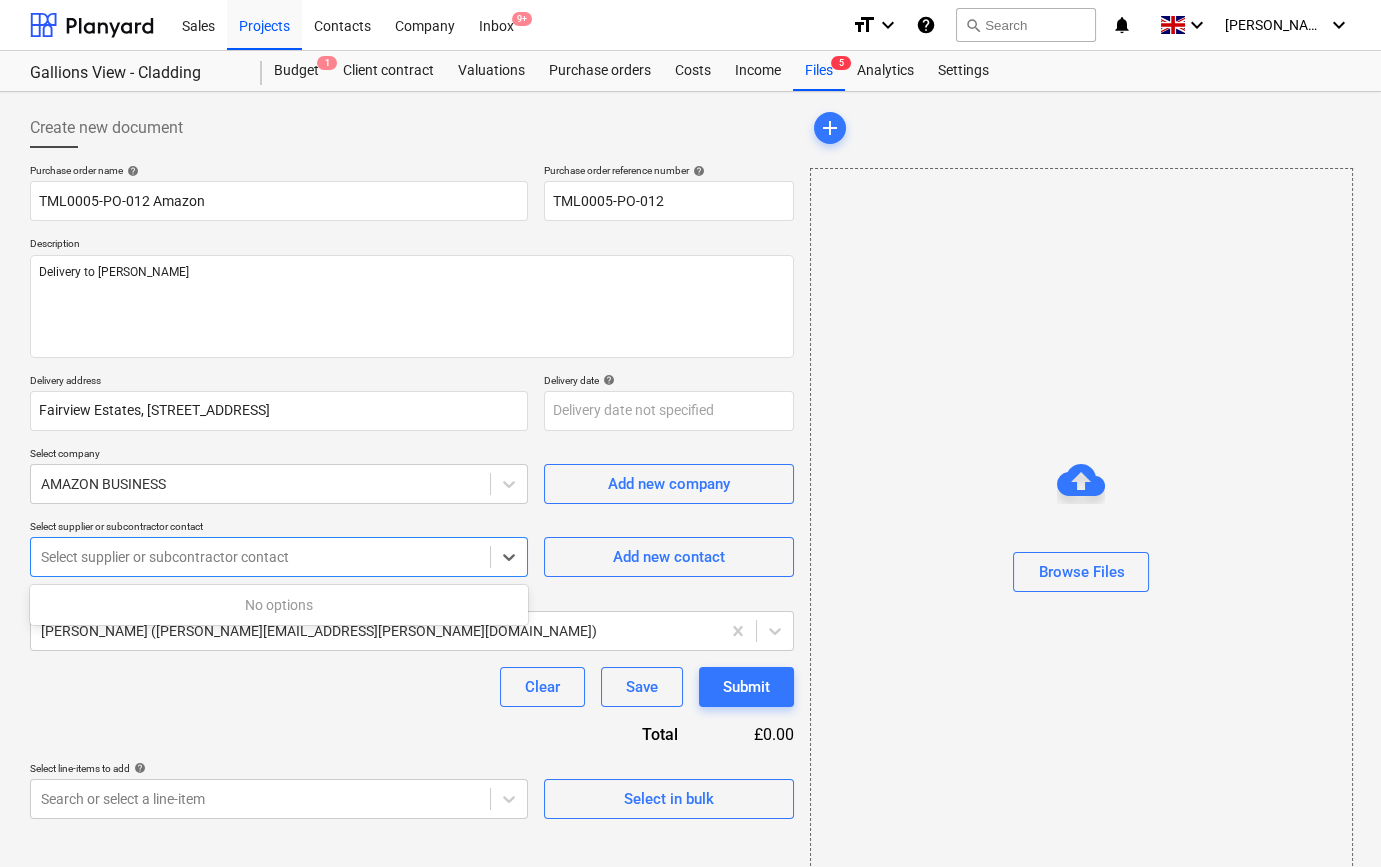 click at bounding box center (260, 557) 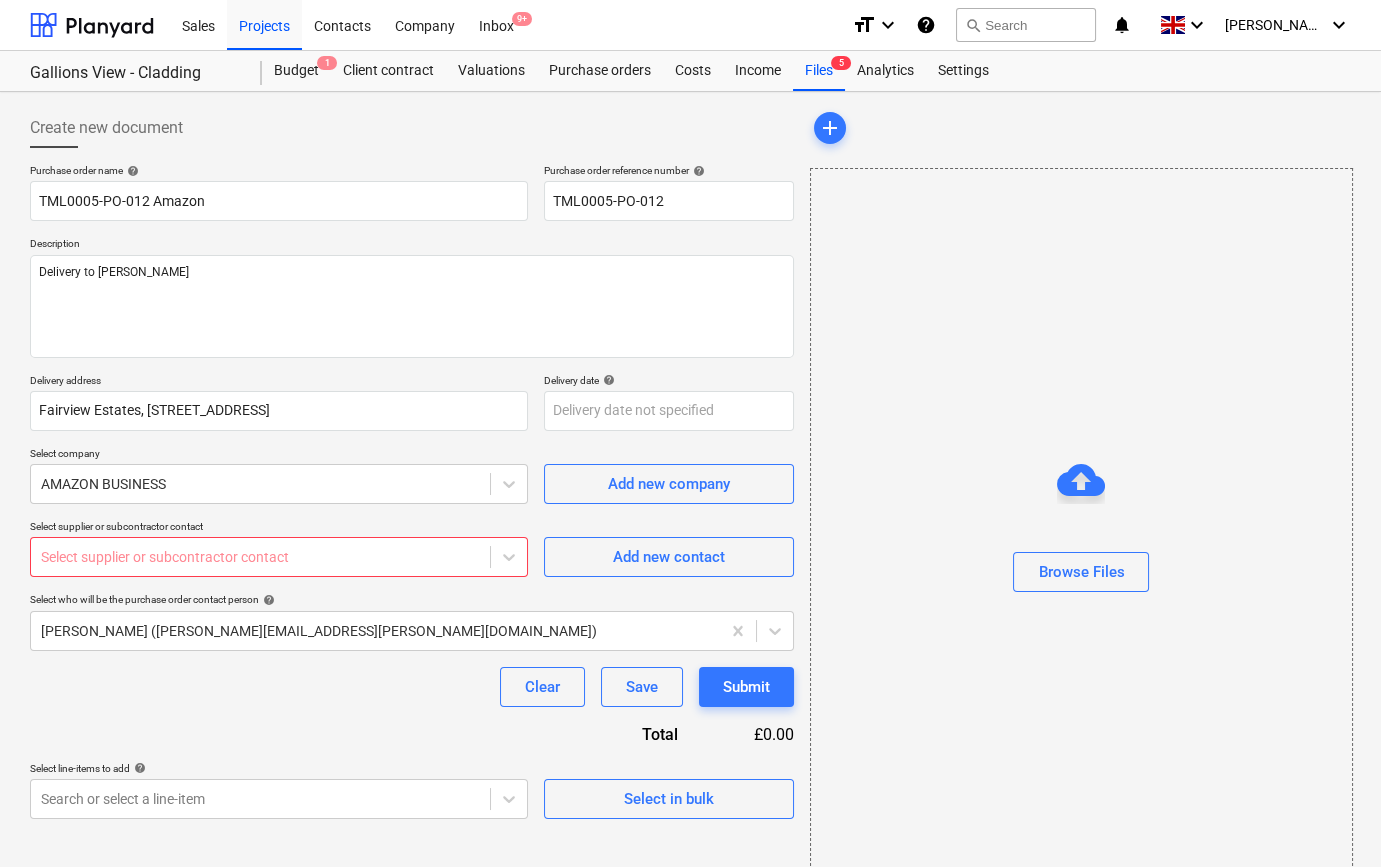 click on "Purchase order name help TML0005-PO-012 Amazon Purchase order reference number help TML0005-PO-012 Description Delivery to Constantin Delivery address [GEOGRAPHIC_DATA] Delivery date help Press the down arrow key to interact with the calendar and
select a date. Press the question mark key to get the keyboard shortcuts for changing dates. Select company AMAZON BUSINESS   Add new company Select supplier or subcontractor contact Select supplier or subcontractor contact Add new contact Select who will be the purchase order contact person help [PERSON_NAME] ([PERSON_NAME][EMAIL_ADDRESS][PERSON_NAME][DOMAIN_NAME]) Clear Save Submit Total £0.00 Select line-items to add help Search or select a line-item Select in bulk" at bounding box center [412, 491] 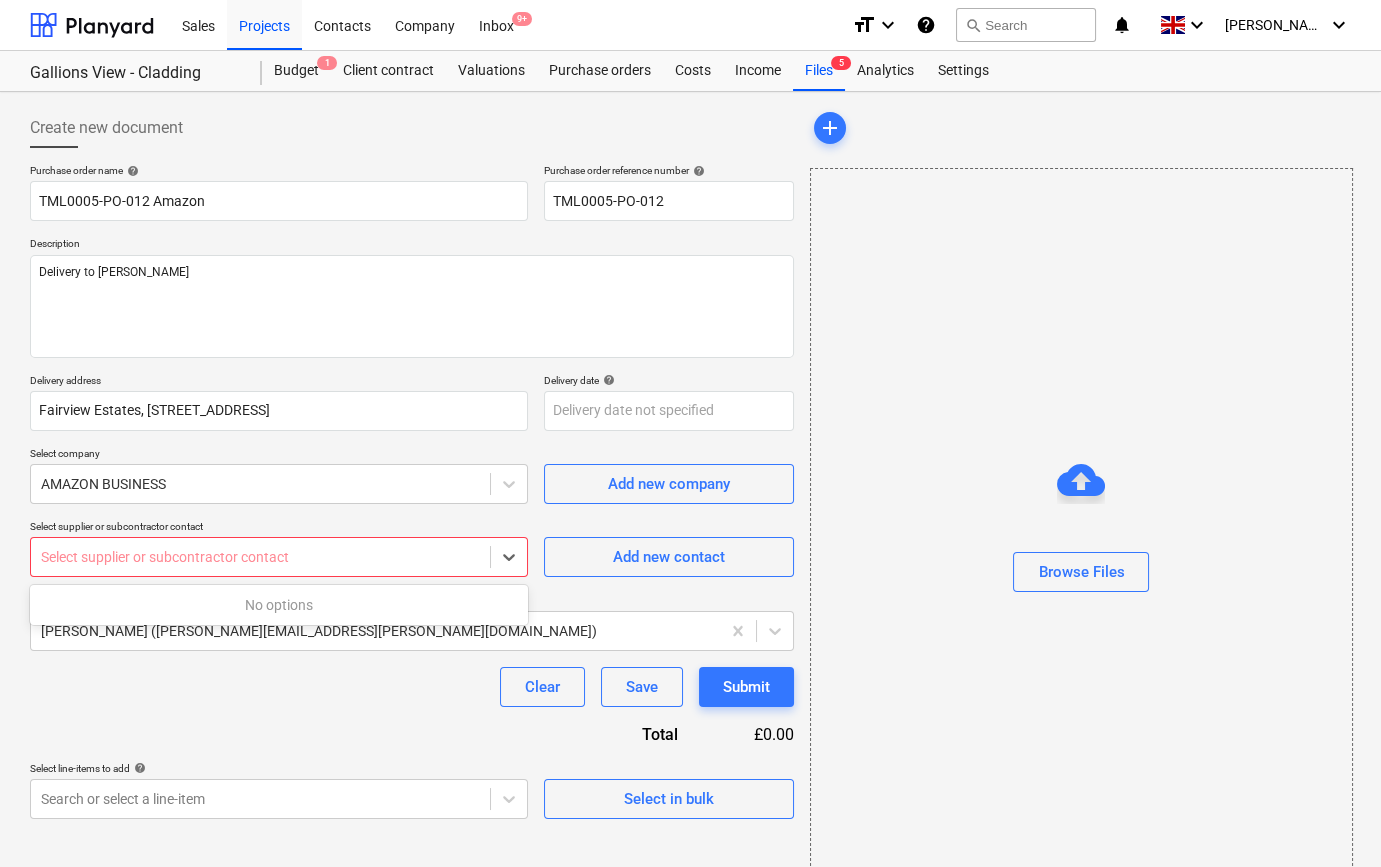 click at bounding box center (260, 557) 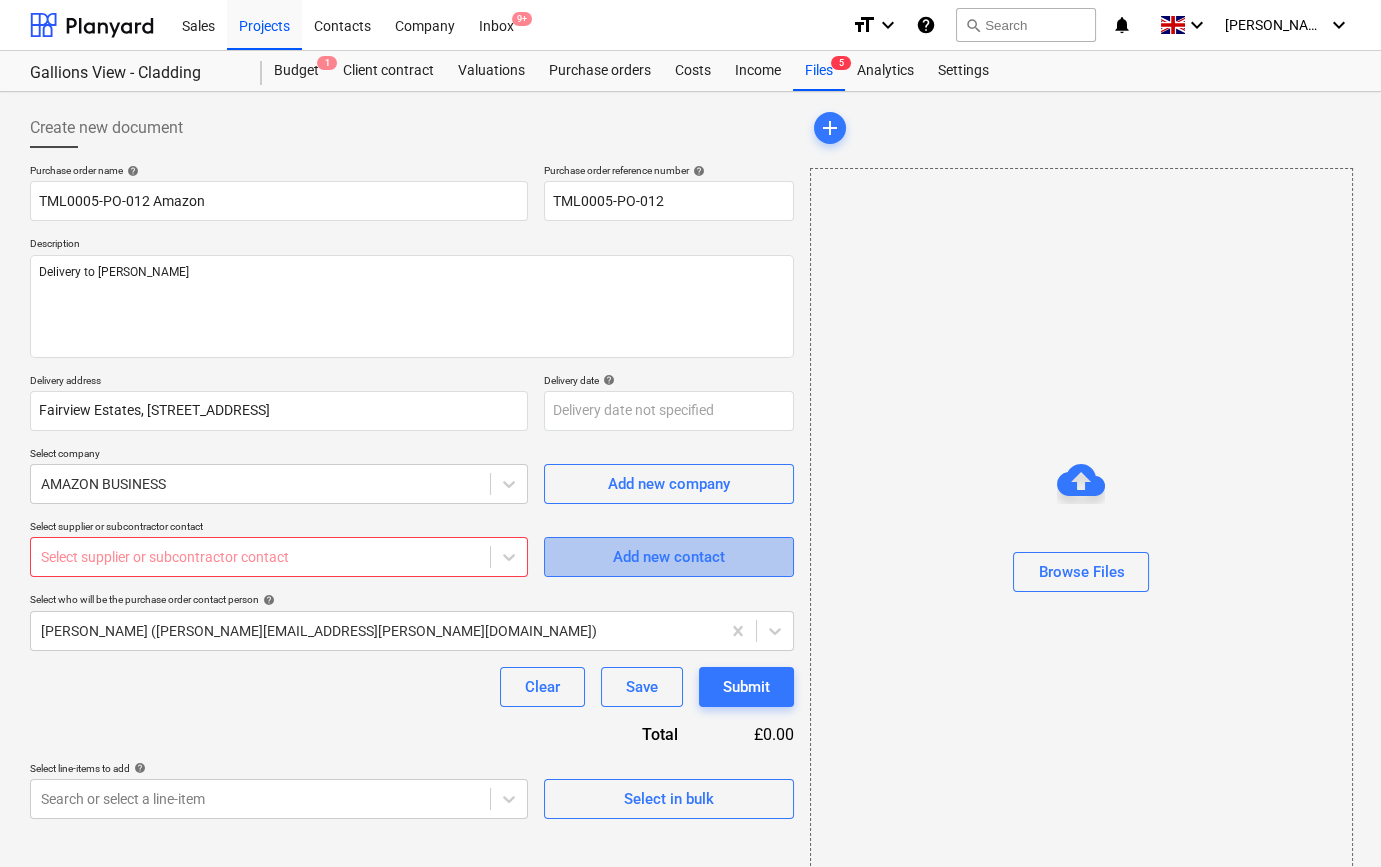 click on "Add new contact" at bounding box center [669, 557] 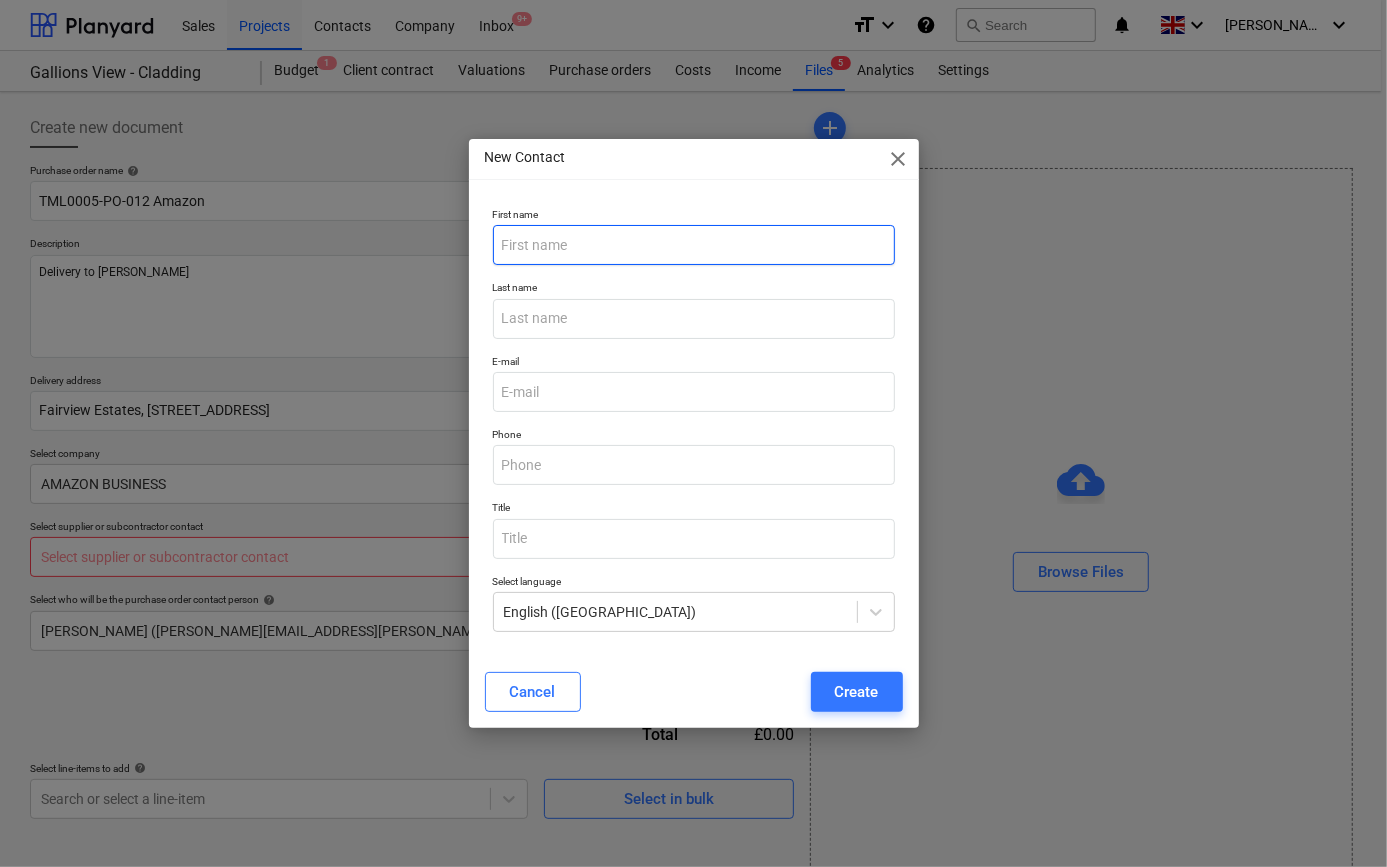 click at bounding box center [694, 245] 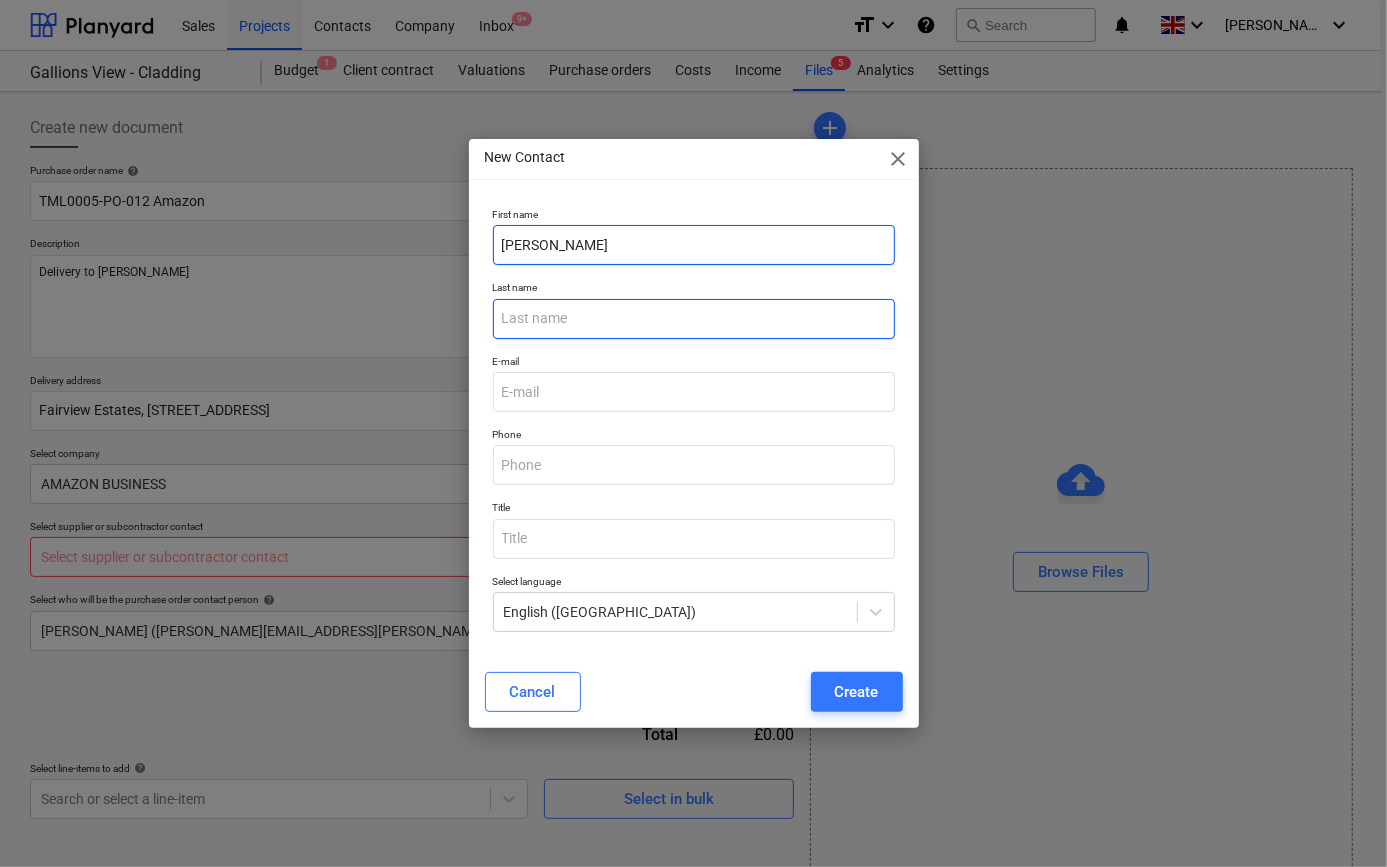 type on "[PERSON_NAME]" 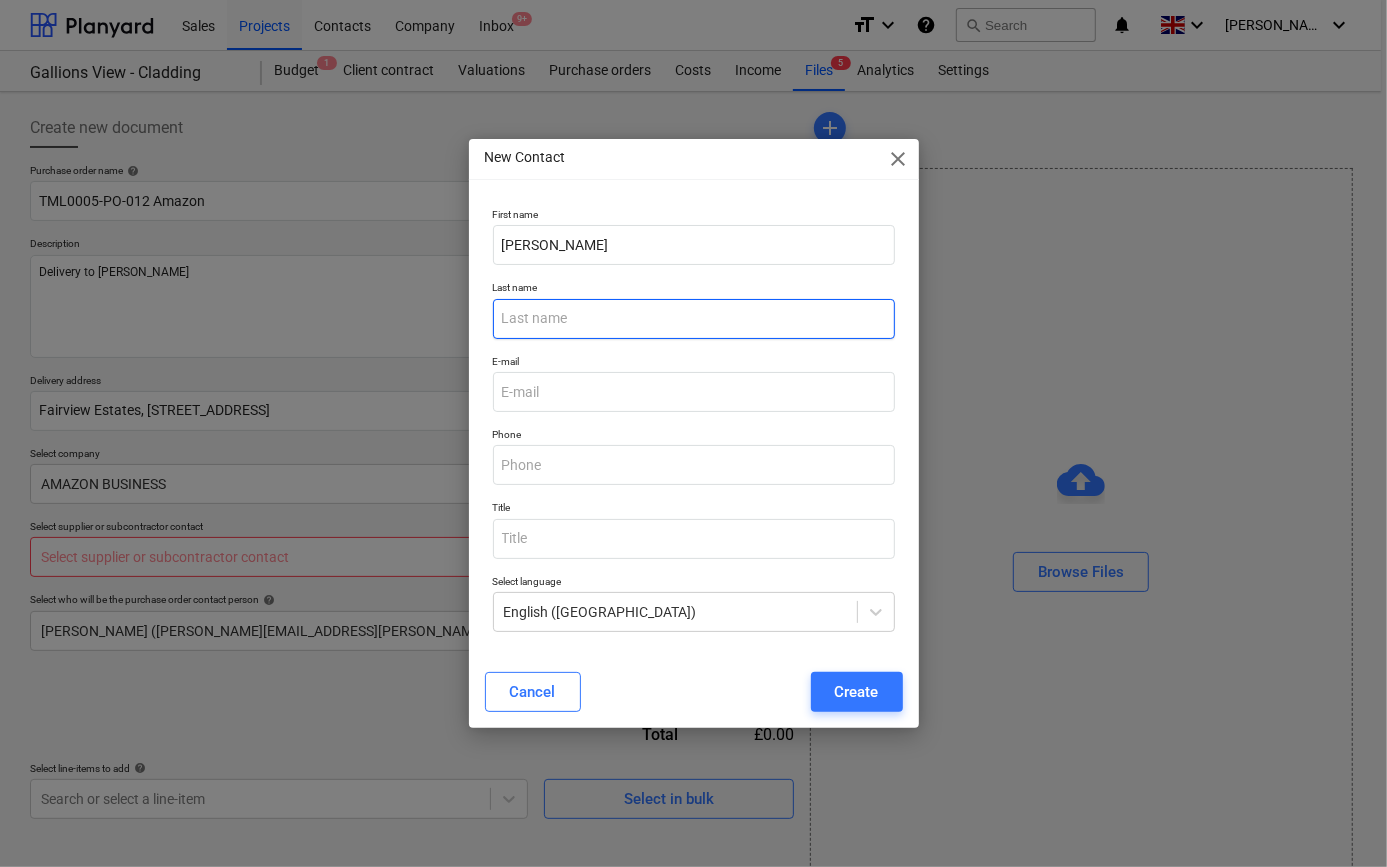 click at bounding box center [694, 319] 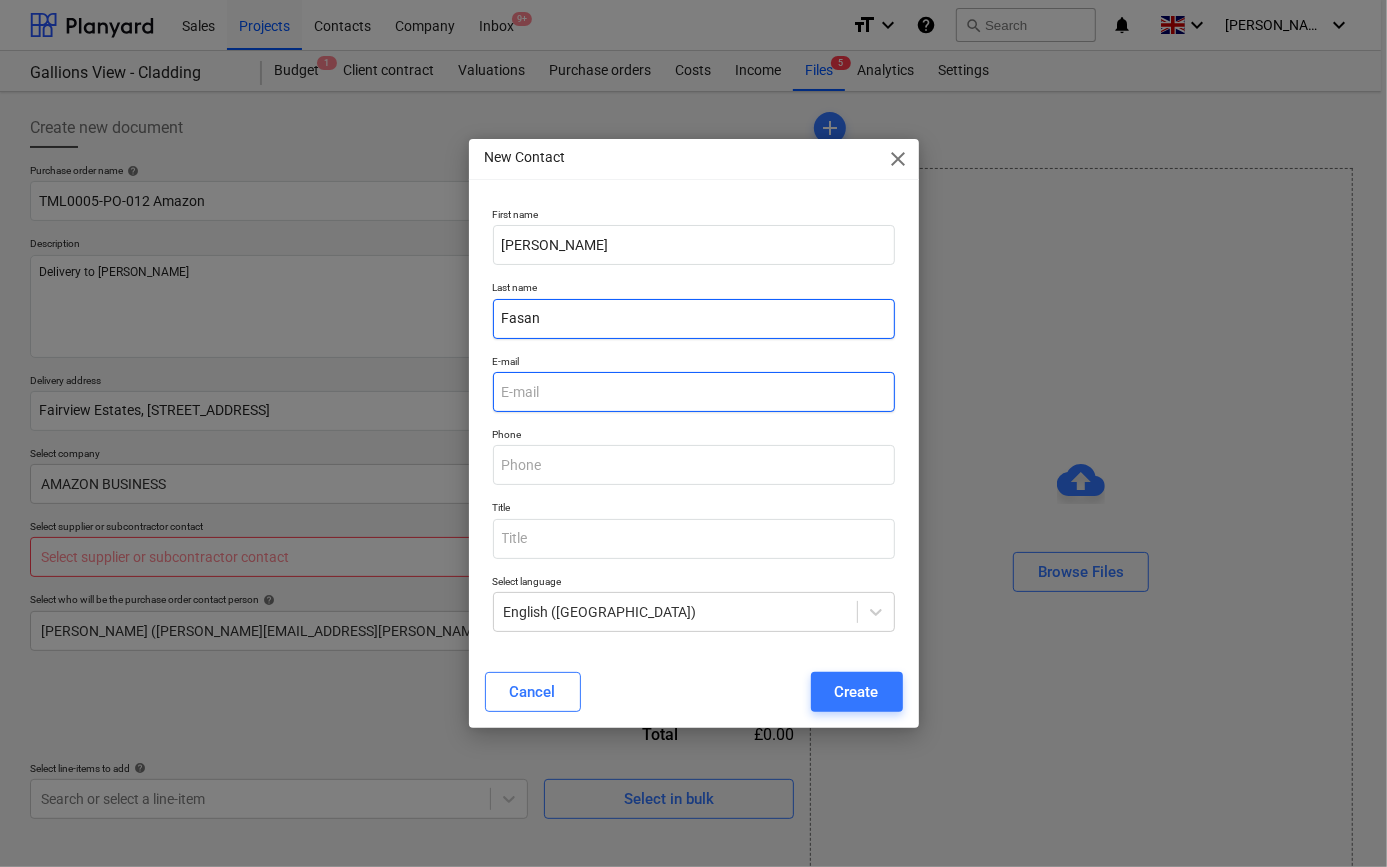 type on "Fasan" 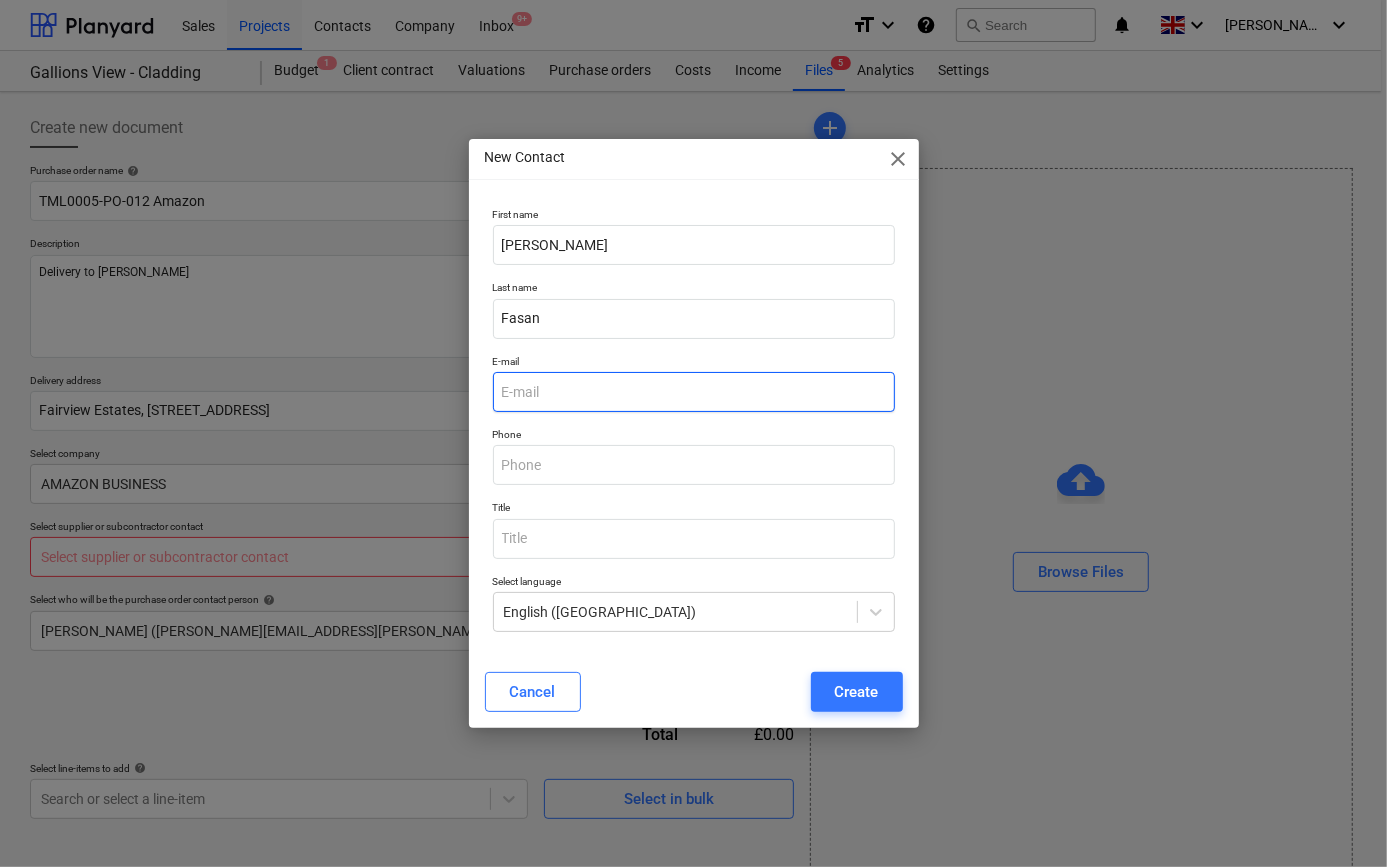 click at bounding box center [694, 392] 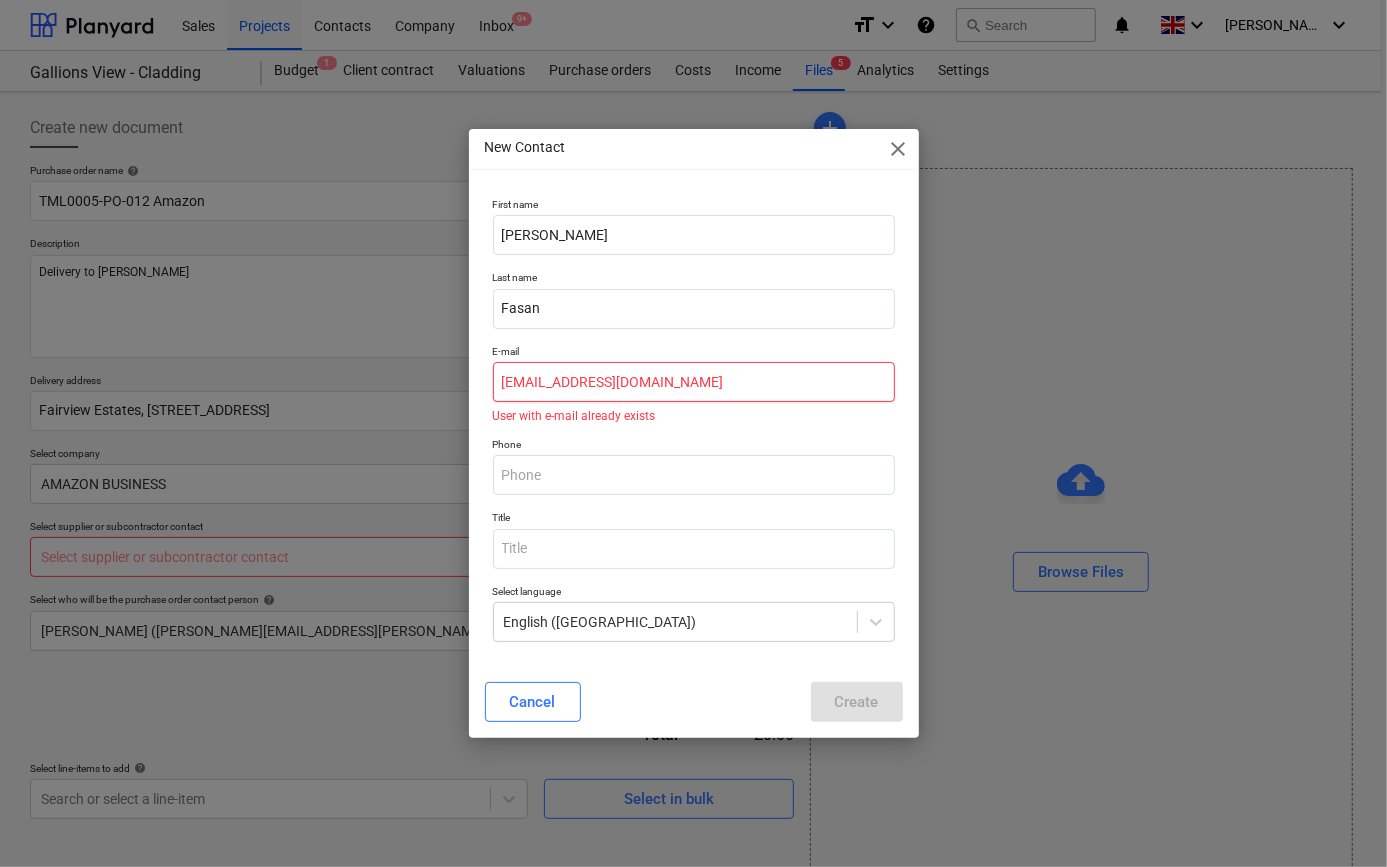 type on "[EMAIL_ADDRESS][DOMAIN_NAME]" 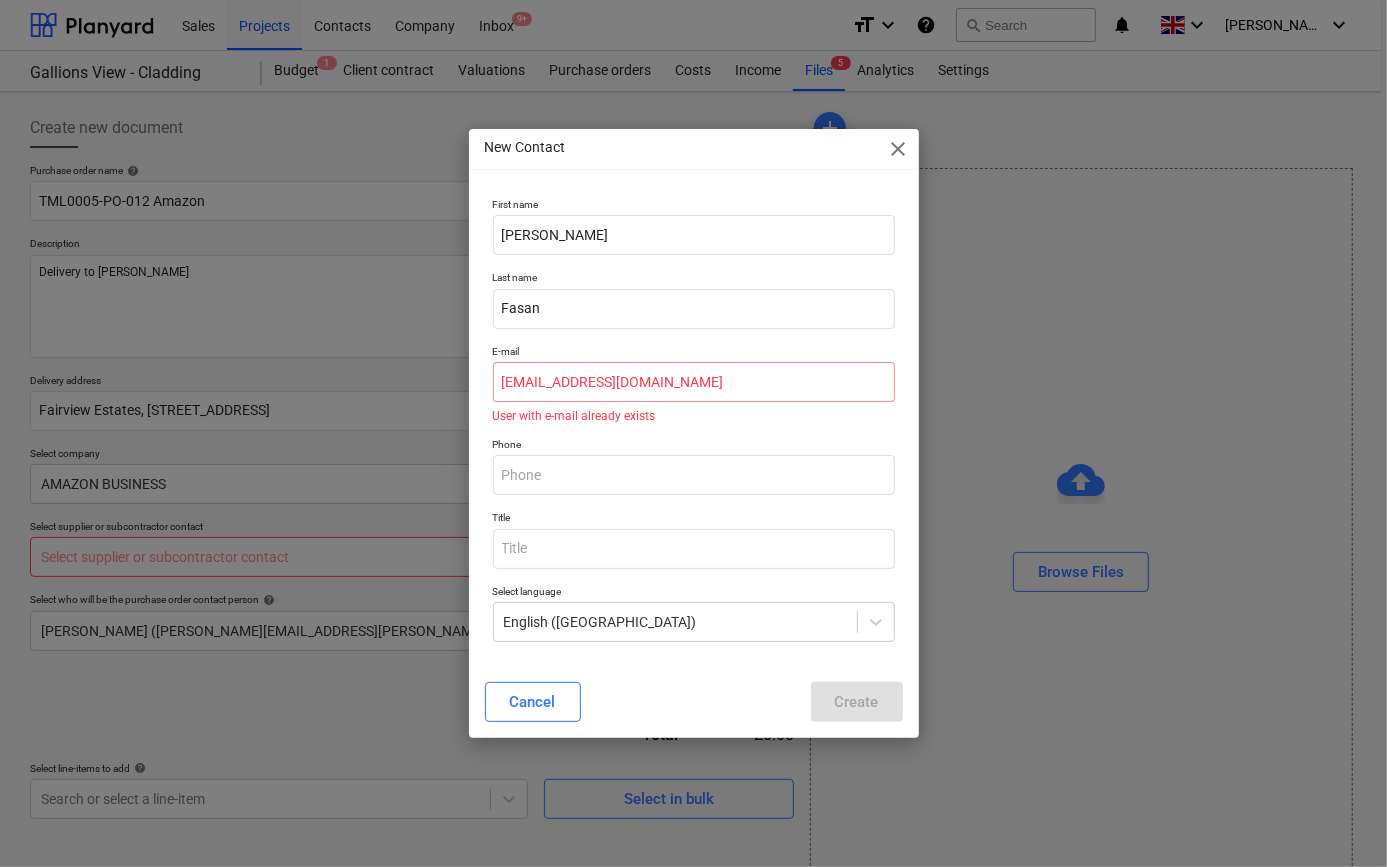 click on "Phone" at bounding box center [694, 446] 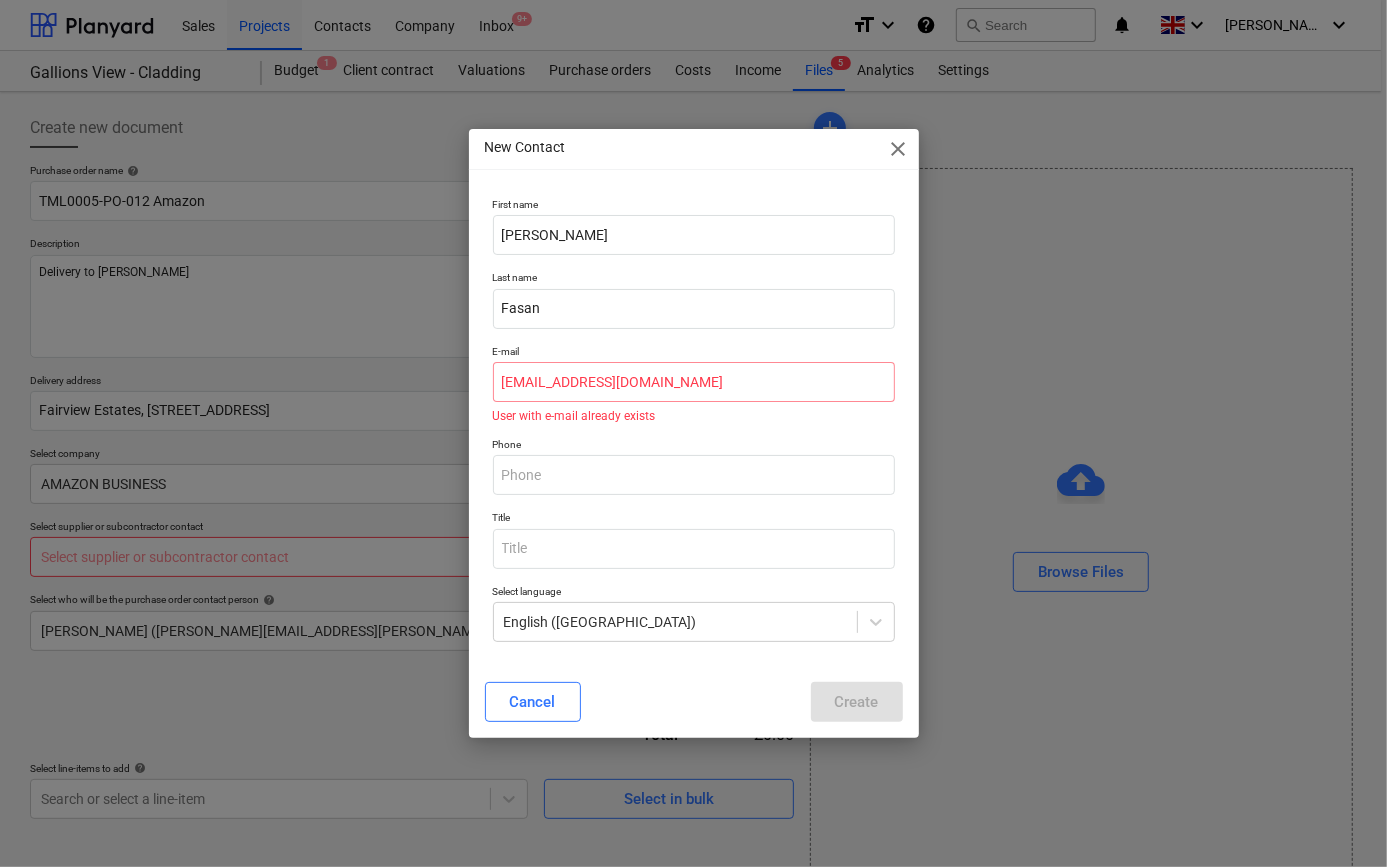 click on "close" at bounding box center (899, 149) 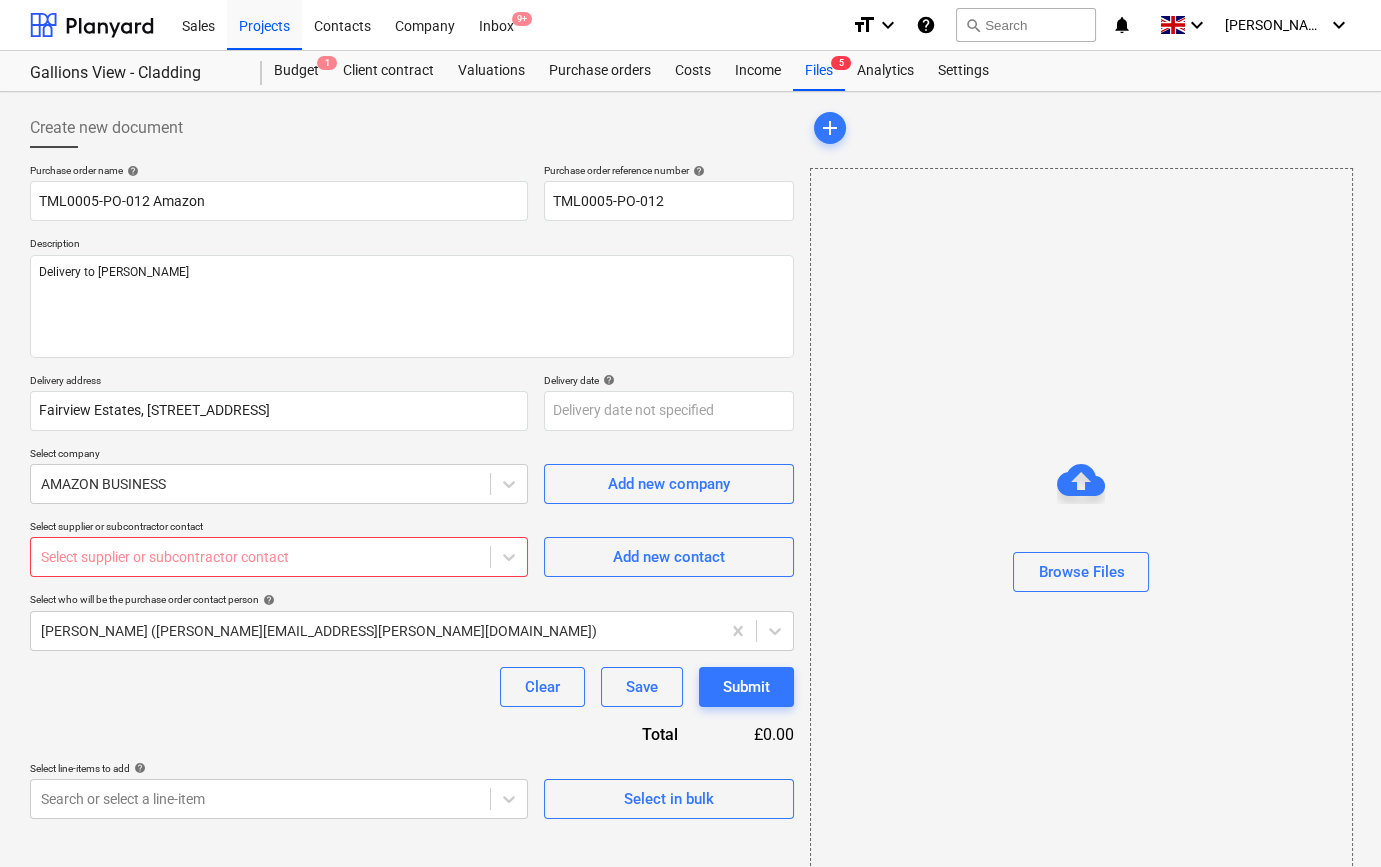 click on "Clear Save Submit" at bounding box center (412, 687) 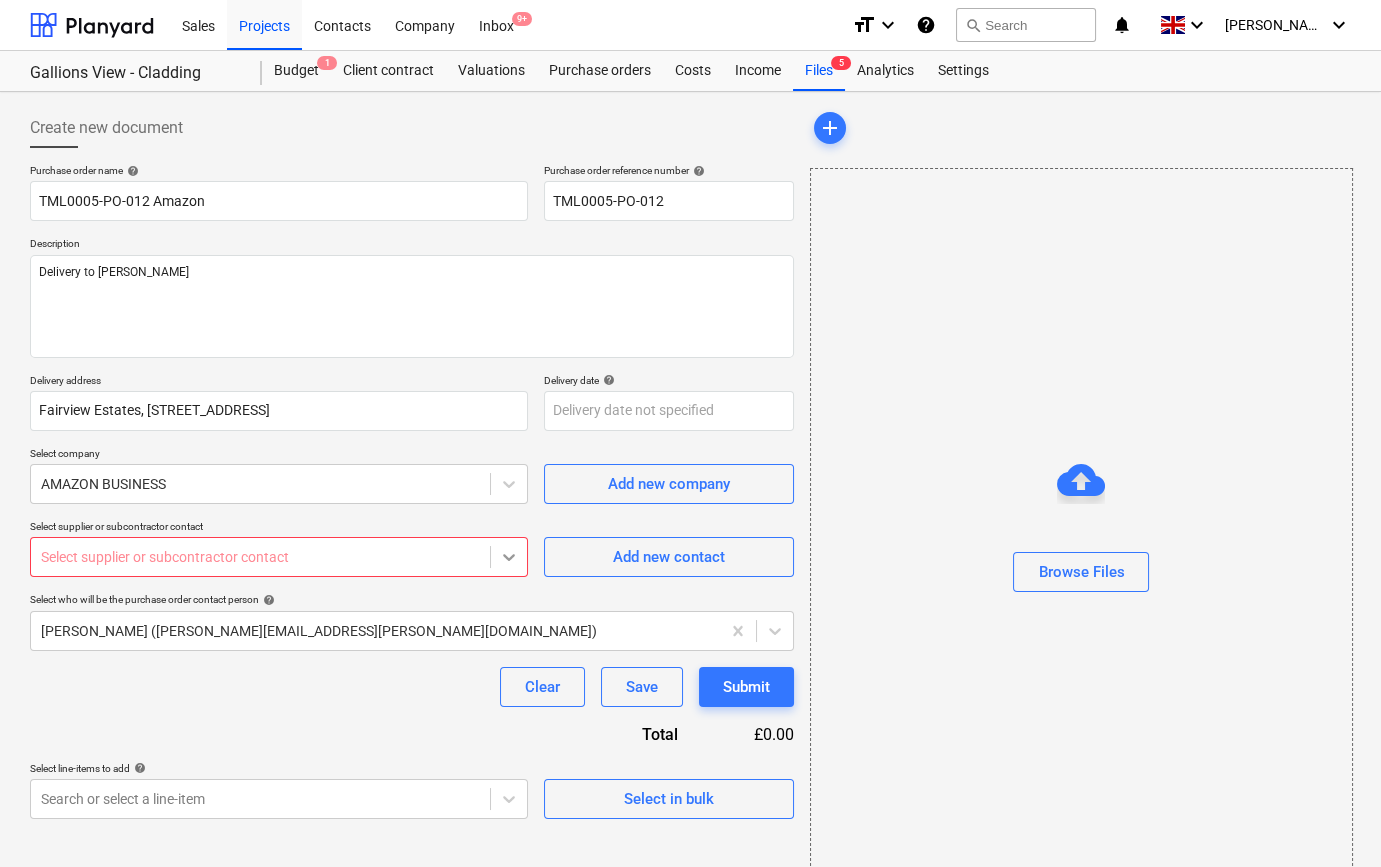 click 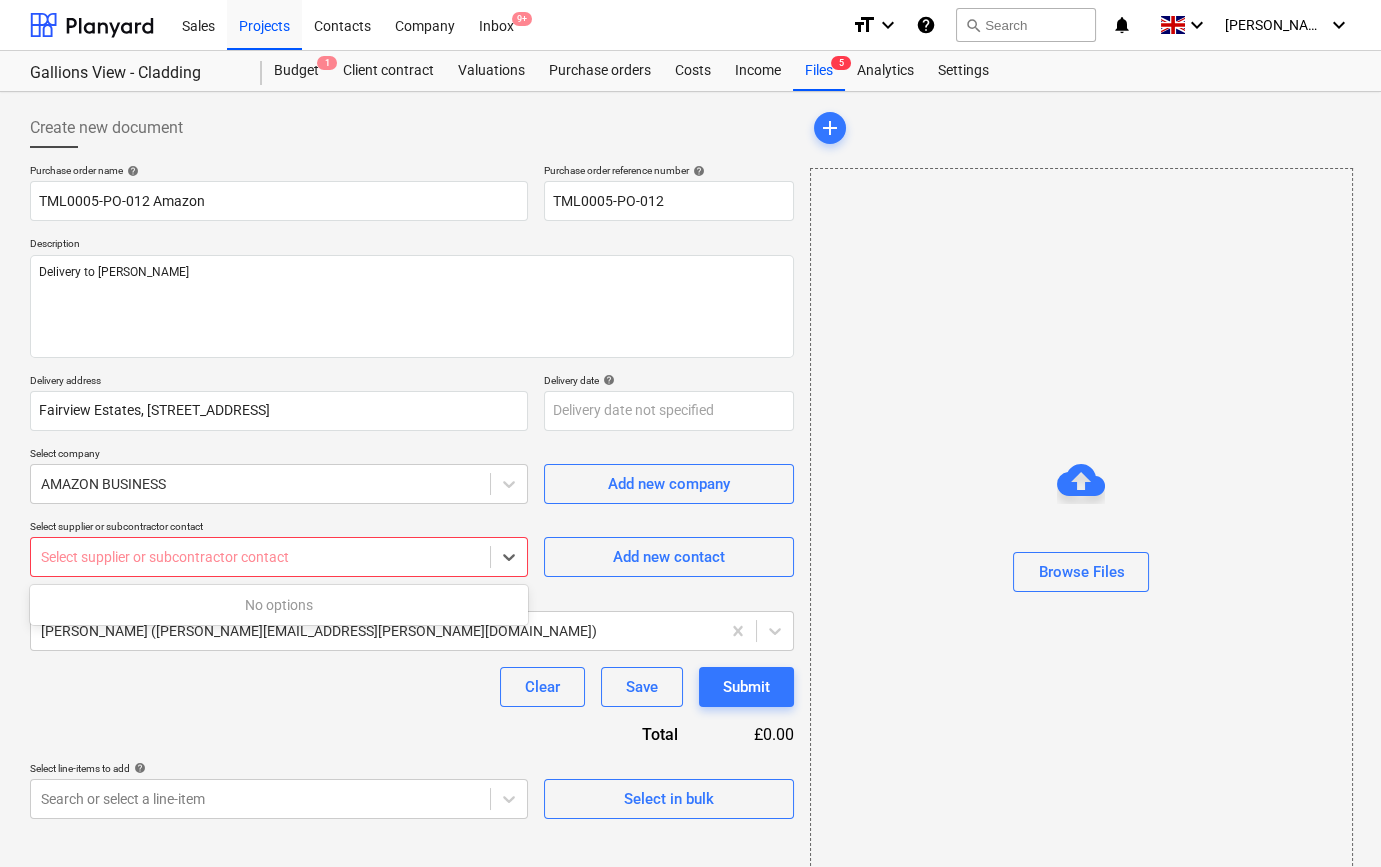click on "No options" at bounding box center (279, 605) 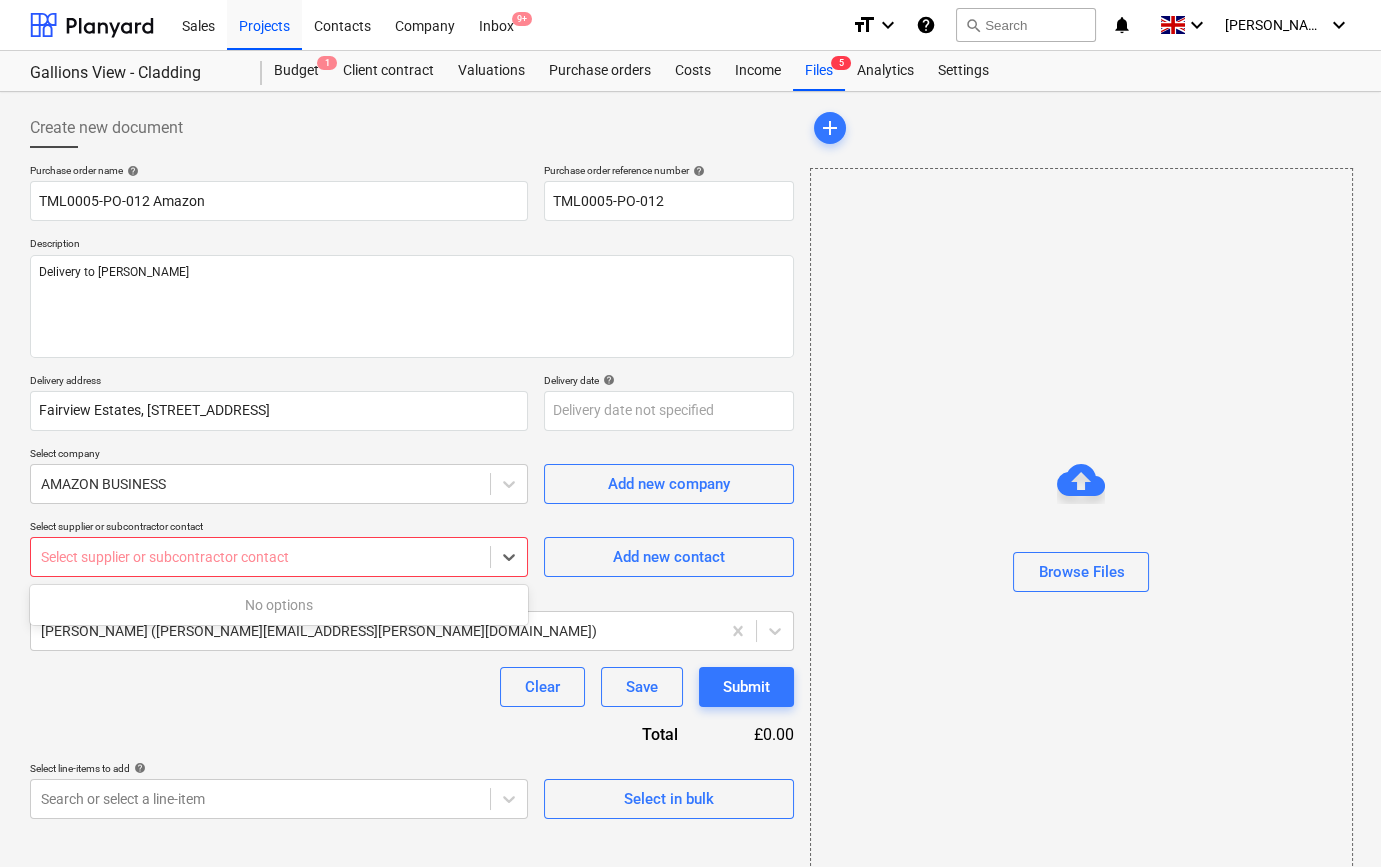 type on "x" 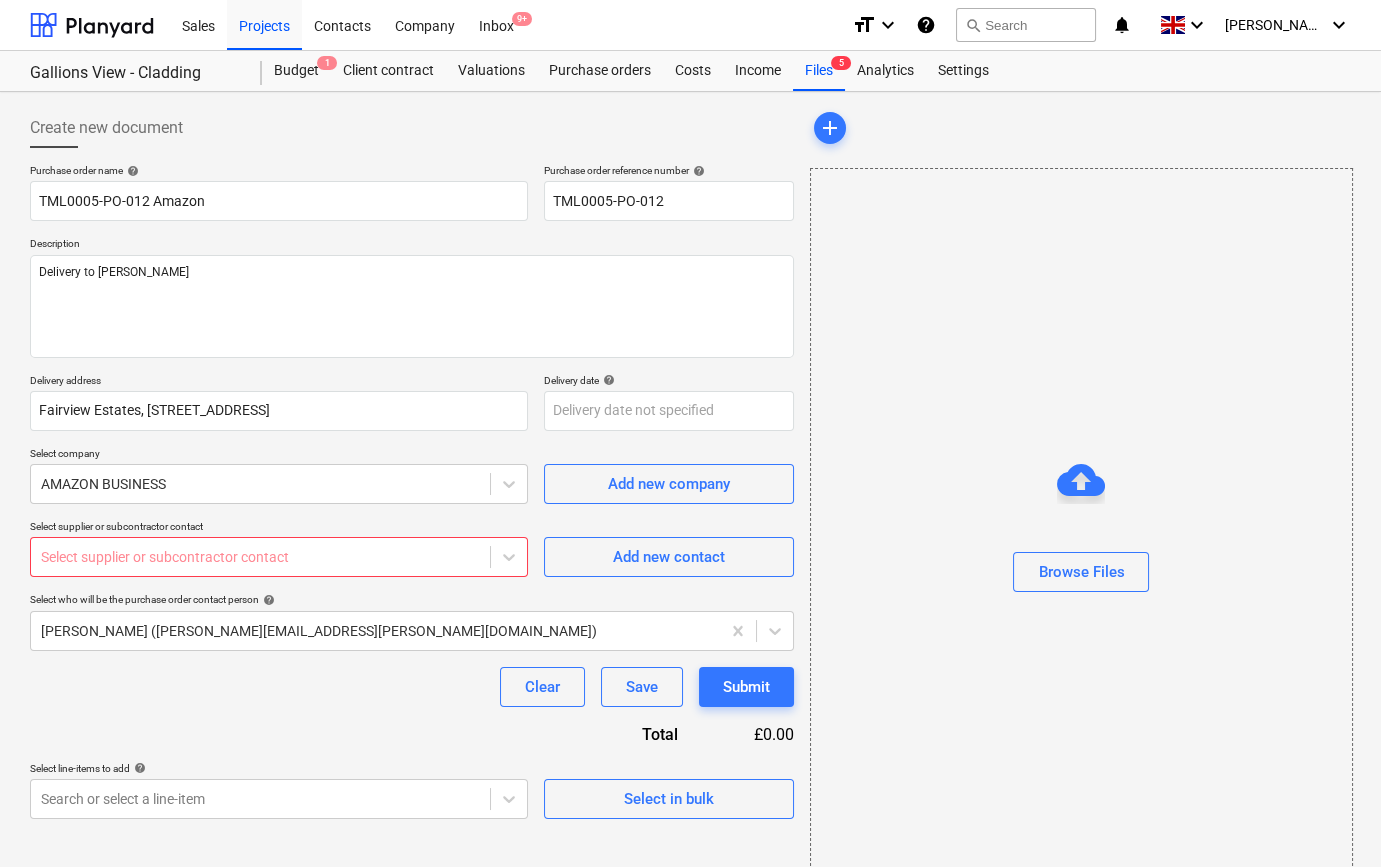 click on "Clear Save Submit" at bounding box center [412, 687] 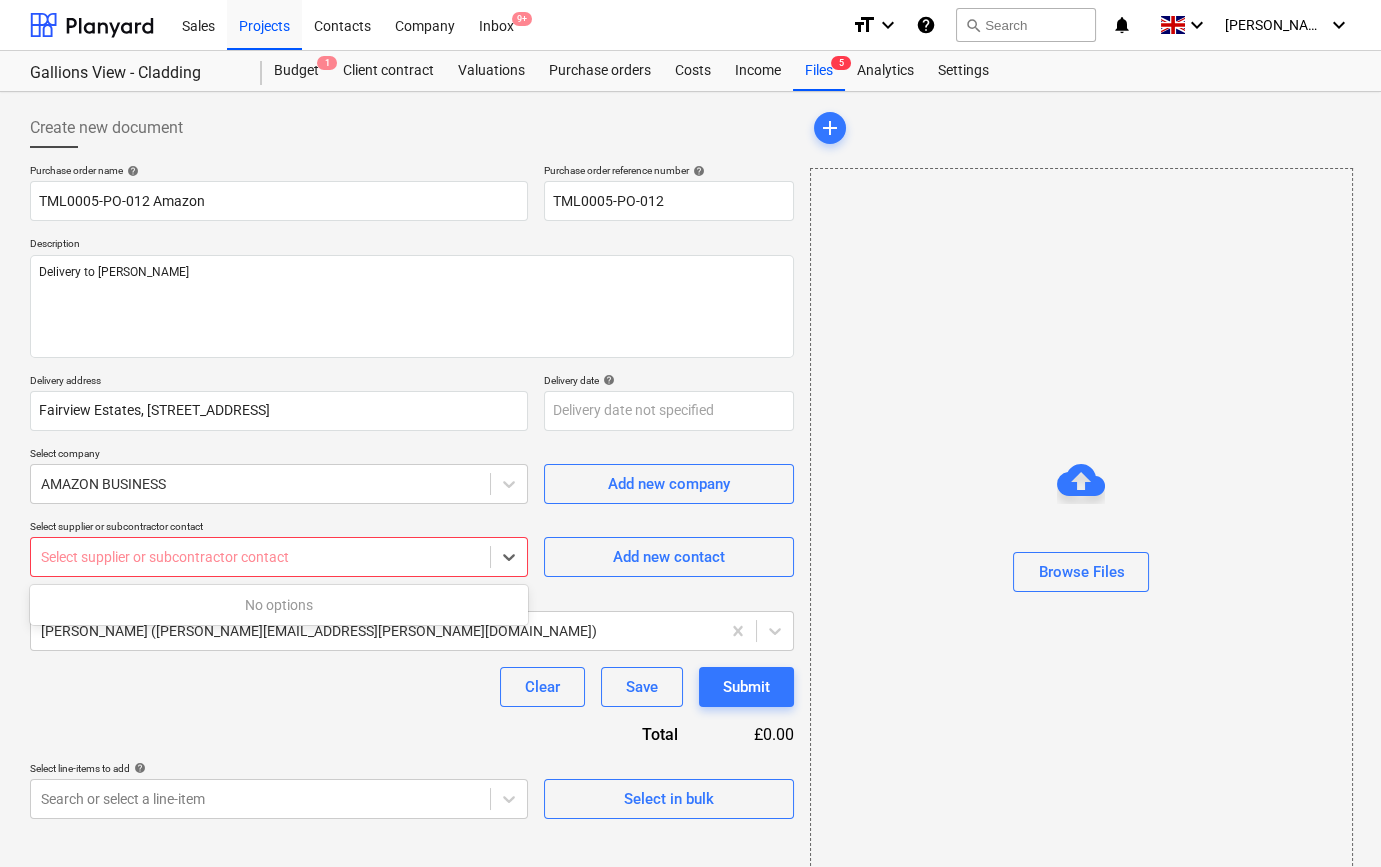 click at bounding box center [260, 557] 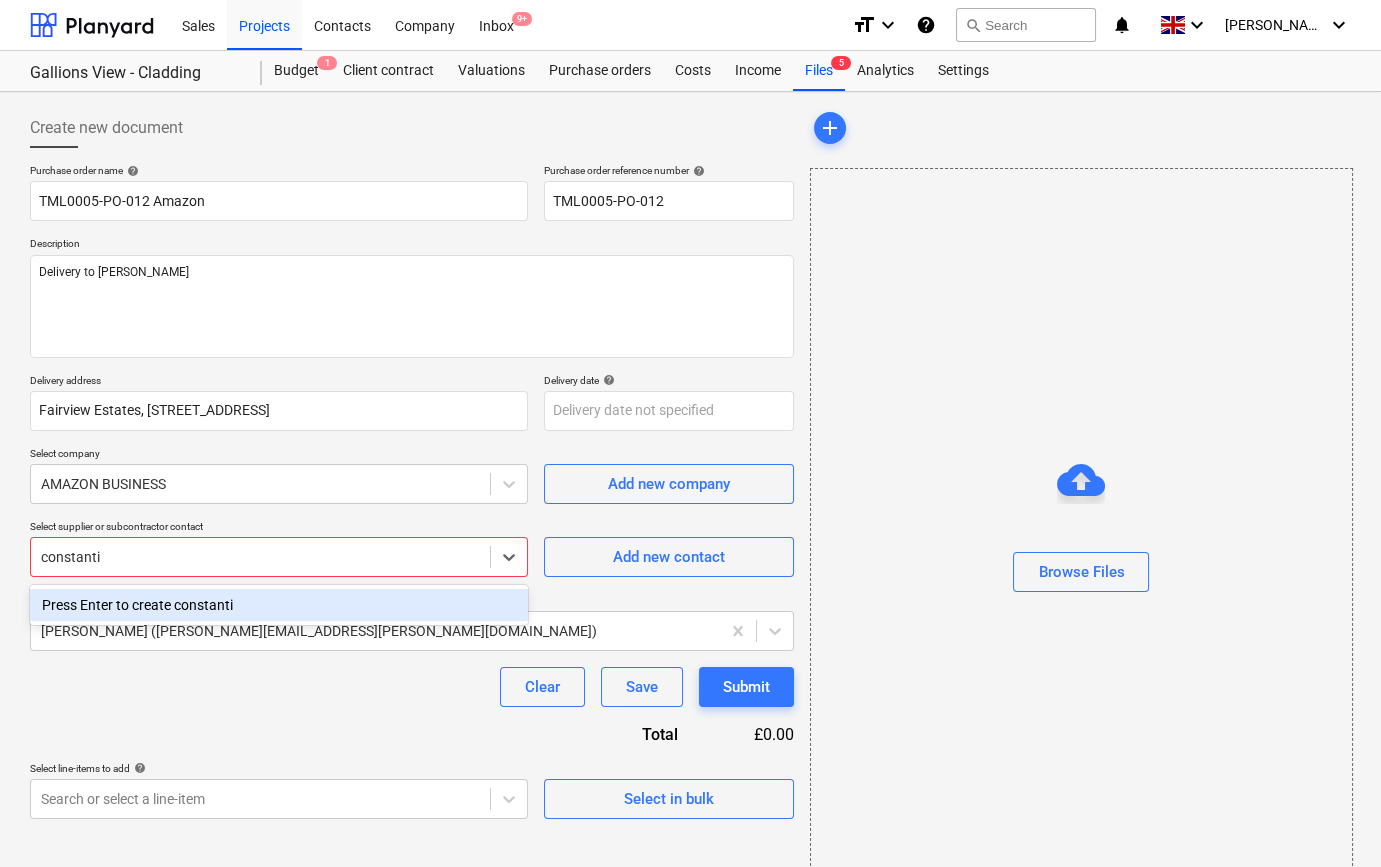 type on "constantin" 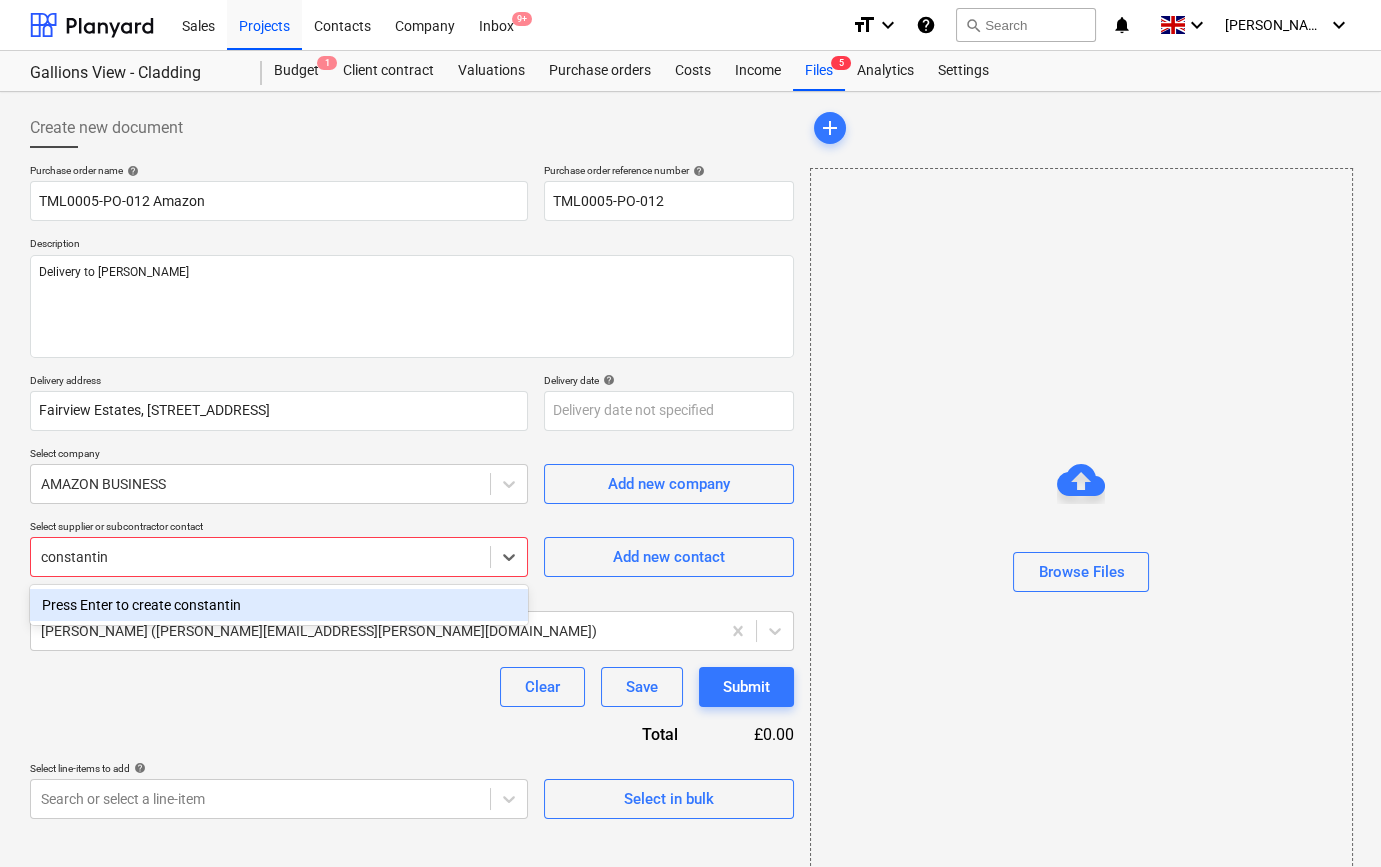 type 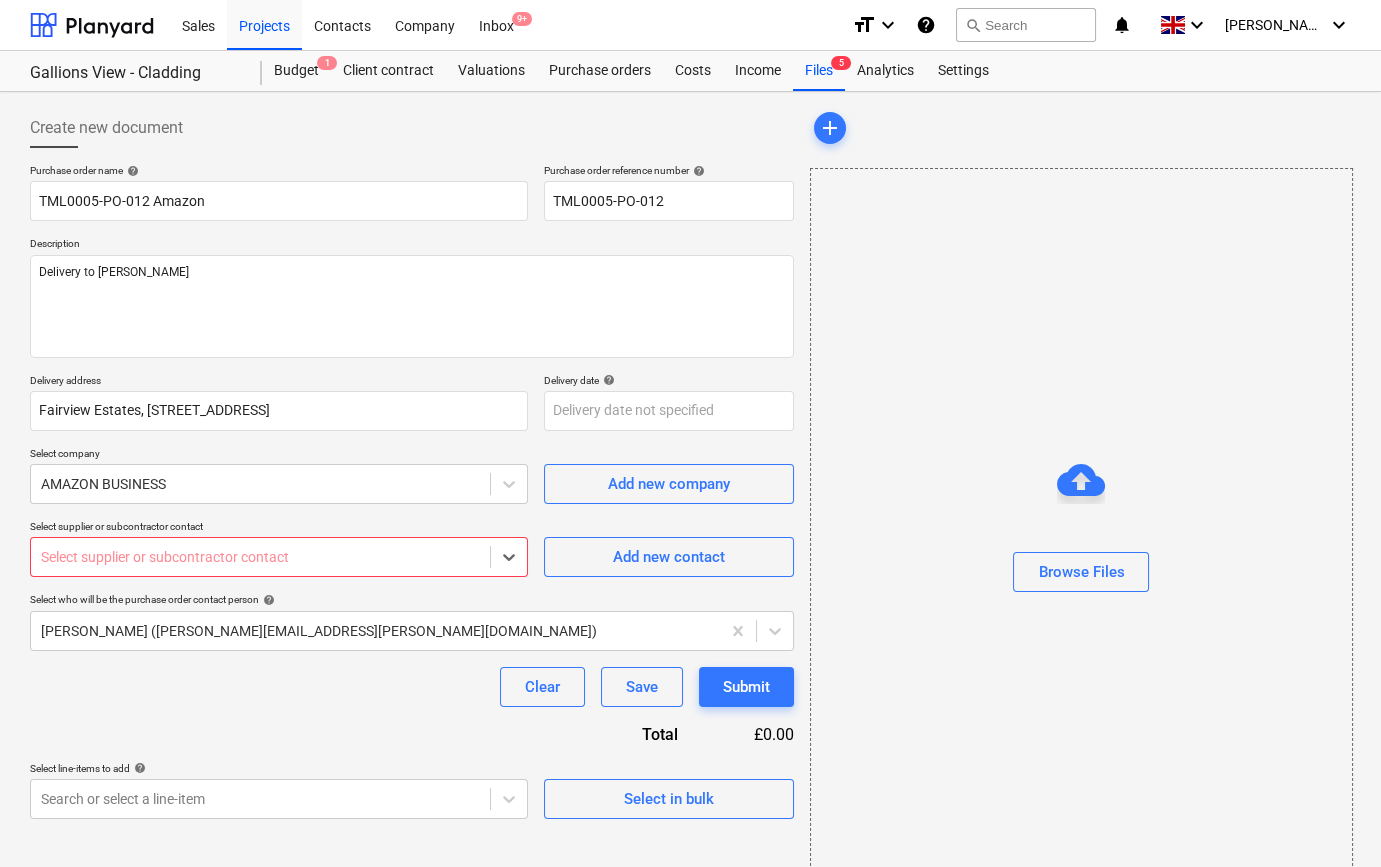 click on "Clear Save Submit" at bounding box center (412, 687) 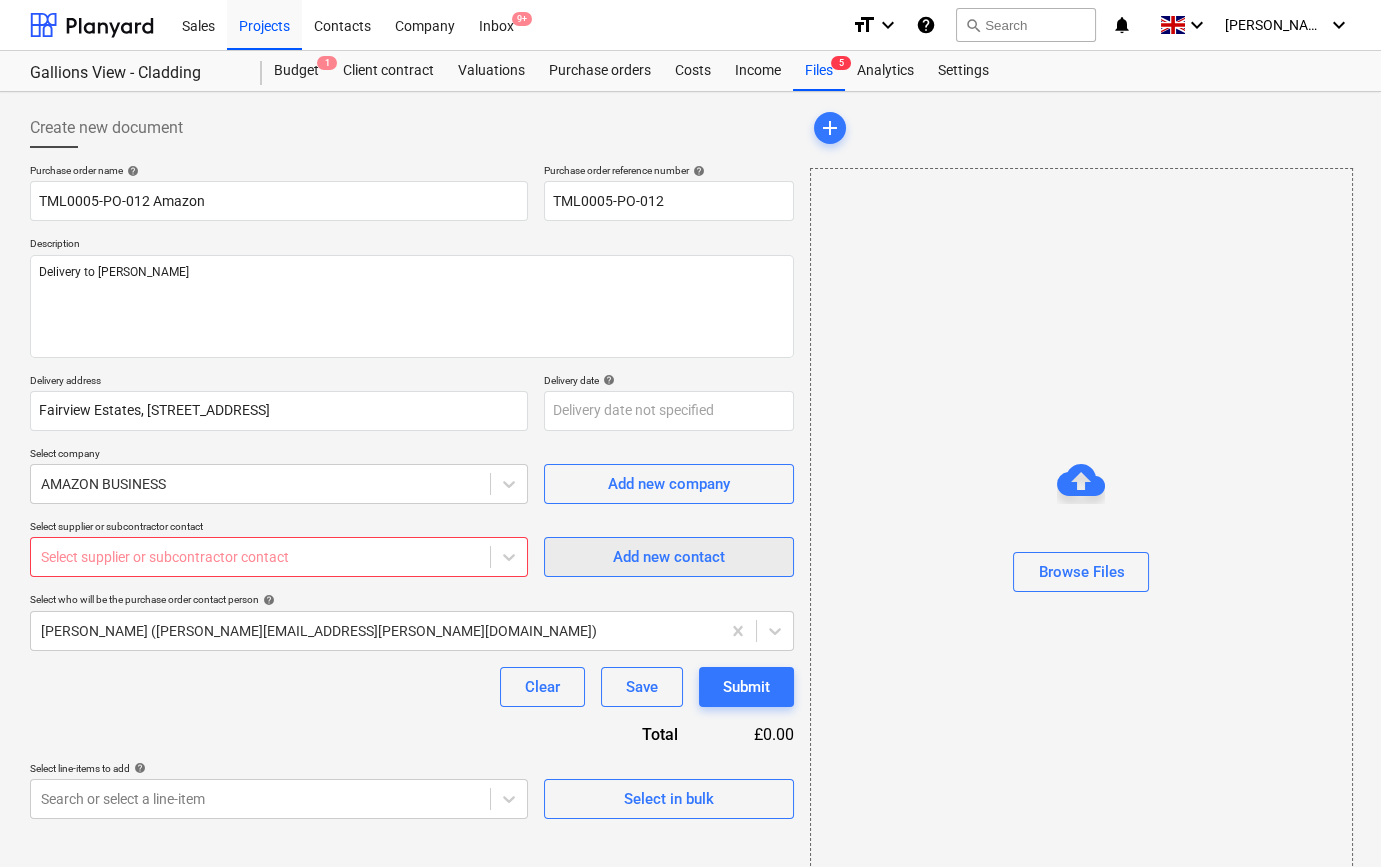 click on "Add new contact" at bounding box center (669, 557) 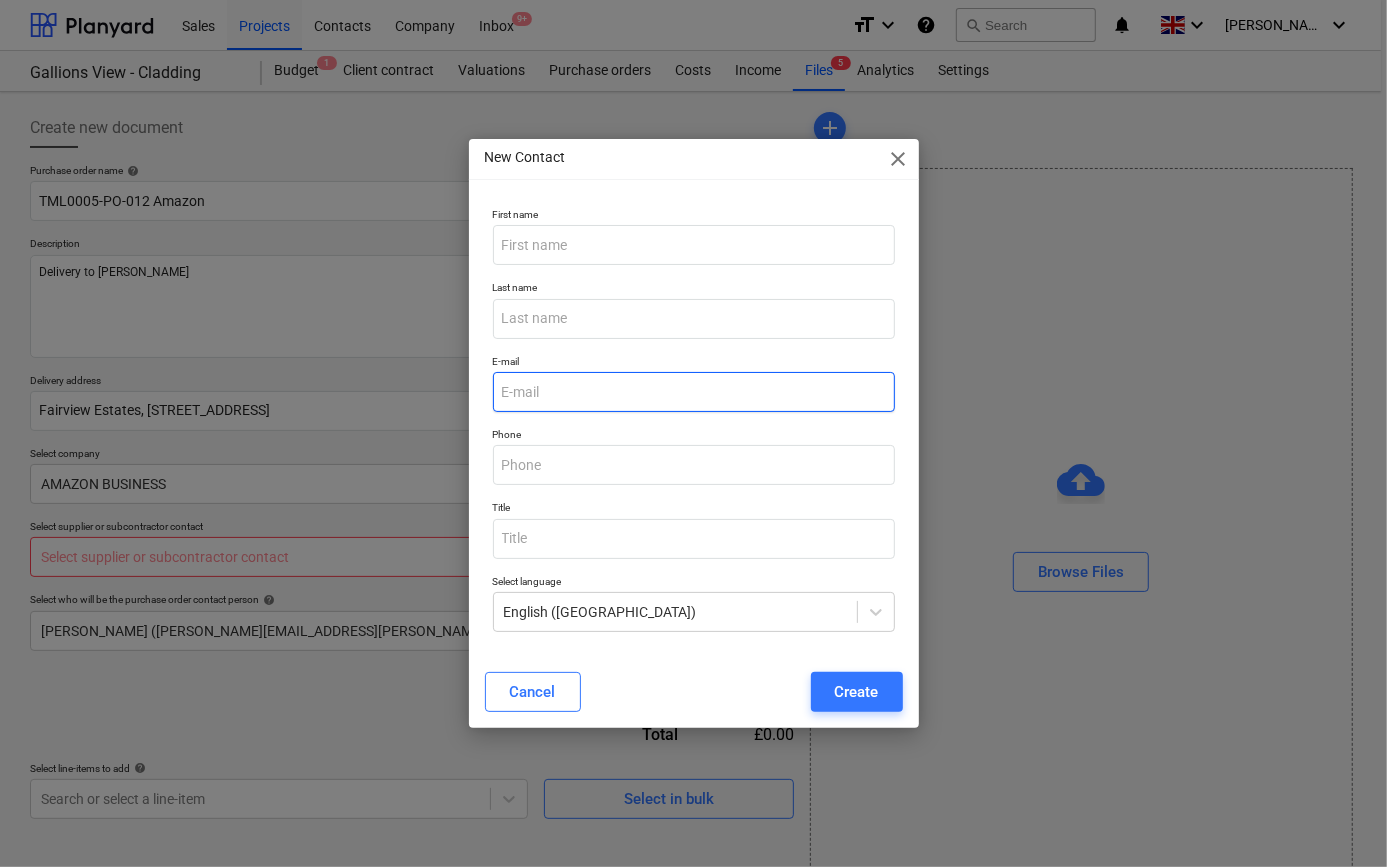 click at bounding box center (694, 392) 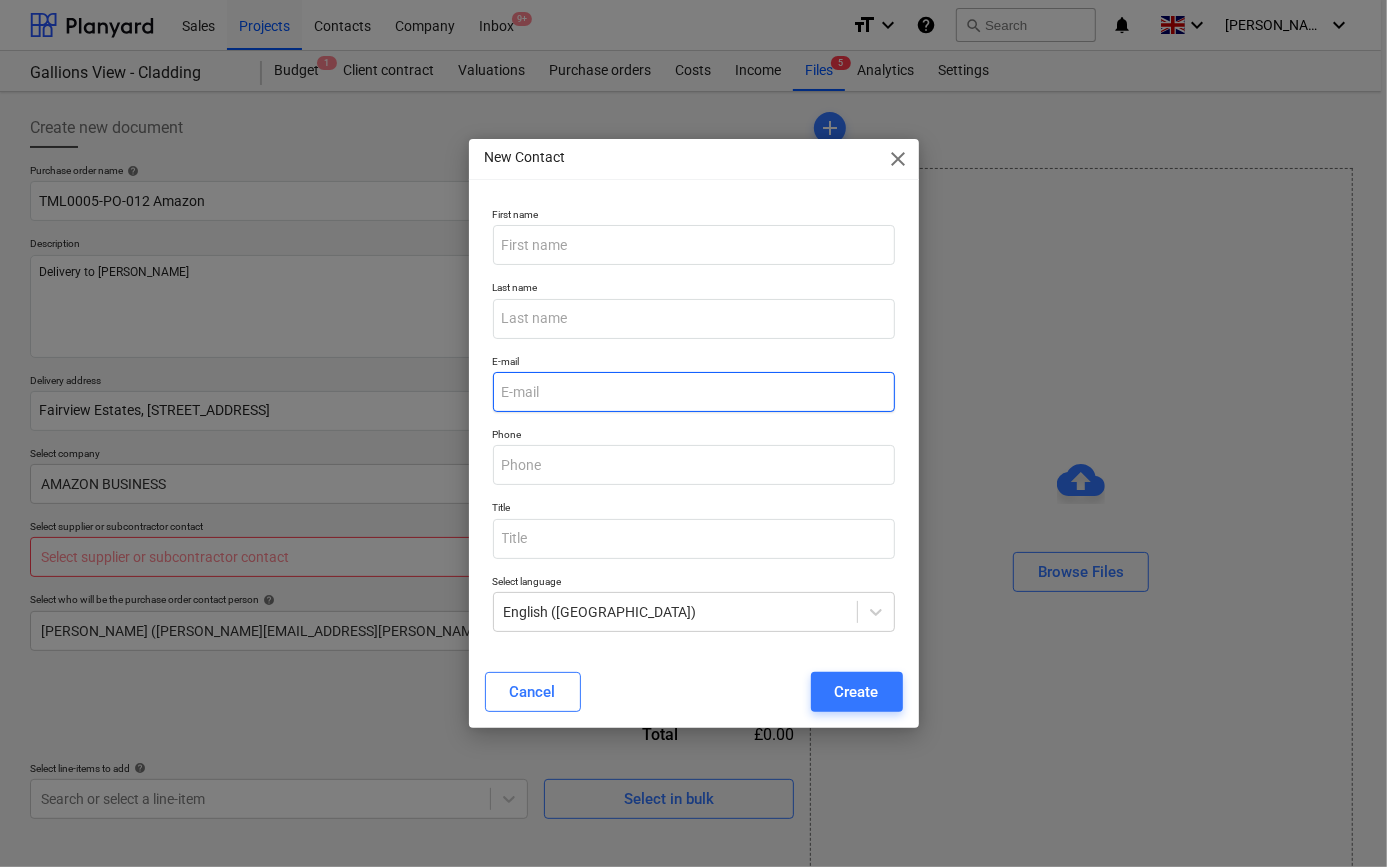 type on "[EMAIL_ADDRESS][DOMAIN_NAME]" 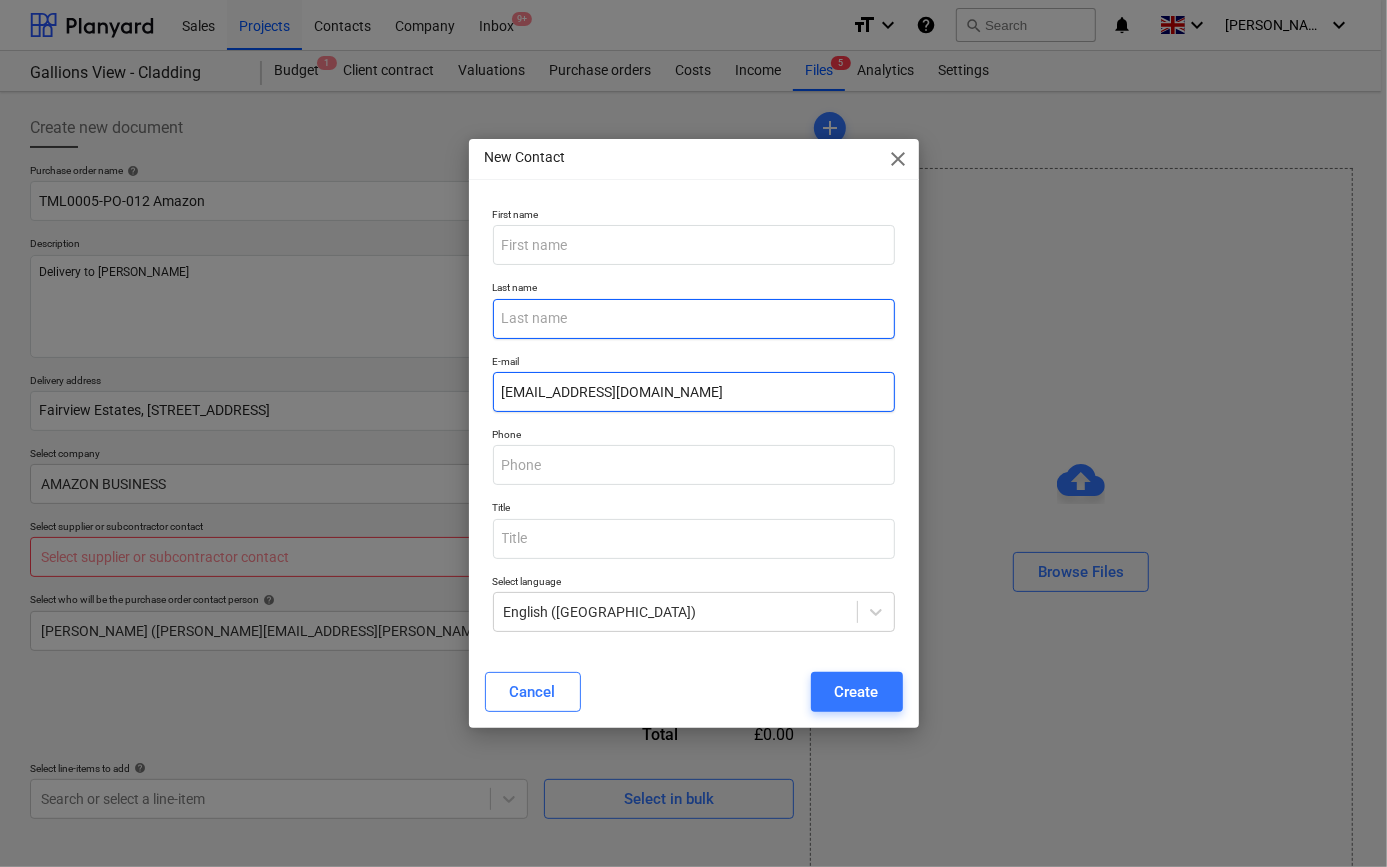 type on "Fasan" 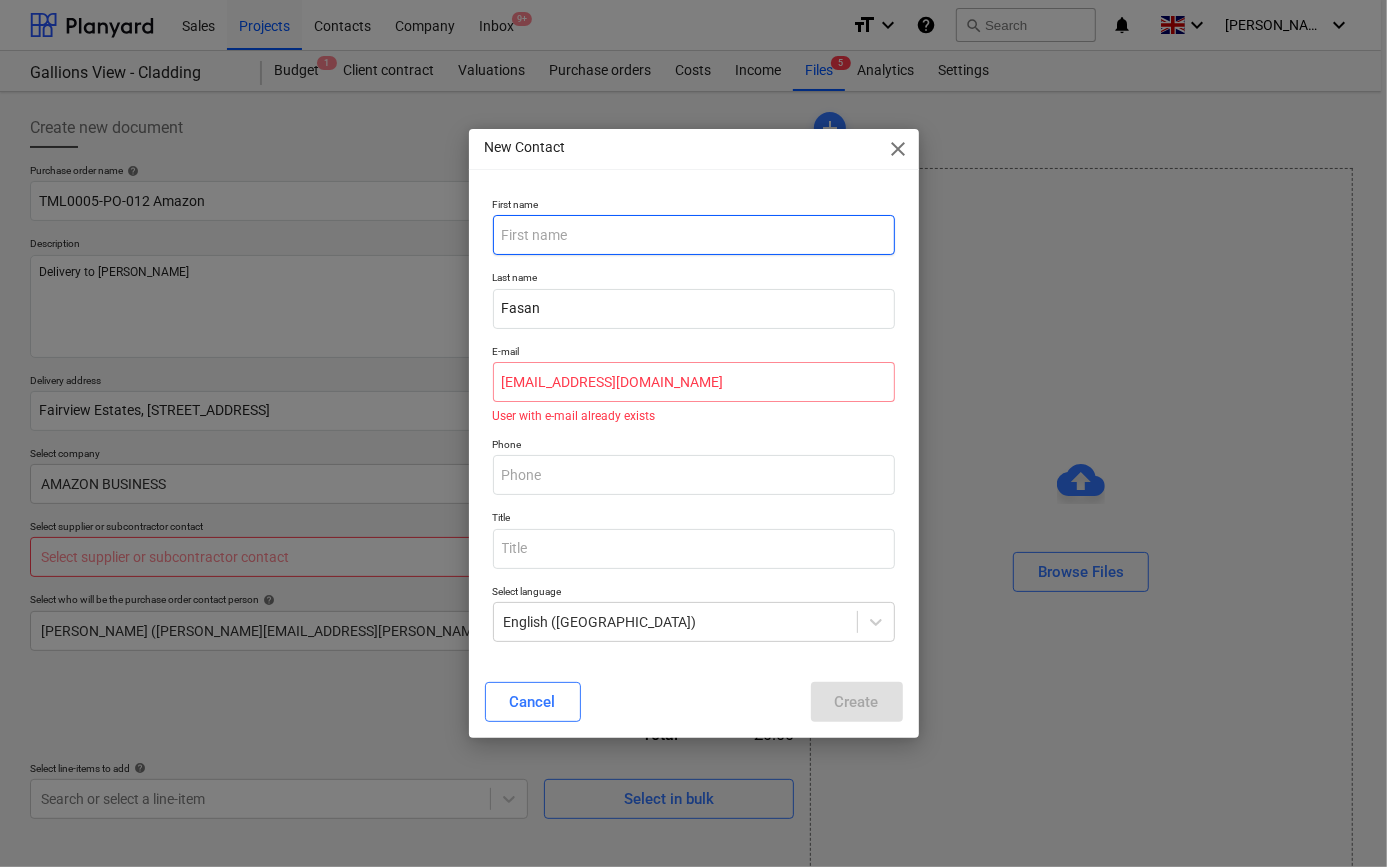 click at bounding box center (694, 235) 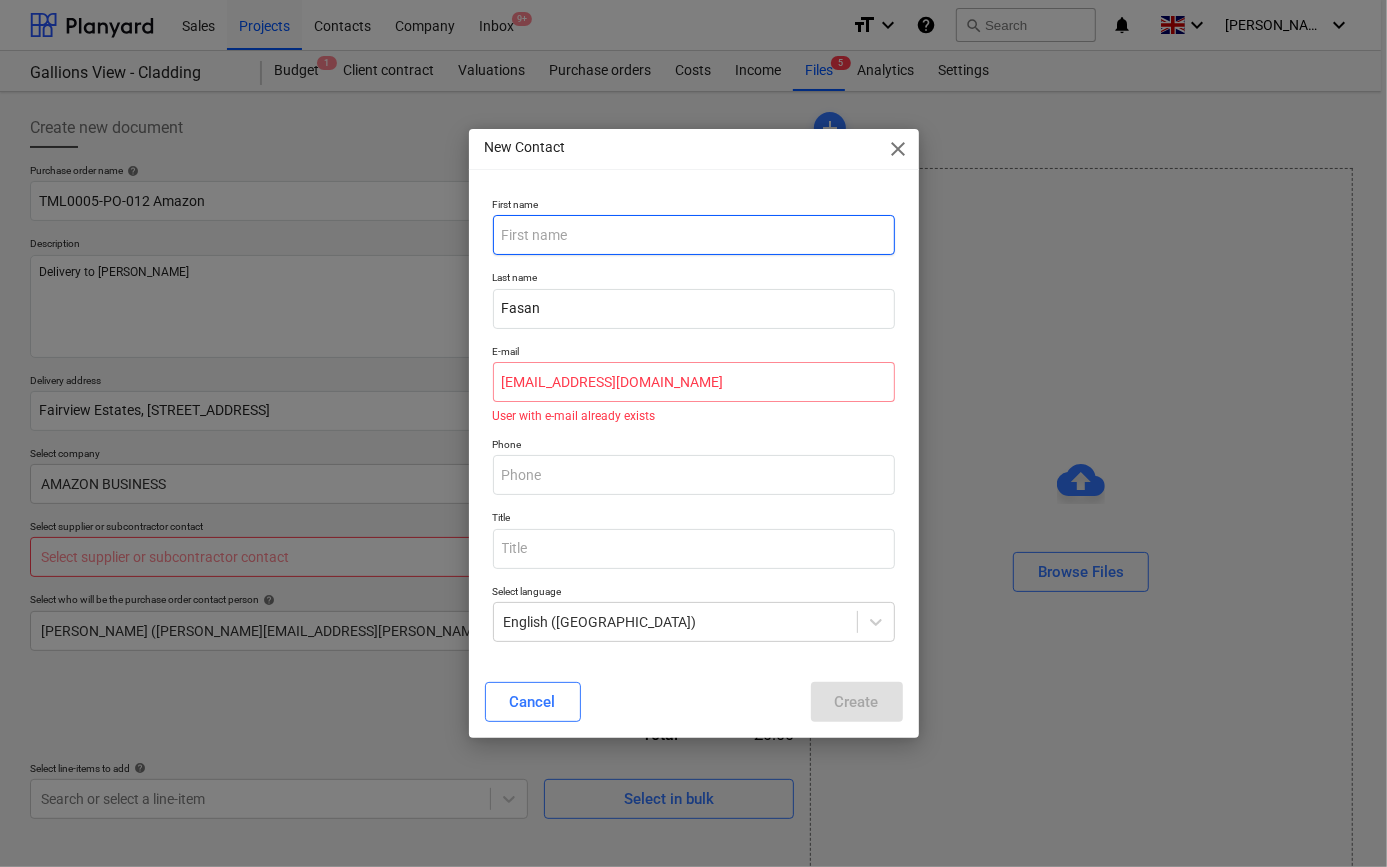 type on "[PERSON_NAME]" 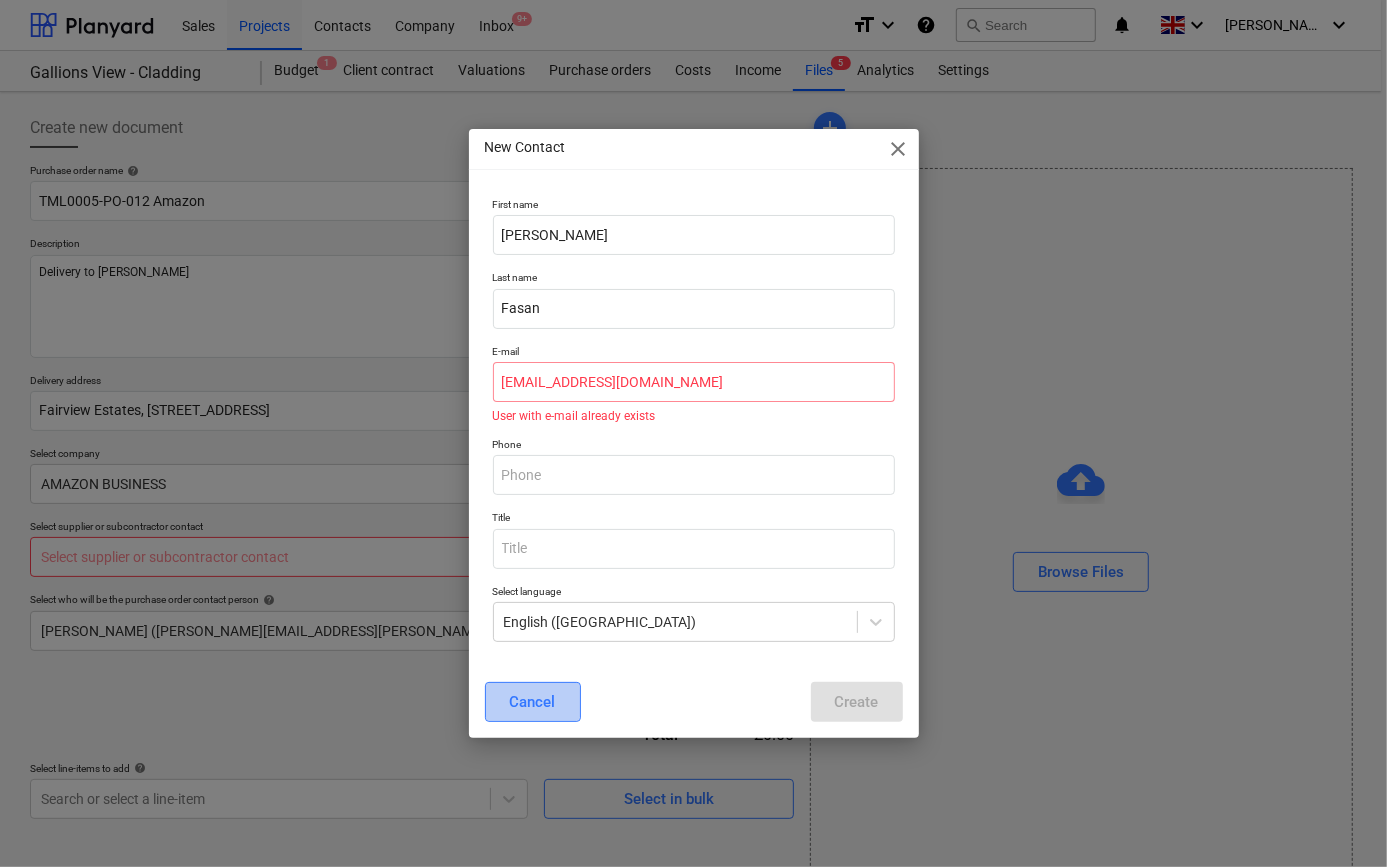 click on "Cancel" at bounding box center [533, 702] 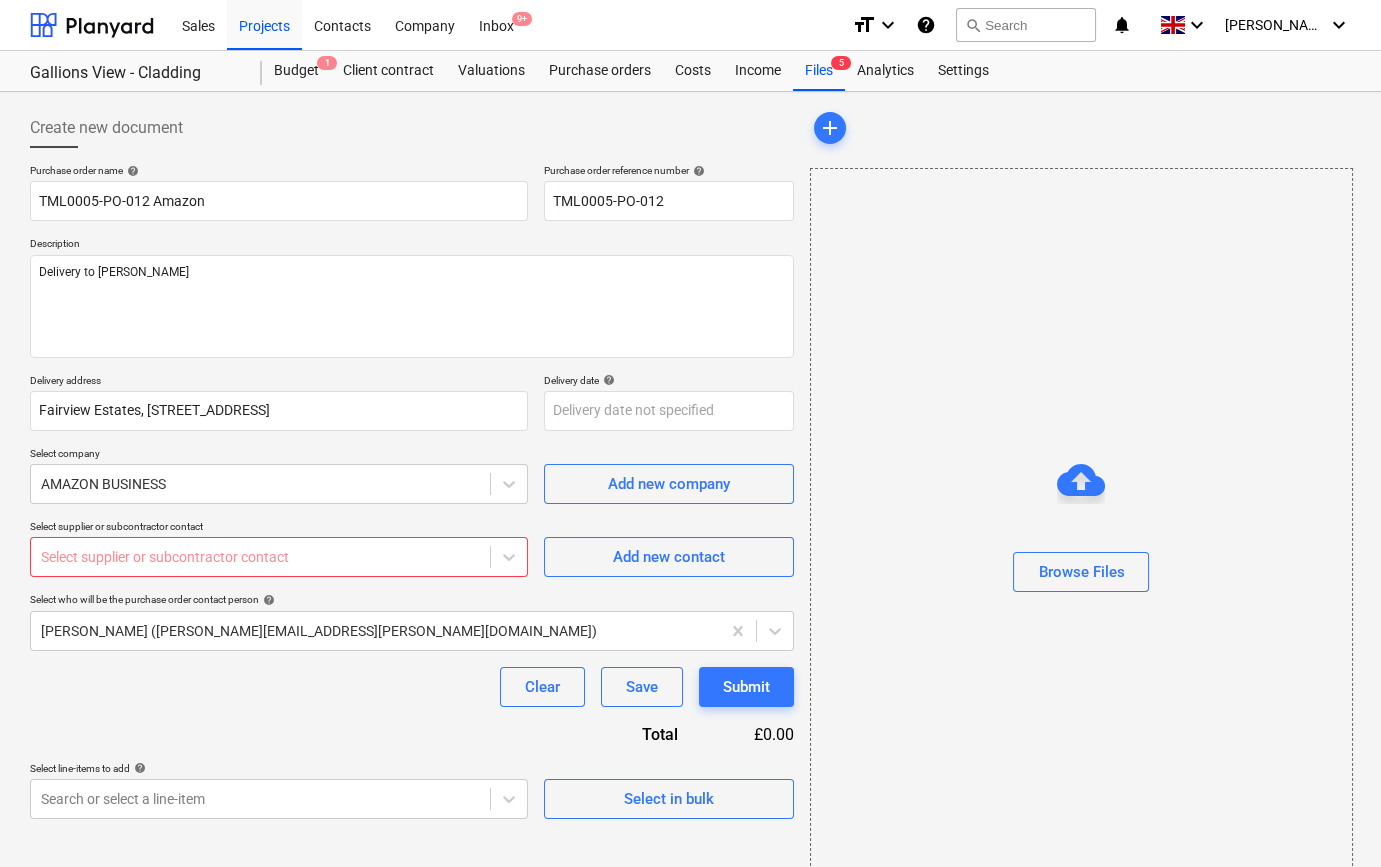 click on "Purchase order name help TML0005-PO-012 Amazon Purchase order reference number help TML0005-PO-012 Description Delivery to Constantin Delivery address [GEOGRAPHIC_DATA] Delivery date help Press the down arrow key to interact with the calendar and
select a date. Press the question mark key to get the keyboard shortcuts for changing dates. Select company AMAZON BUSINESS   Add new company Select supplier or subcontractor contact Select supplier or subcontractor contact Add new contact Select who will be the purchase order contact person help [PERSON_NAME] ([PERSON_NAME][EMAIL_ADDRESS][PERSON_NAME][DOMAIN_NAME]) Clear Save Submit Total £0.00 Select line-items to add help Search or select a line-item Select in bulk" at bounding box center [412, 491] 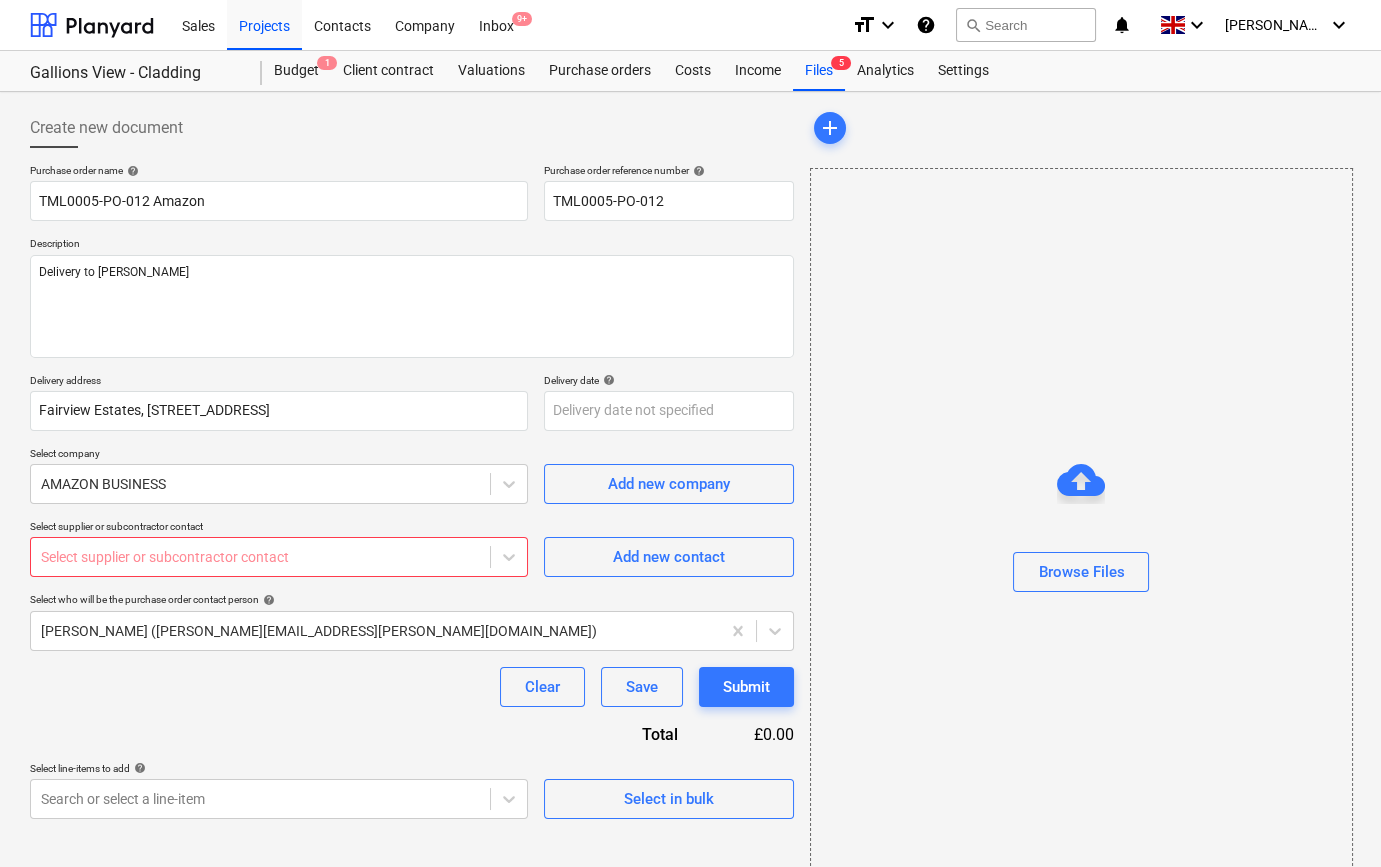 click on "Purchase order name help TML0005-PO-012 Amazon Purchase order reference number help TML0005-PO-012 Description Delivery to Constantin Delivery address [GEOGRAPHIC_DATA] Delivery date help Press the down arrow key to interact with the calendar and
select a date. Press the question mark key to get the keyboard shortcuts for changing dates. Select company AMAZON BUSINESS   Add new company Select supplier or subcontractor contact Select supplier or subcontractor contact Add new contact Select who will be the purchase order contact person help [PERSON_NAME] ([PERSON_NAME][EMAIL_ADDRESS][PERSON_NAME][DOMAIN_NAME]) Clear Save Submit Total £0.00 Select line-items to add help Search or select a line-item Select in bulk" at bounding box center [412, 491] 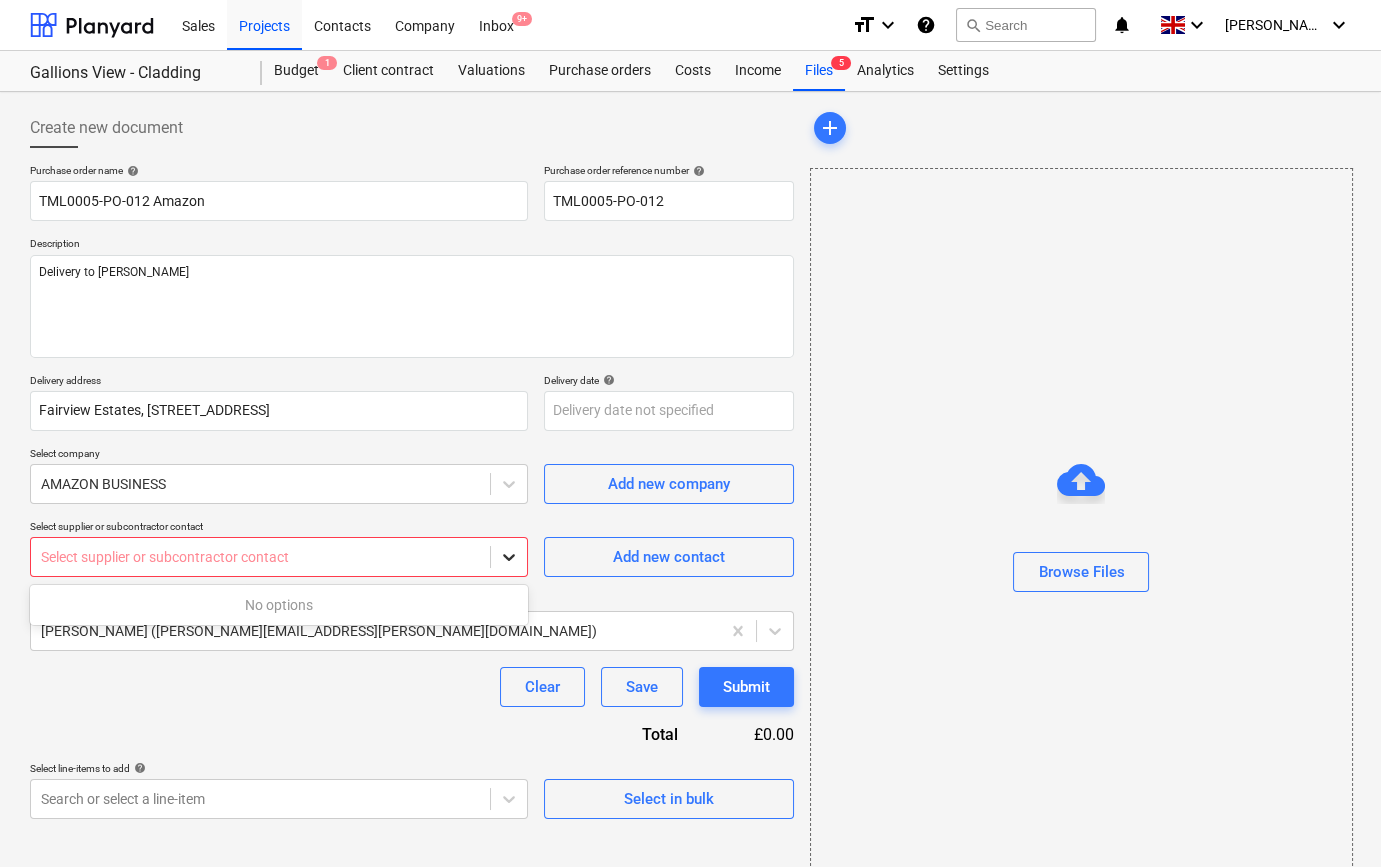 click 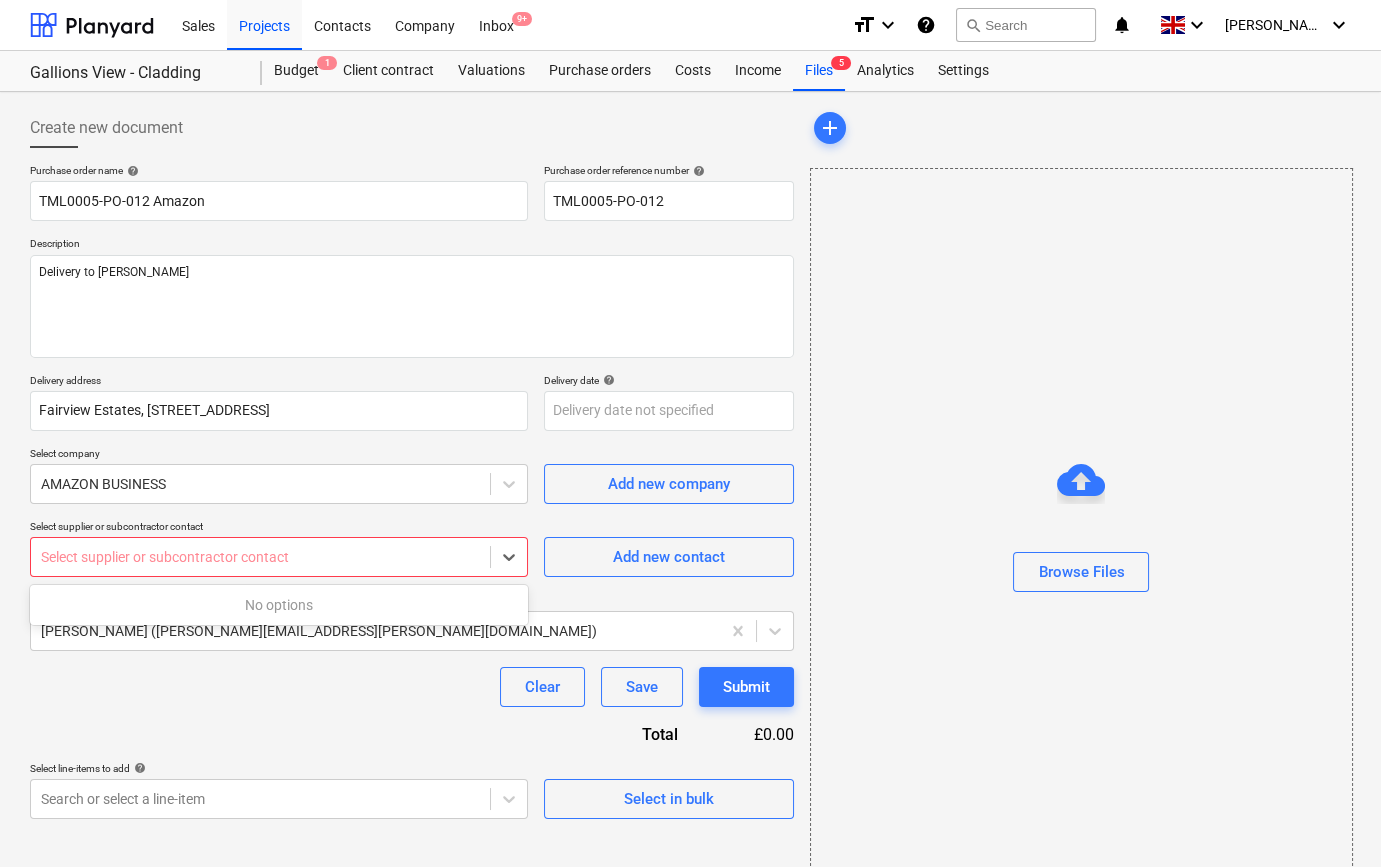 type on "x" 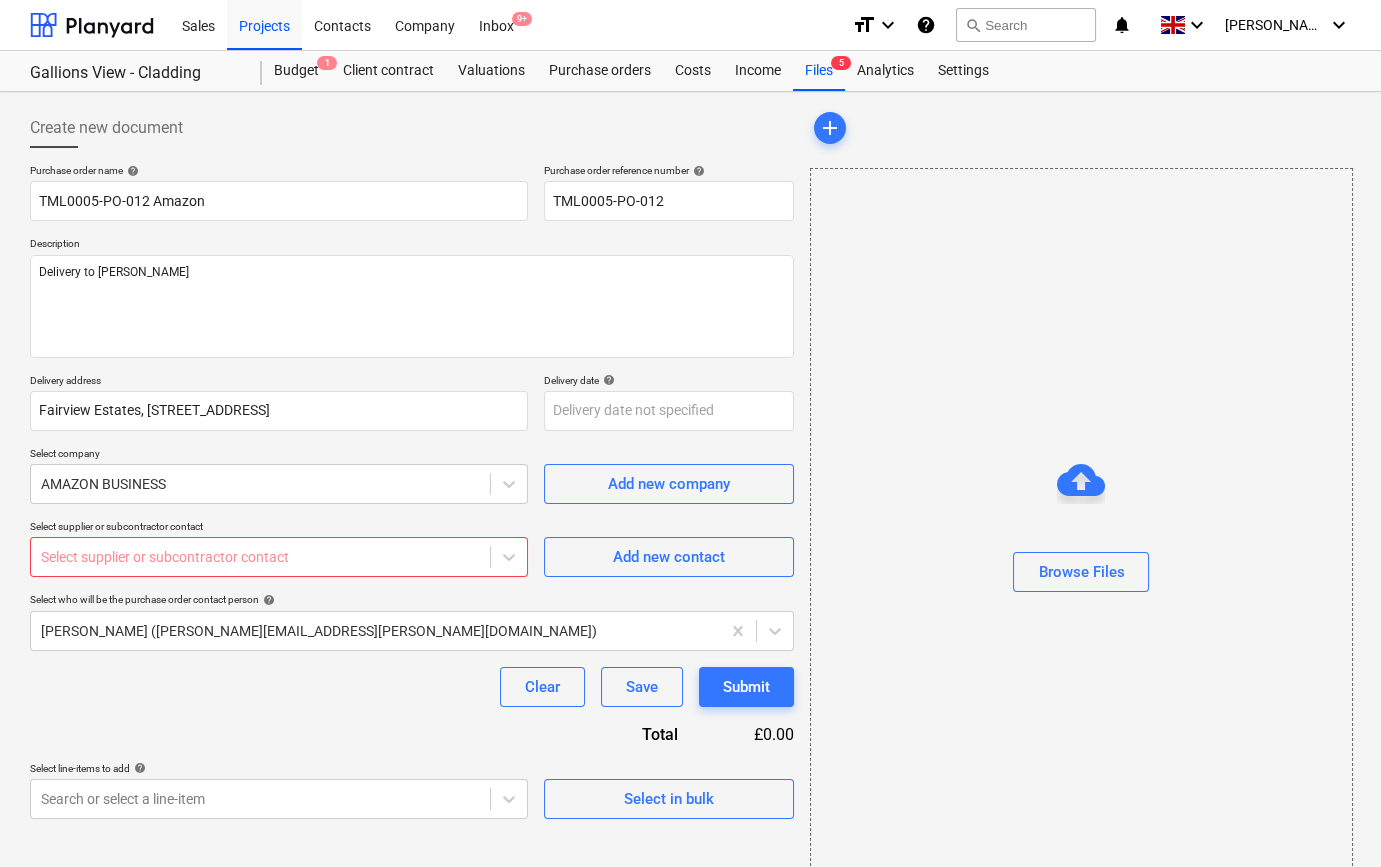 click on "Clear Save Submit" at bounding box center (412, 687) 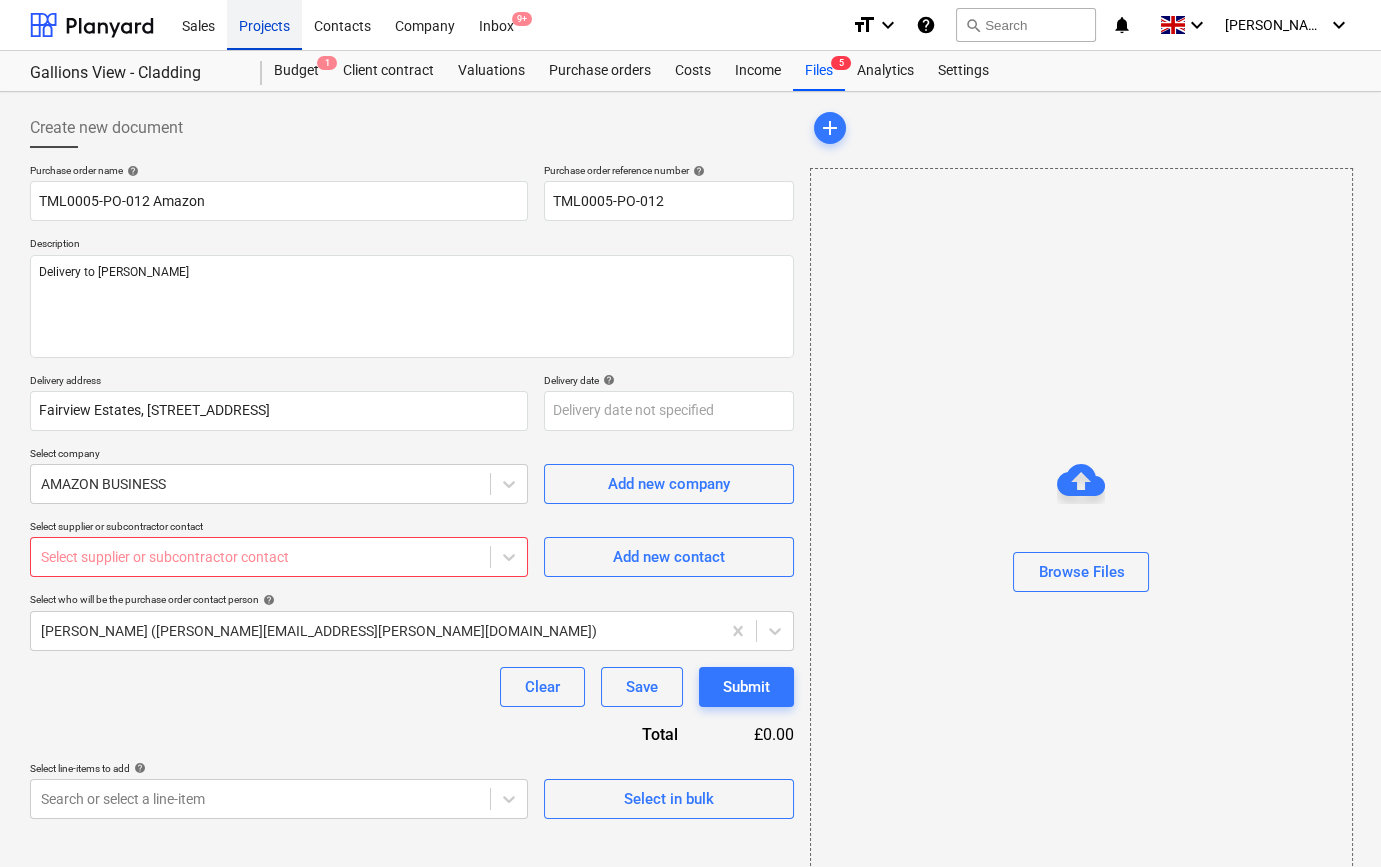 click on "Projects" at bounding box center (264, 24) 